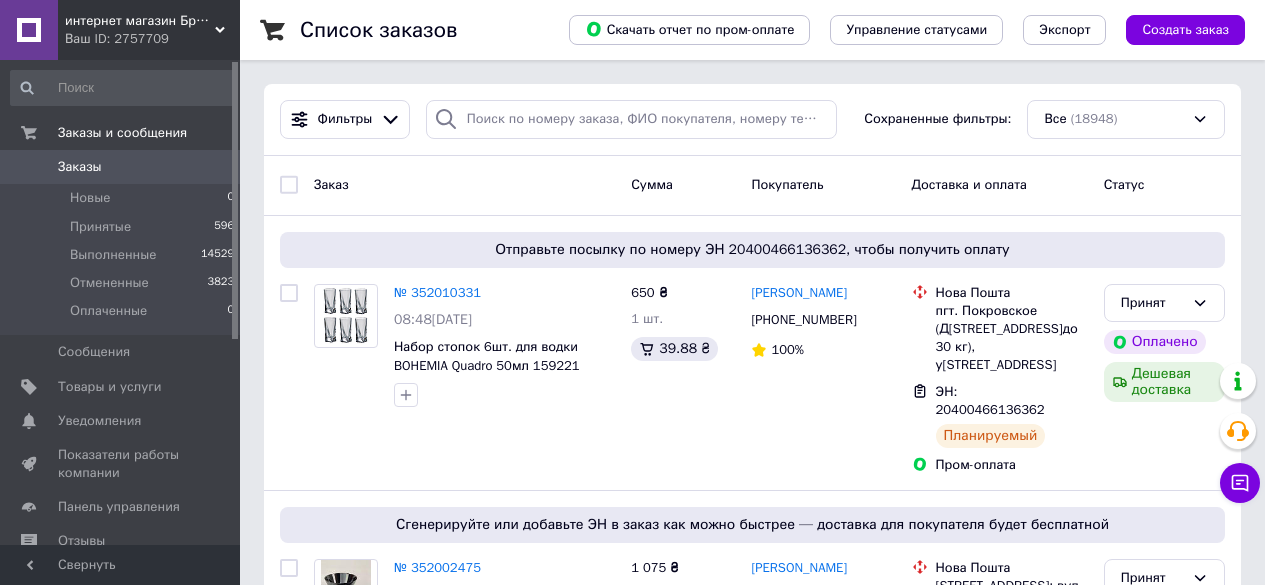 scroll, scrollTop: 0, scrollLeft: 0, axis: both 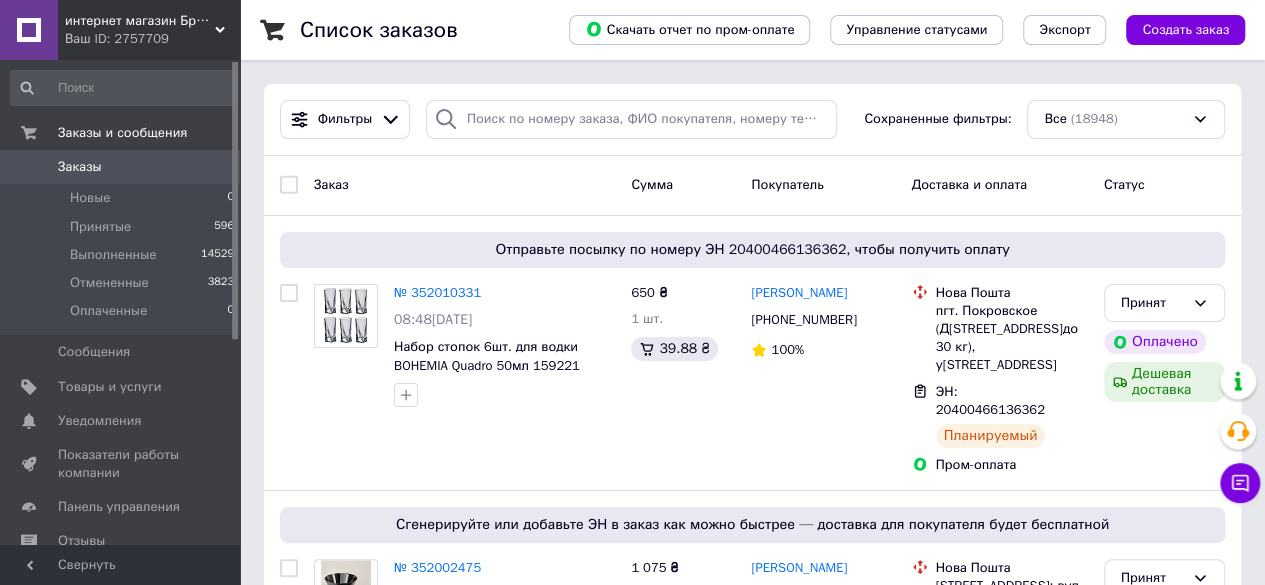 click on "Заказы" at bounding box center (80, 167) 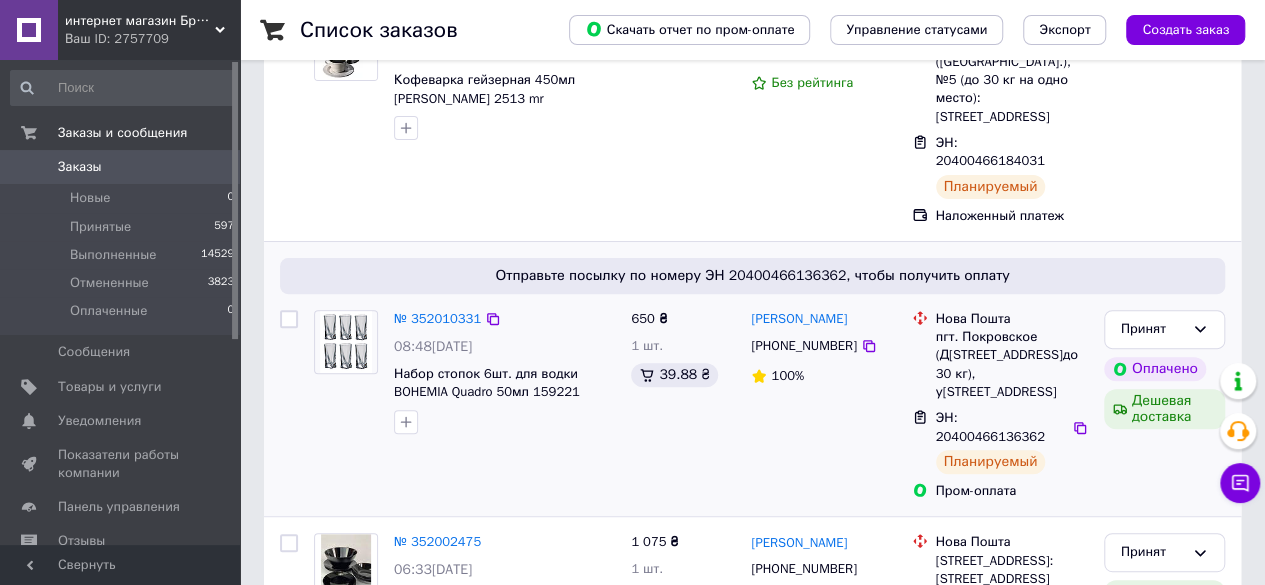 scroll, scrollTop: 400, scrollLeft: 0, axis: vertical 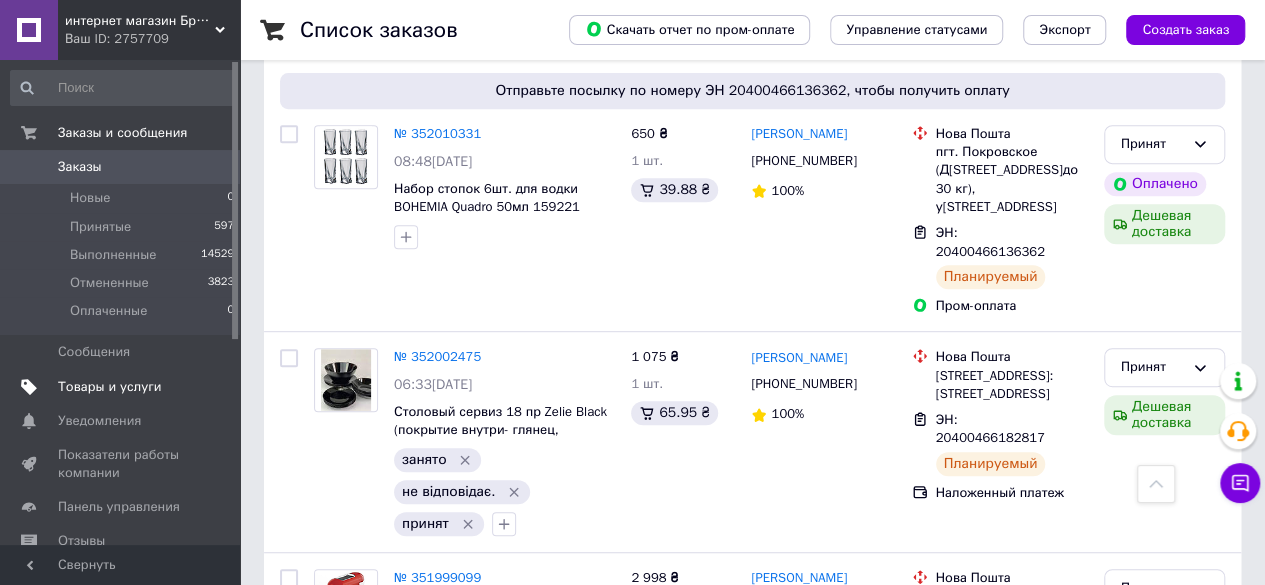 click on "Товары и услуги" at bounding box center (110, 387) 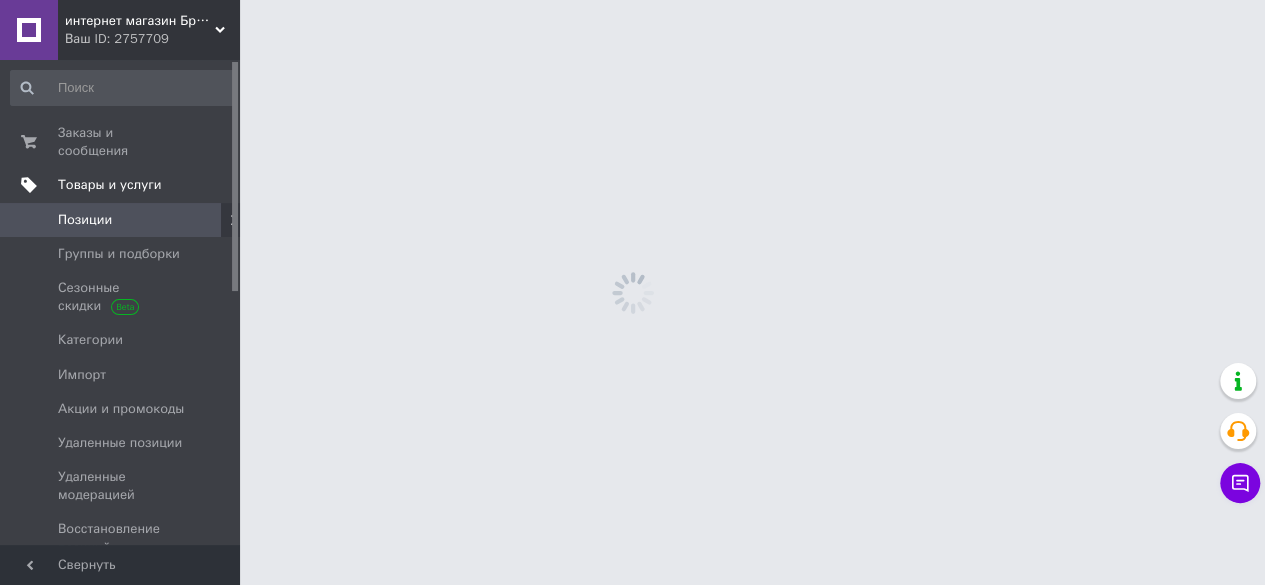 scroll, scrollTop: 0, scrollLeft: 0, axis: both 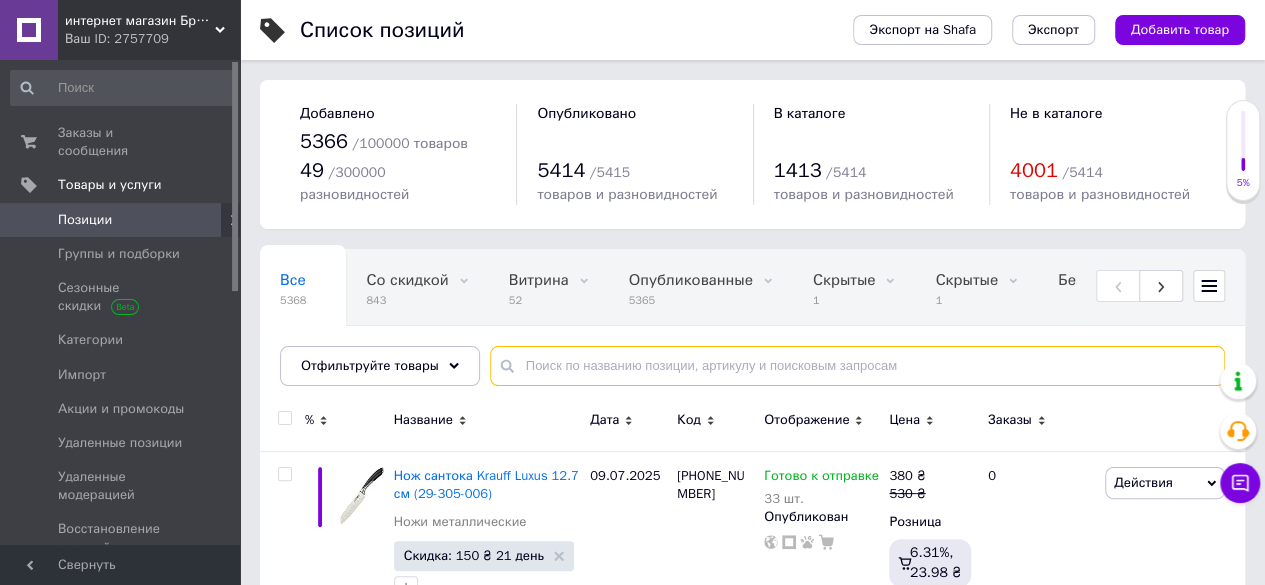 click at bounding box center [857, 366] 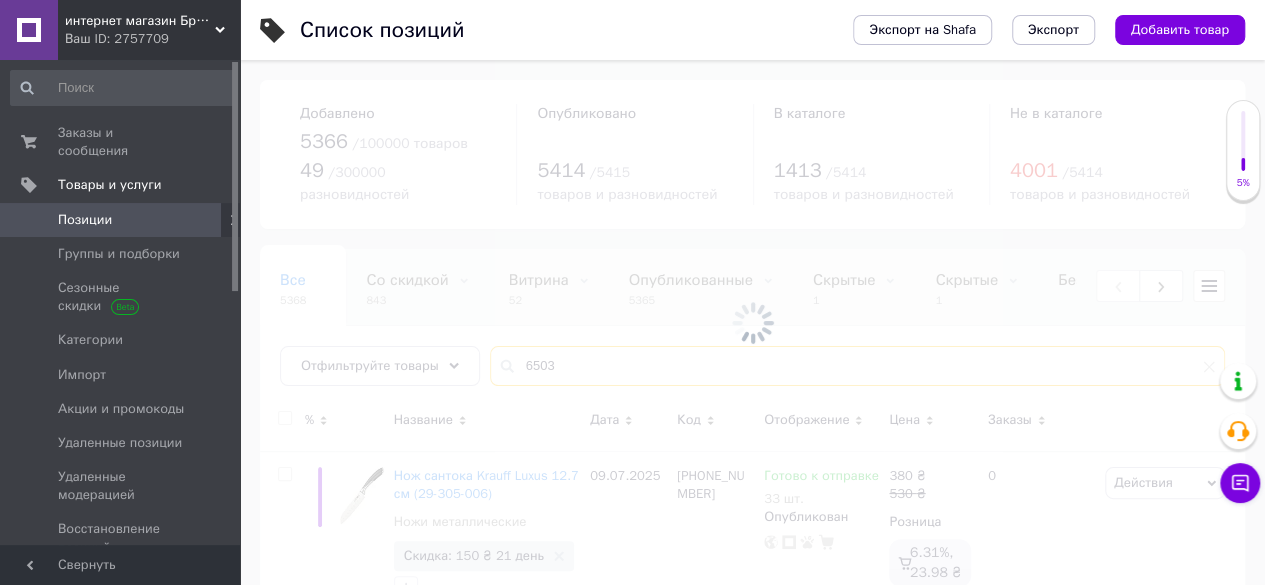 type on "6503" 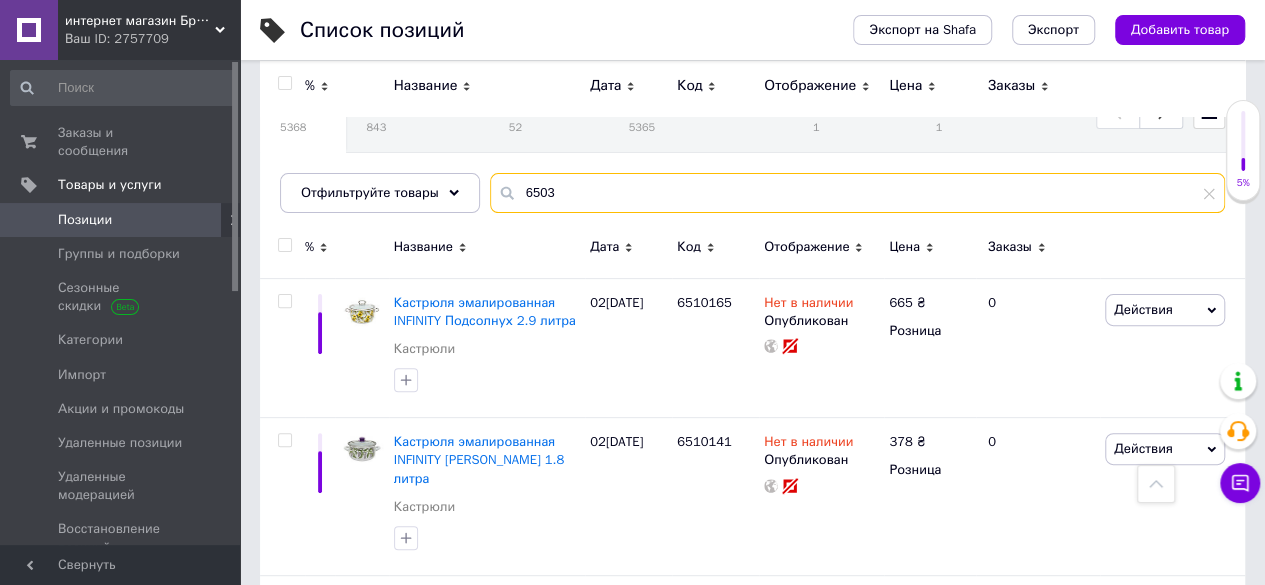 scroll, scrollTop: 0, scrollLeft: 0, axis: both 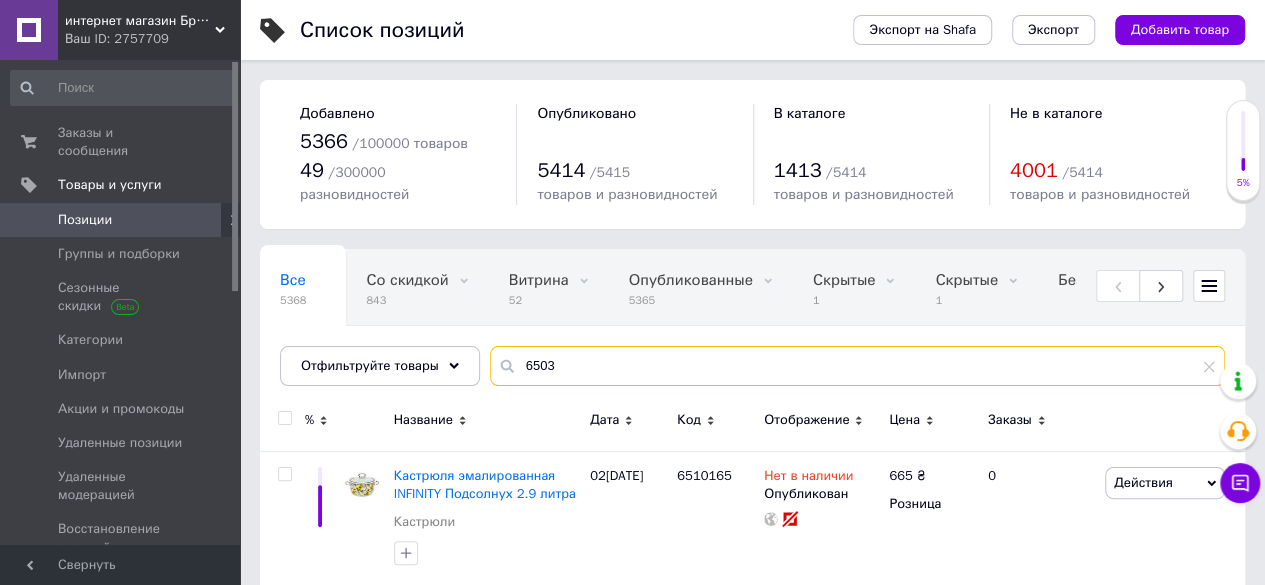 click on "6503" at bounding box center [857, 366] 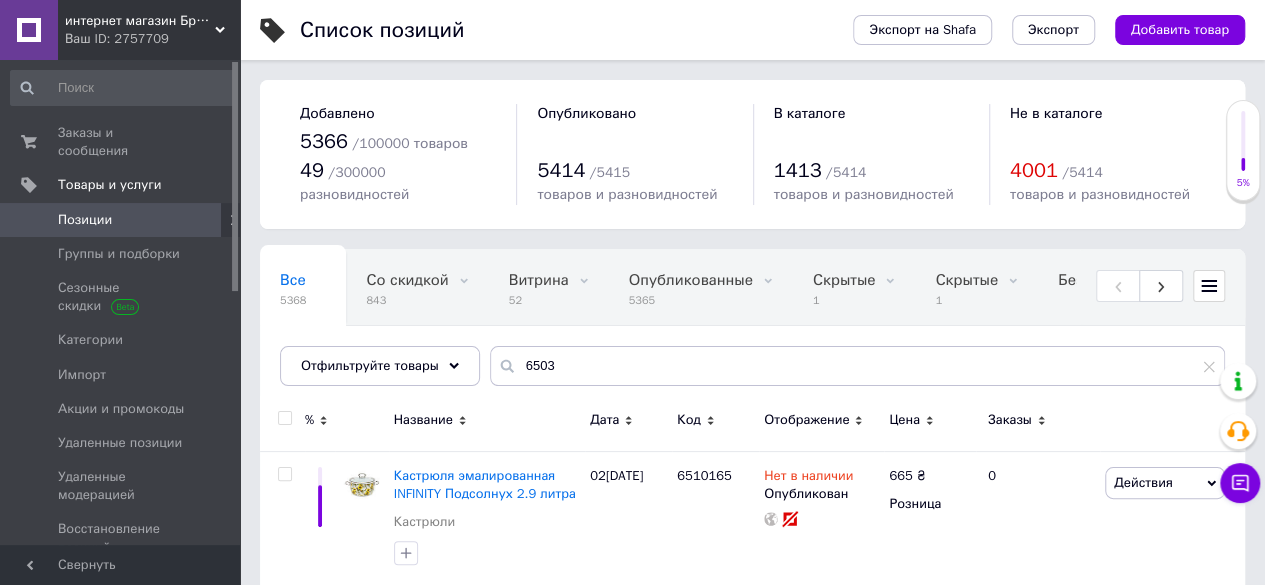 click on "Отображение" at bounding box center (806, 420) 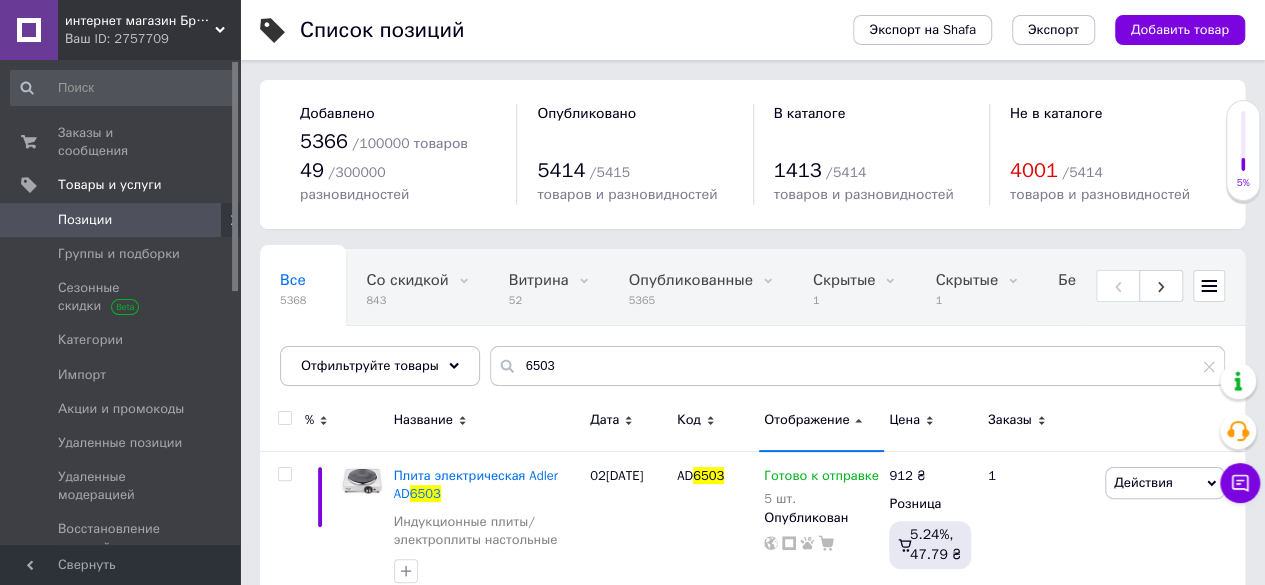 scroll, scrollTop: 245, scrollLeft: 0, axis: vertical 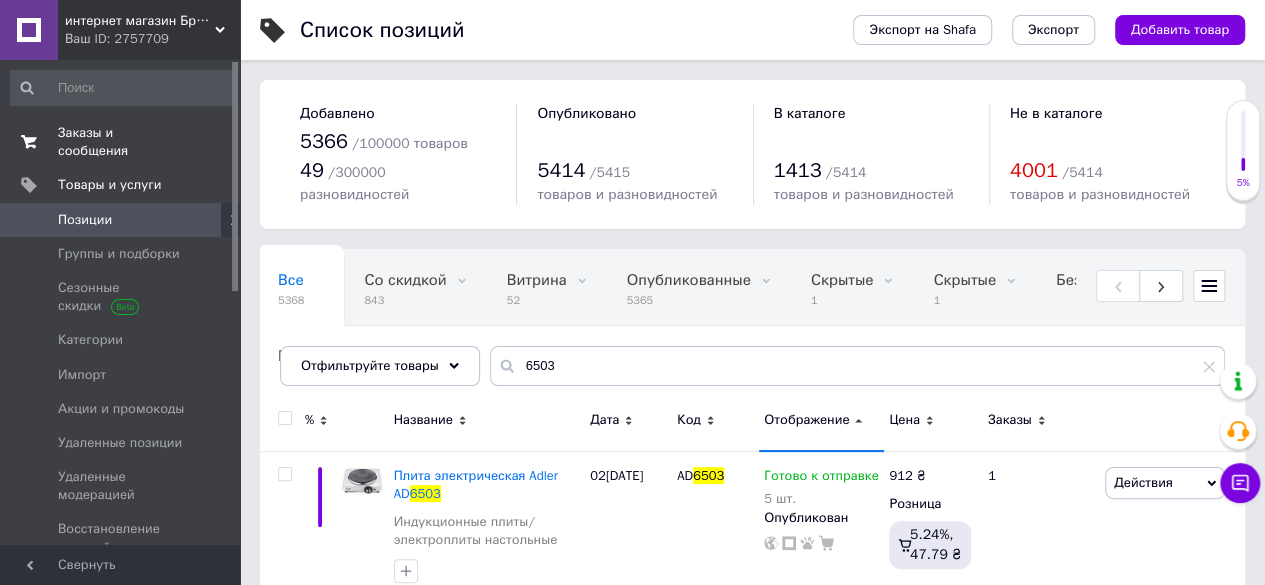 click on "Заказы и сообщения" at bounding box center (121, 142) 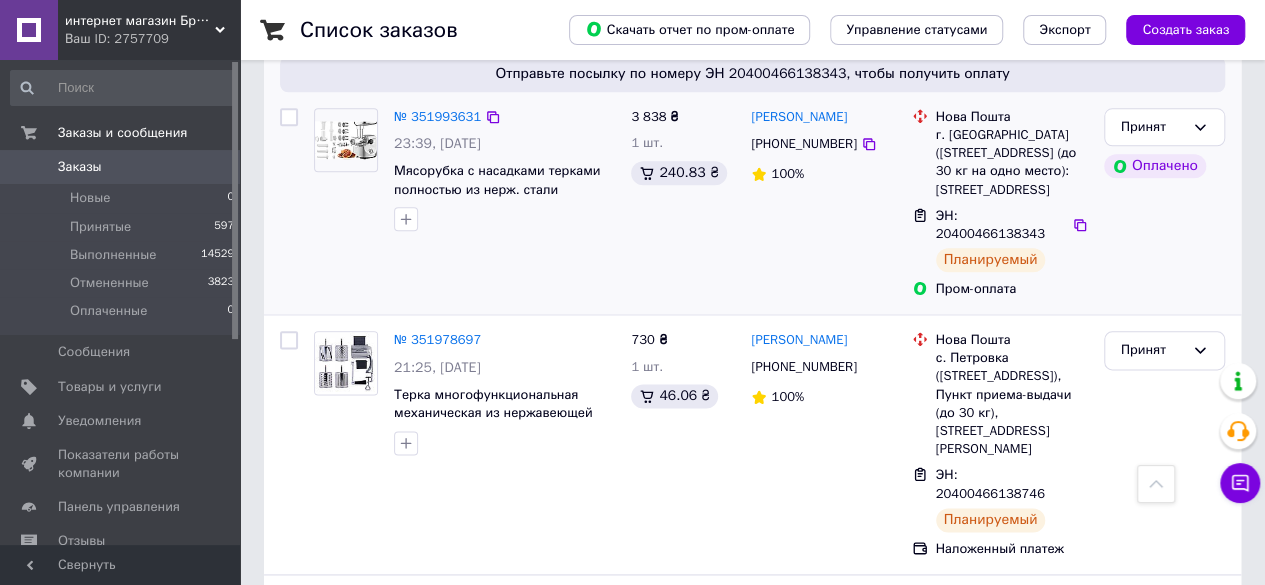 scroll, scrollTop: 900, scrollLeft: 0, axis: vertical 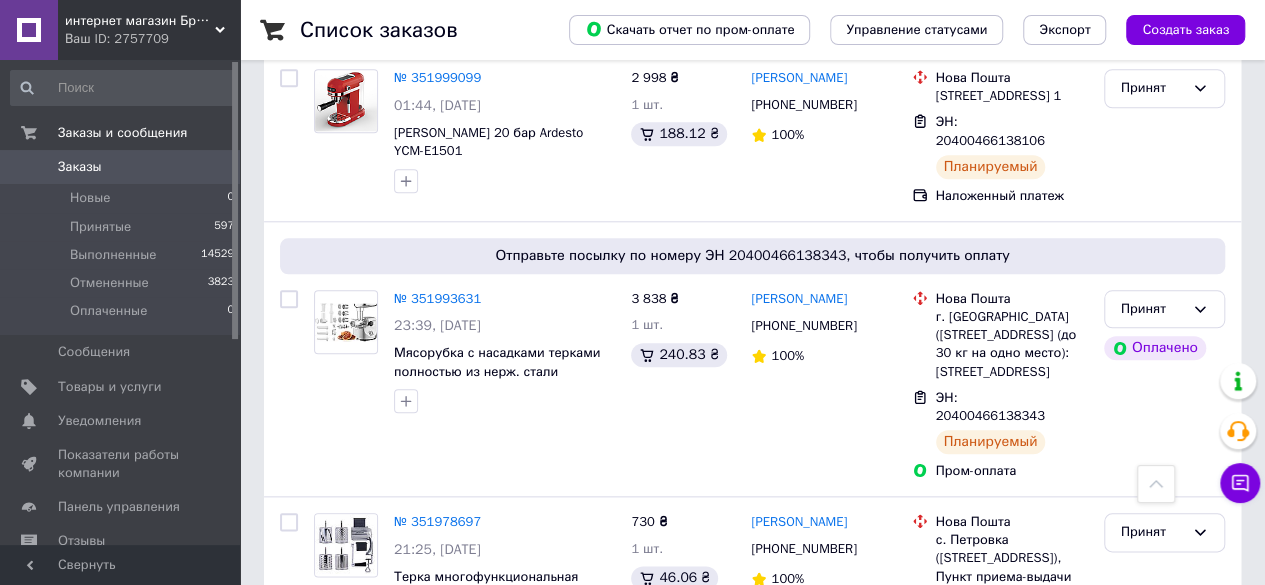 click on "Заказы" at bounding box center [121, 167] 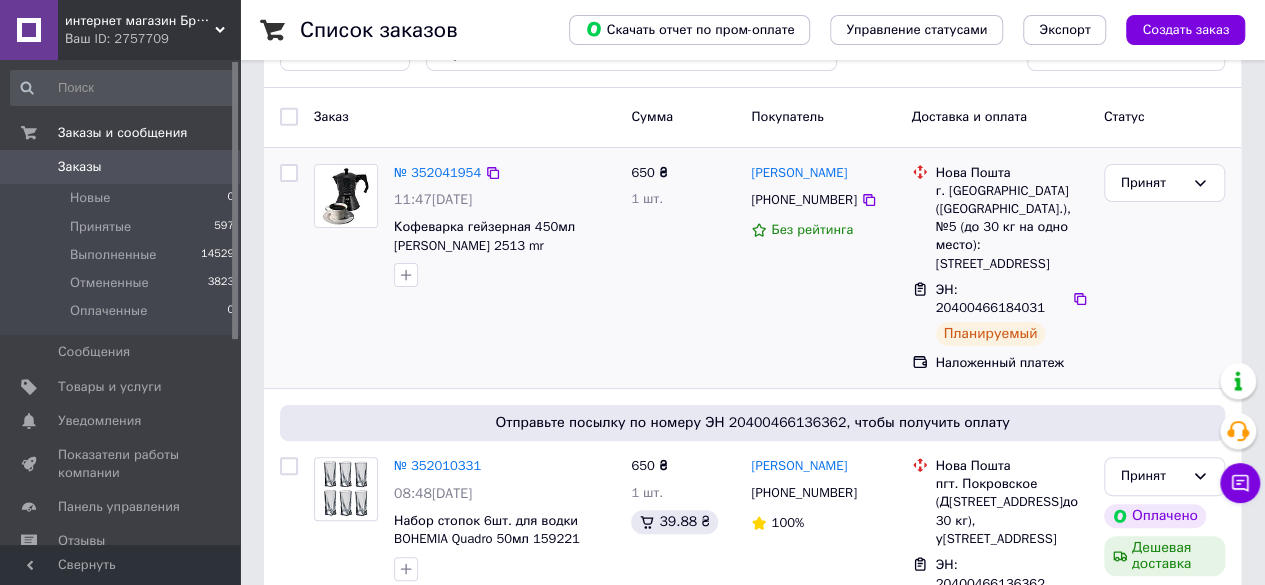 scroll, scrollTop: 100, scrollLeft: 0, axis: vertical 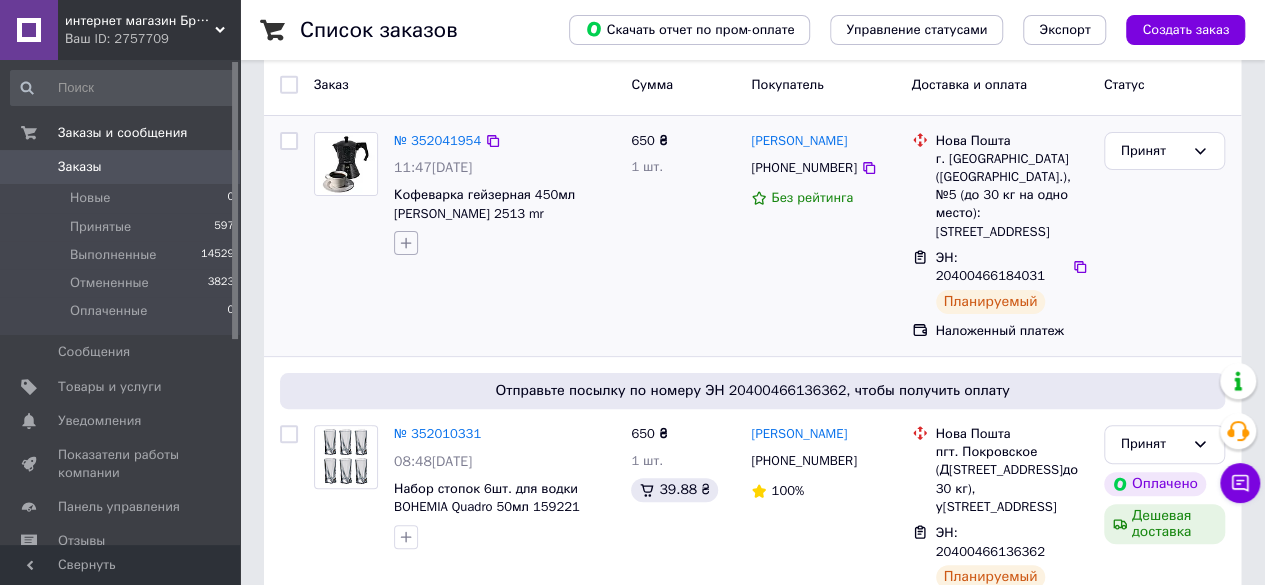 click 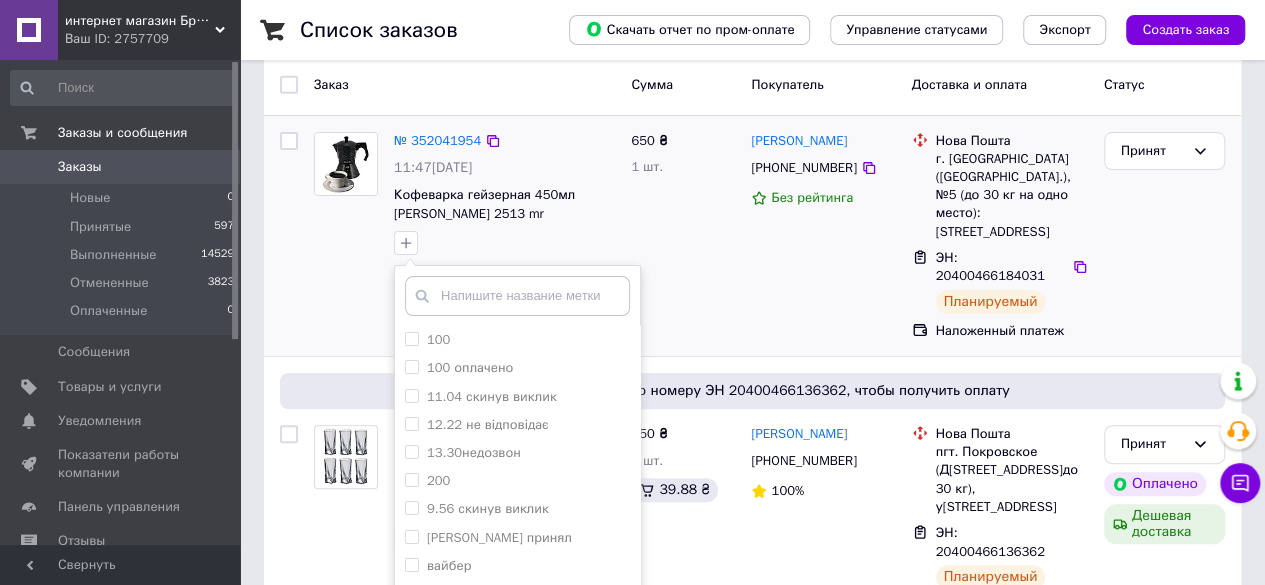 click at bounding box center (346, 194) 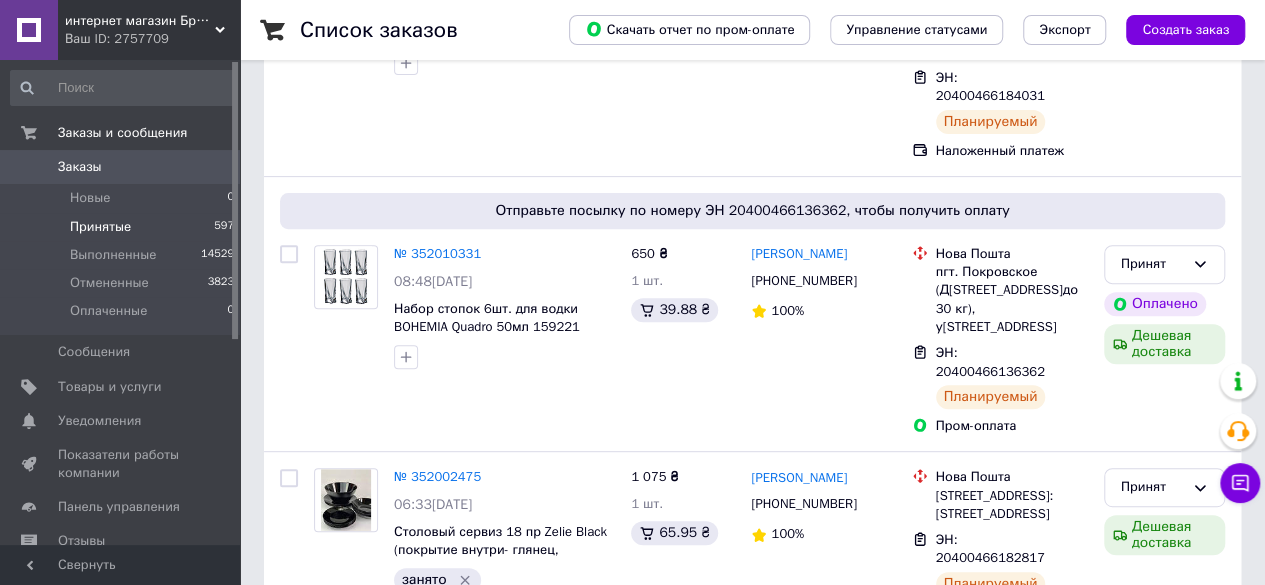 scroll, scrollTop: 300, scrollLeft: 0, axis: vertical 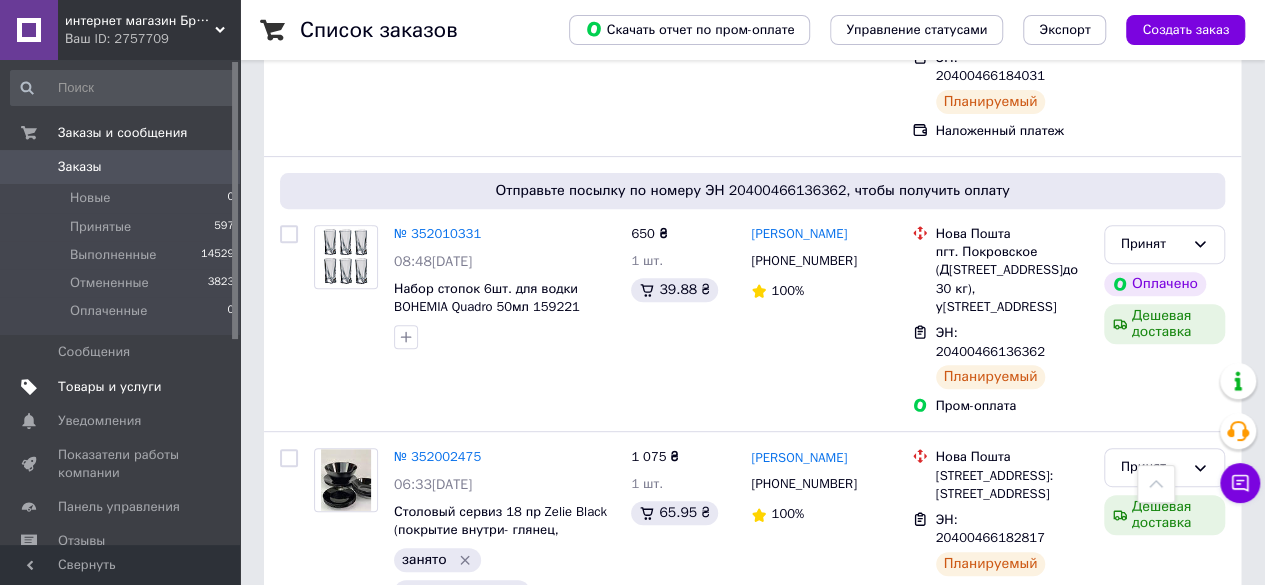 click on "Товары и услуги" at bounding box center (110, 387) 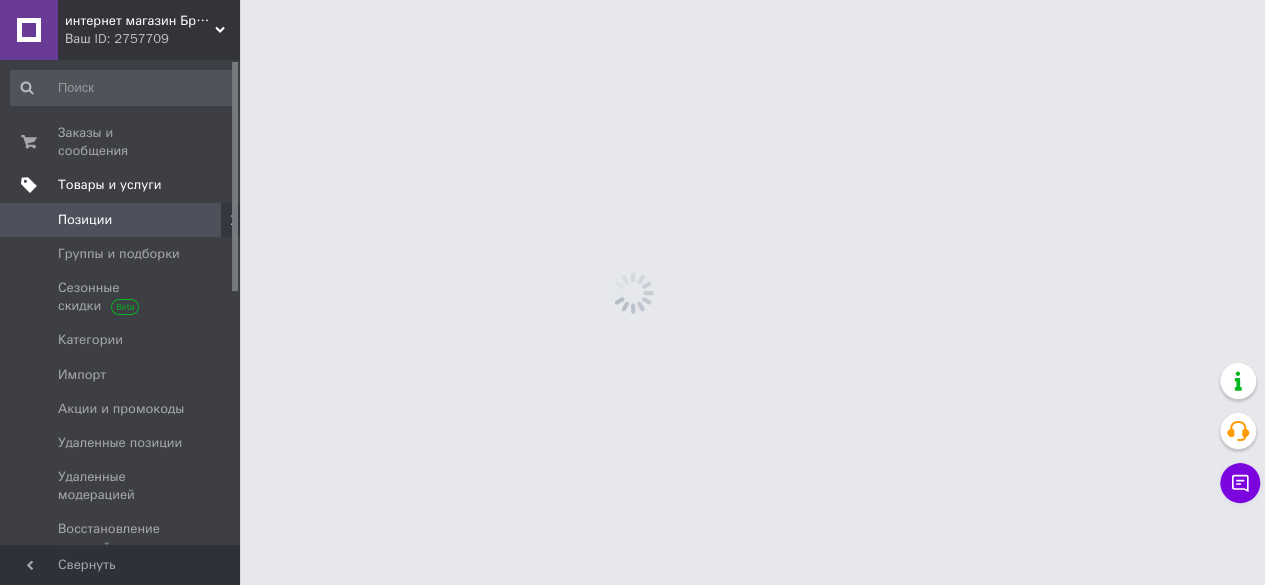 scroll, scrollTop: 0, scrollLeft: 0, axis: both 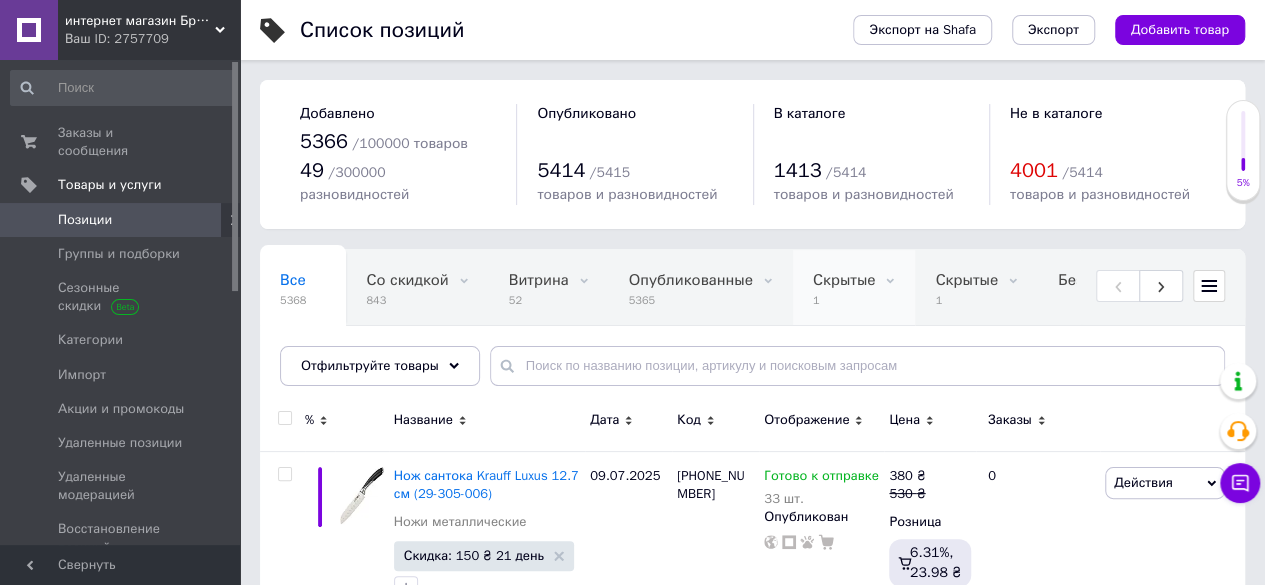 click on "1" at bounding box center (844, 300) 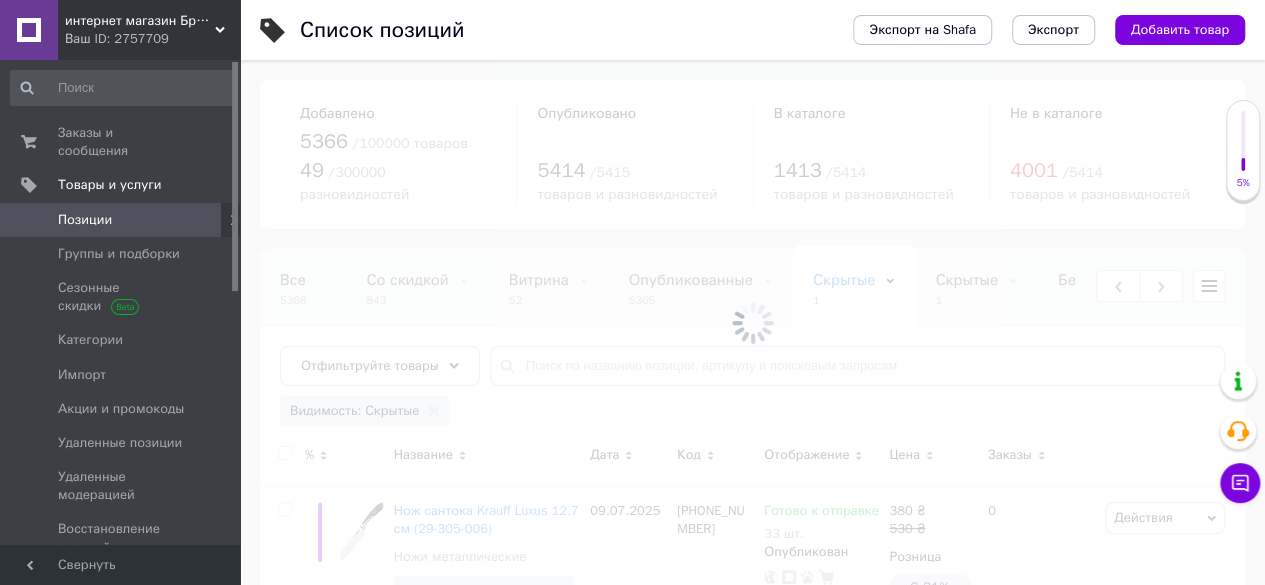 scroll, scrollTop: 0, scrollLeft: 202, axis: horizontal 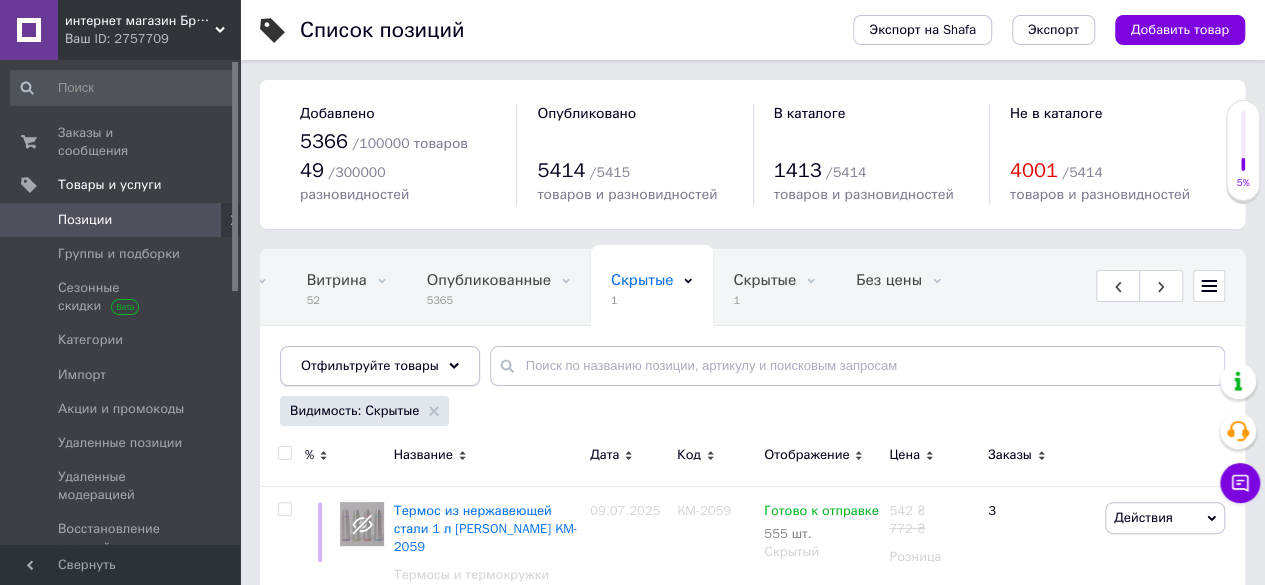 click on "Отфильтруйте товары" at bounding box center (370, 365) 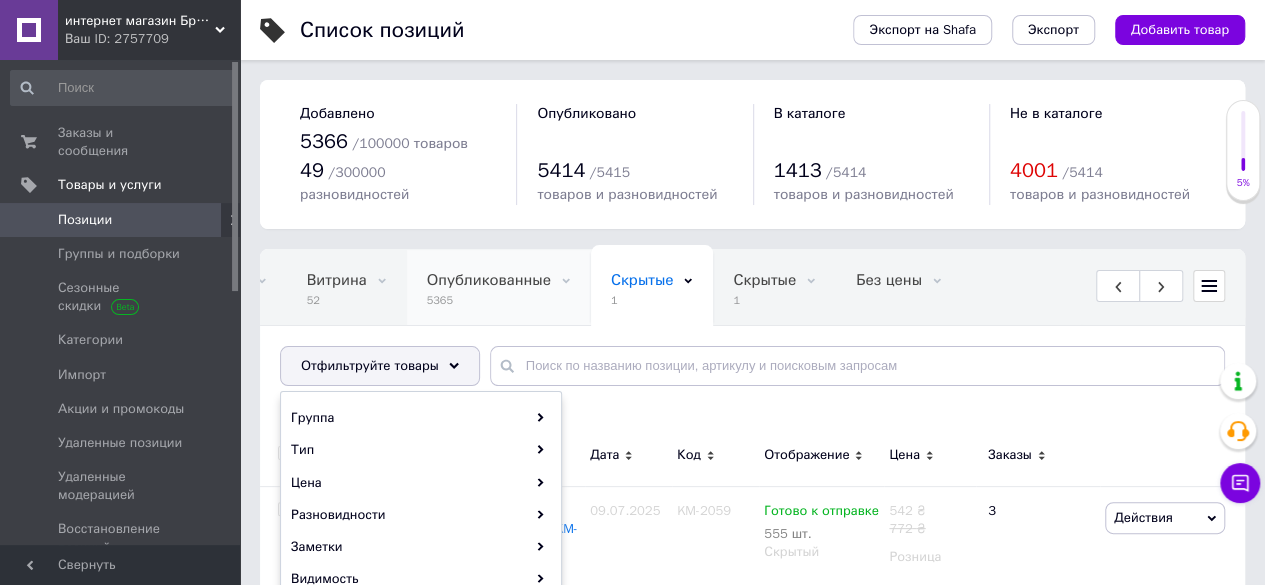 click on "Опубликованные 5365" at bounding box center (499, 288) 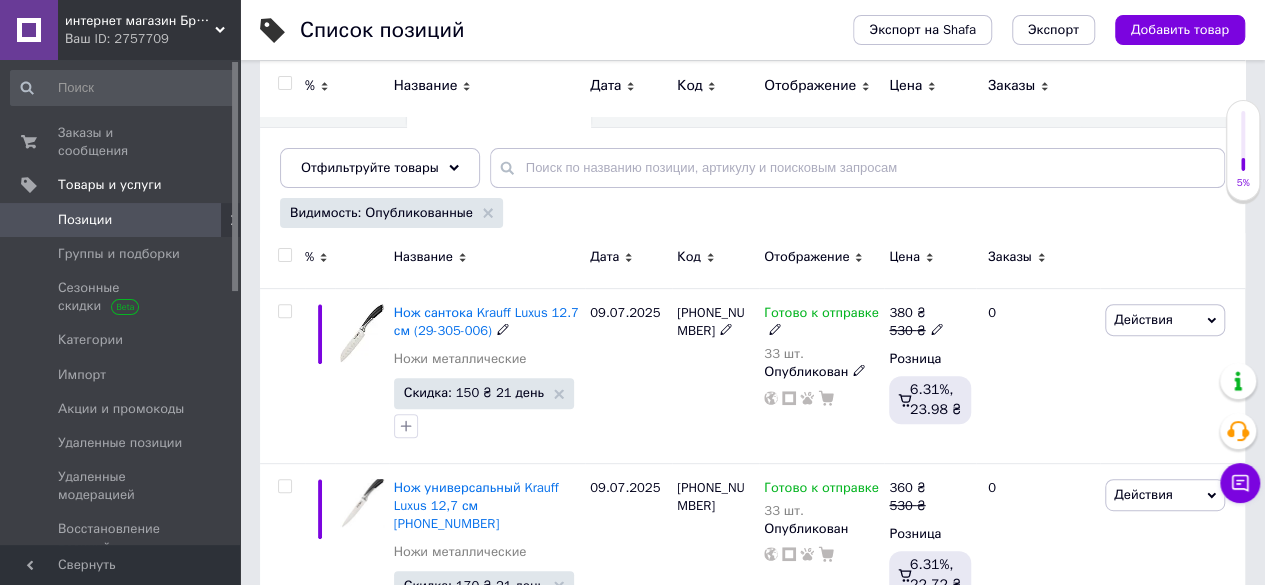 scroll, scrollTop: 200, scrollLeft: 0, axis: vertical 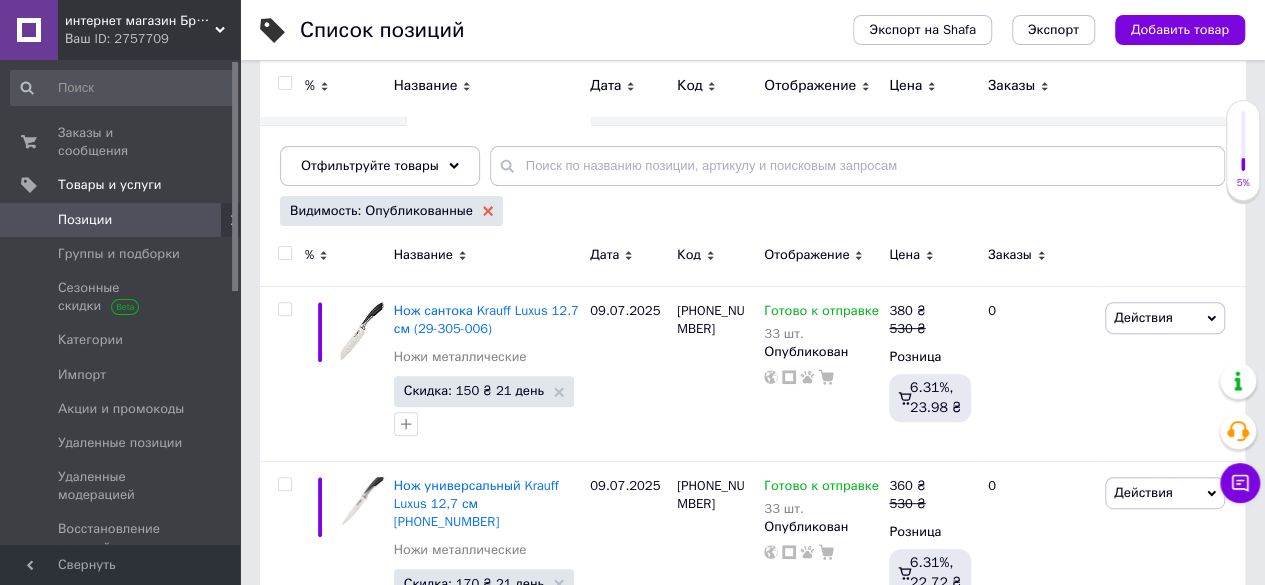 click 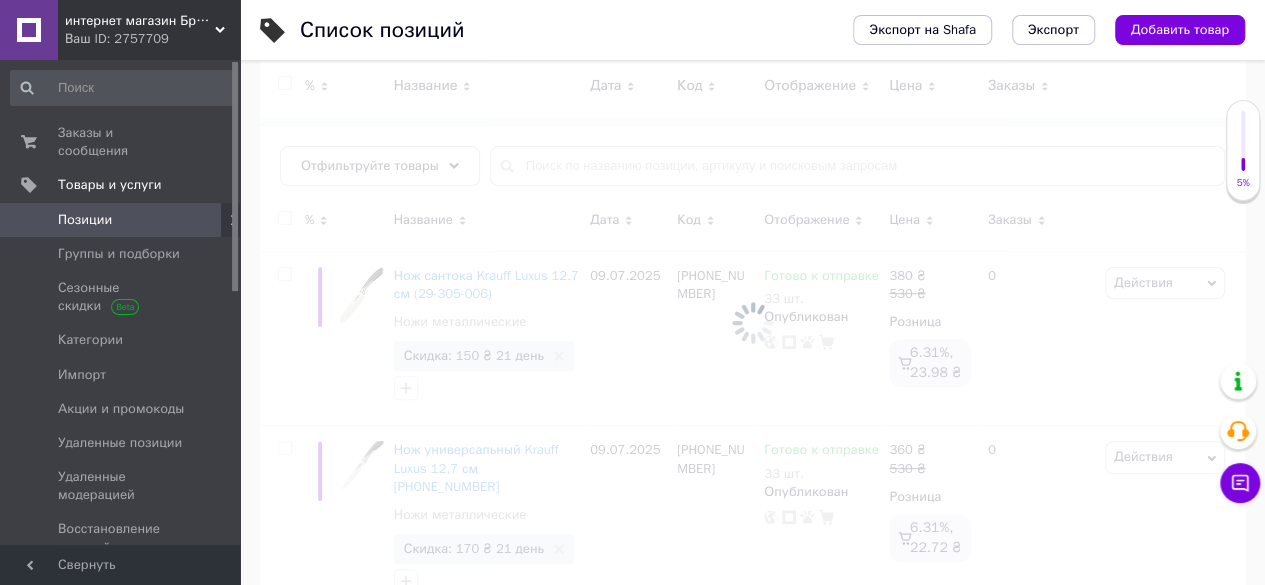 scroll, scrollTop: 0, scrollLeft: 0, axis: both 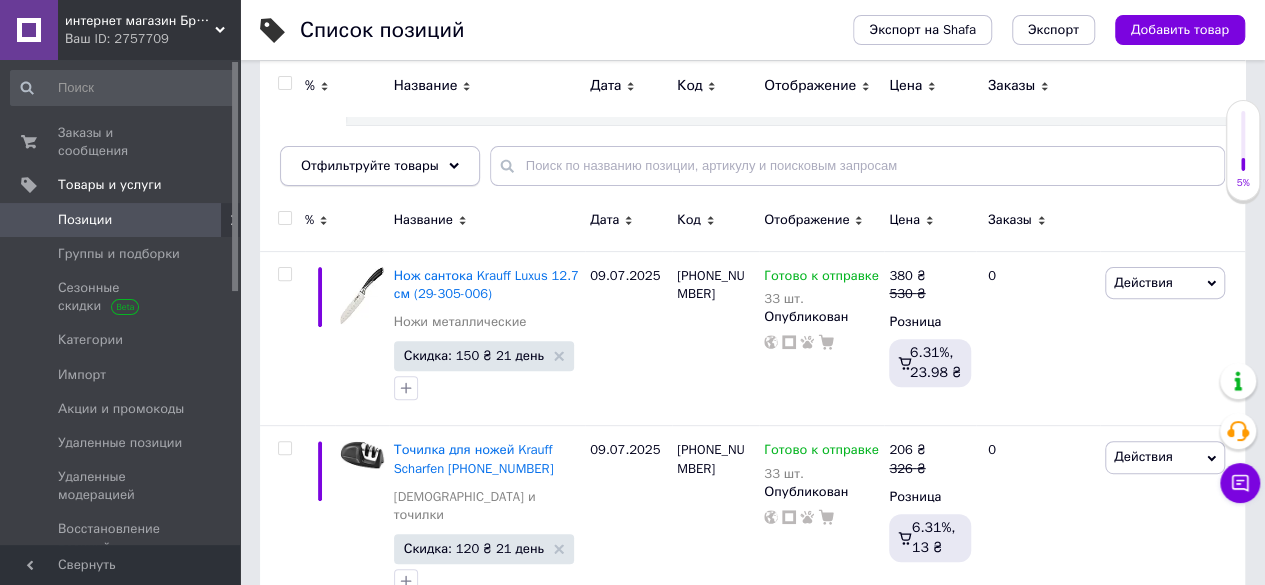 click on "Отфильтруйте товары" at bounding box center (370, 165) 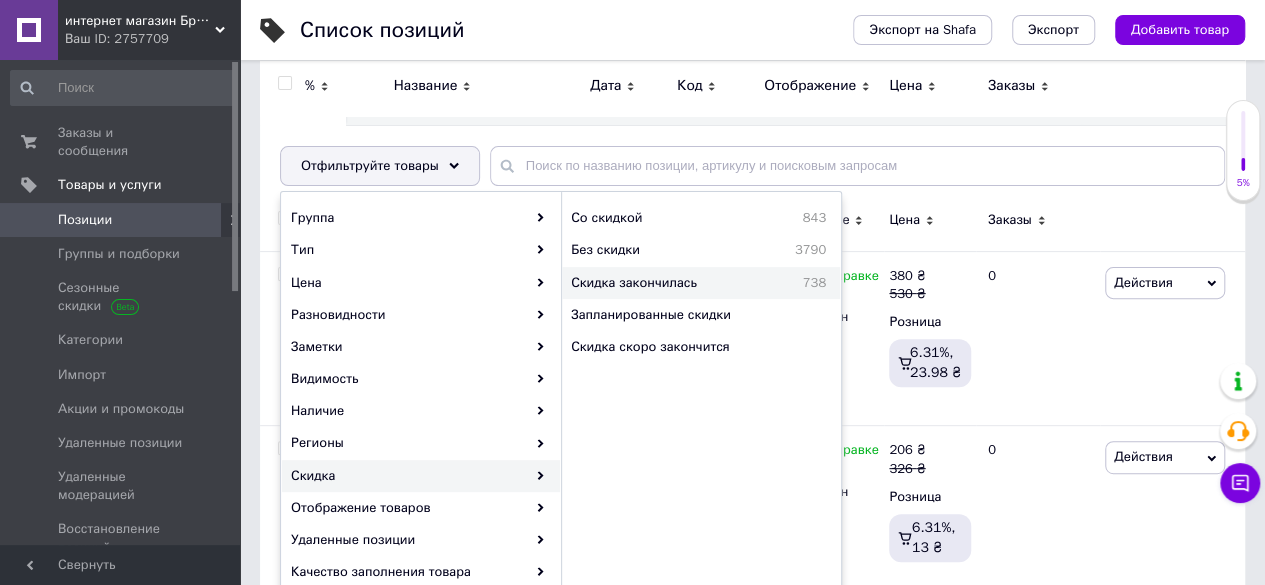 click on "Скидка закончилась" at bounding box center [672, 283] 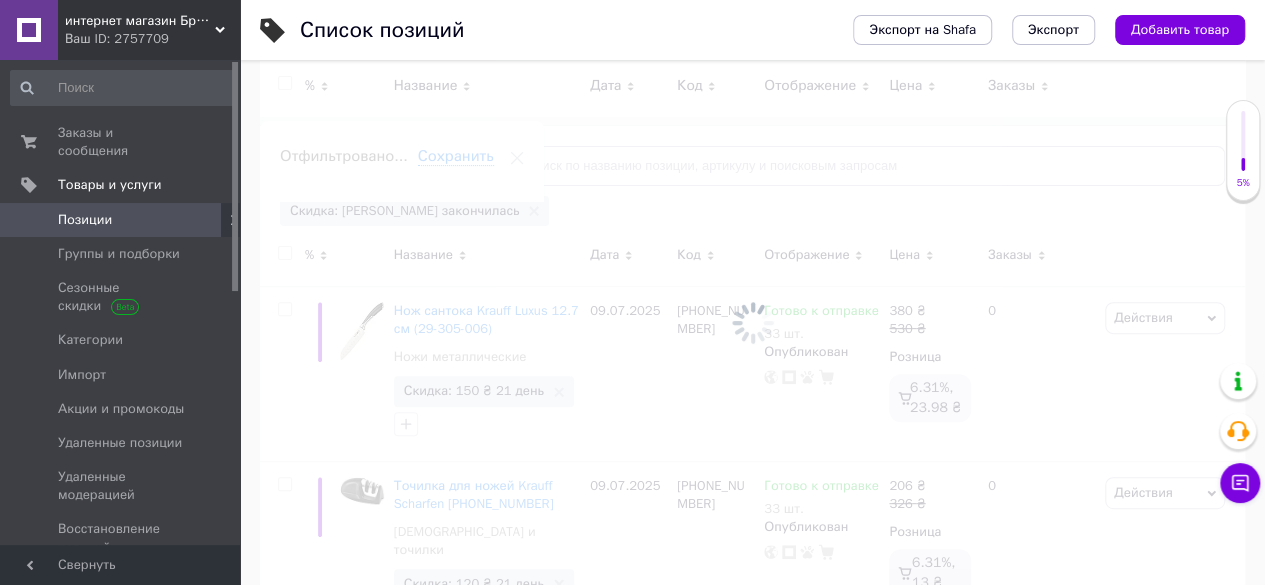 scroll, scrollTop: 0, scrollLeft: 477, axis: horizontal 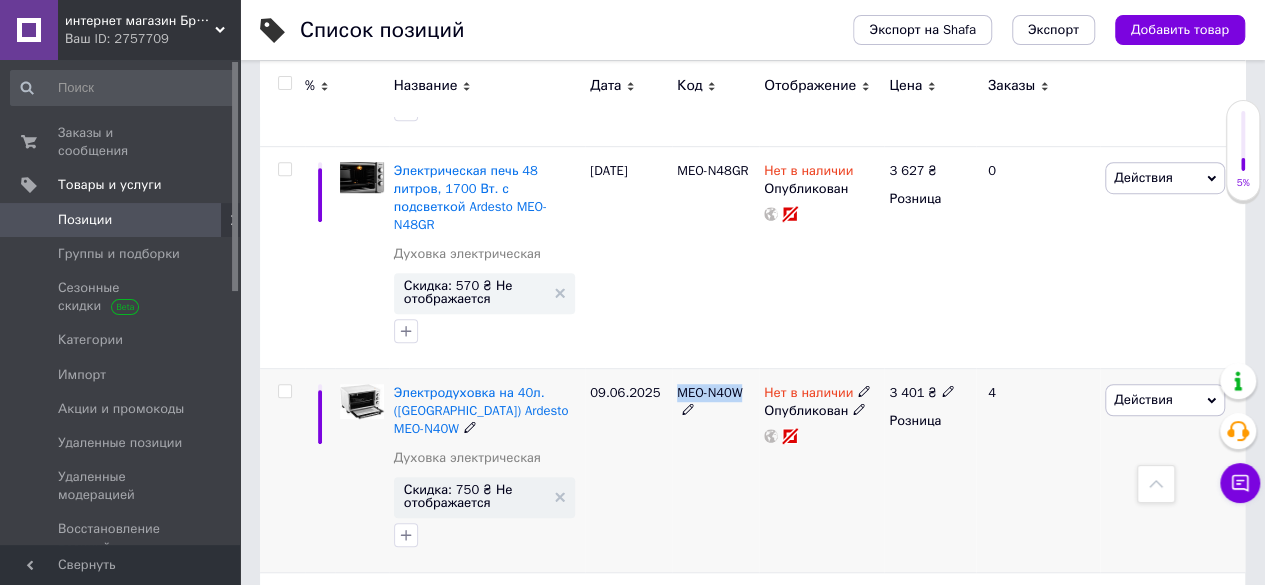 drag, startPoint x: 674, startPoint y: 201, endPoint x: 744, endPoint y: 219, distance: 72.277245 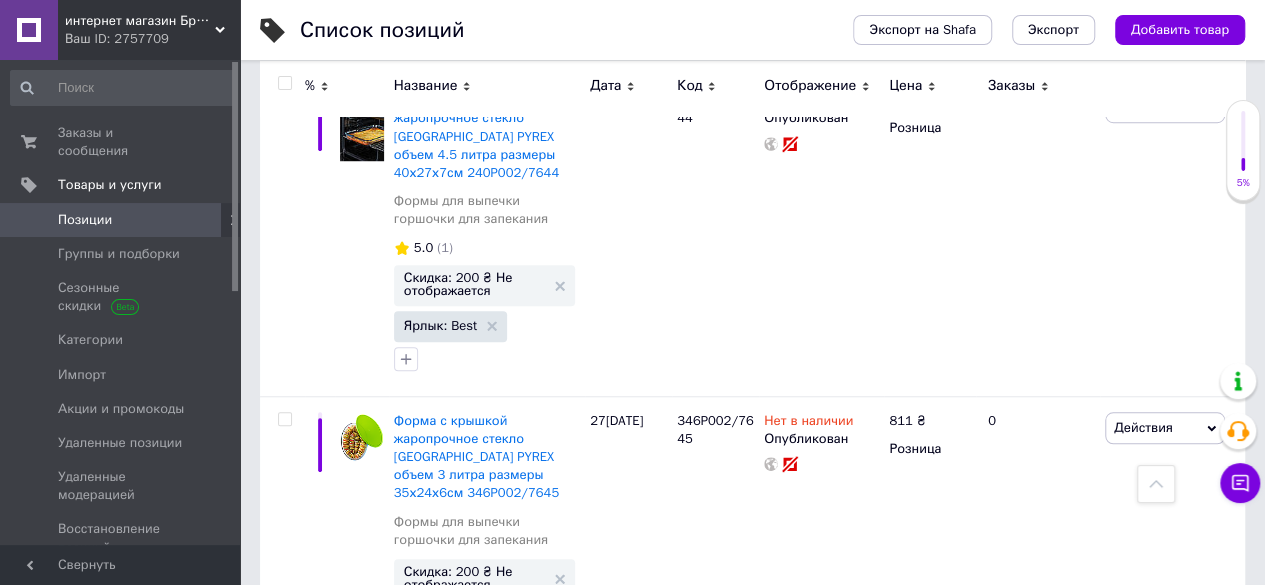 scroll, scrollTop: 15246, scrollLeft: 0, axis: vertical 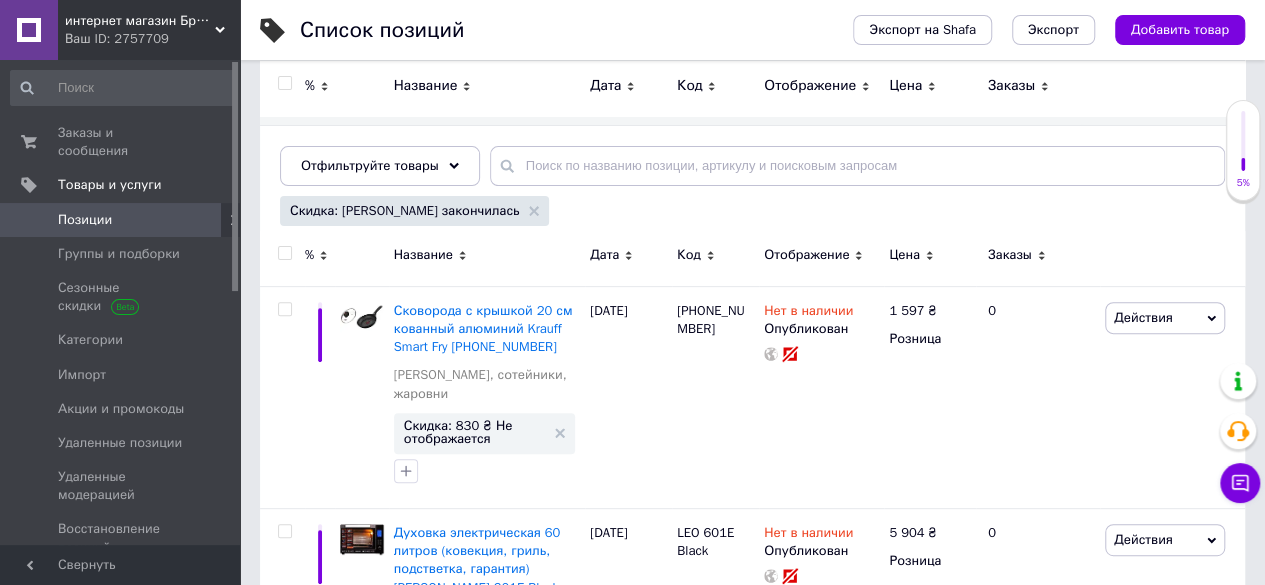 click on "Отображение" at bounding box center (806, 255) 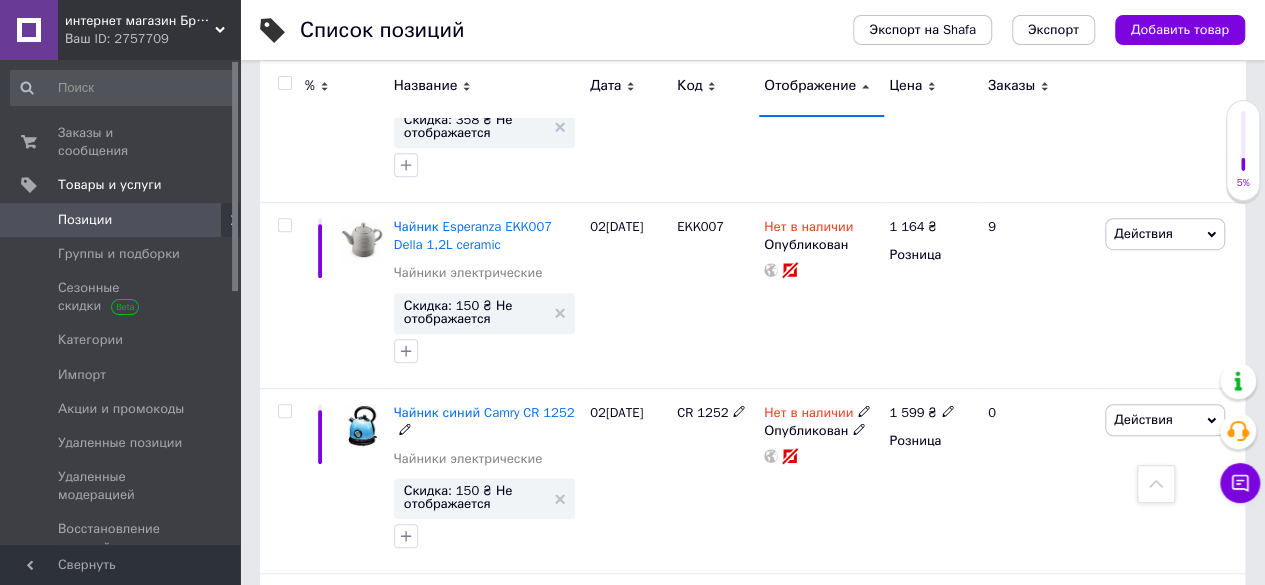 scroll, scrollTop: 19578, scrollLeft: 0, axis: vertical 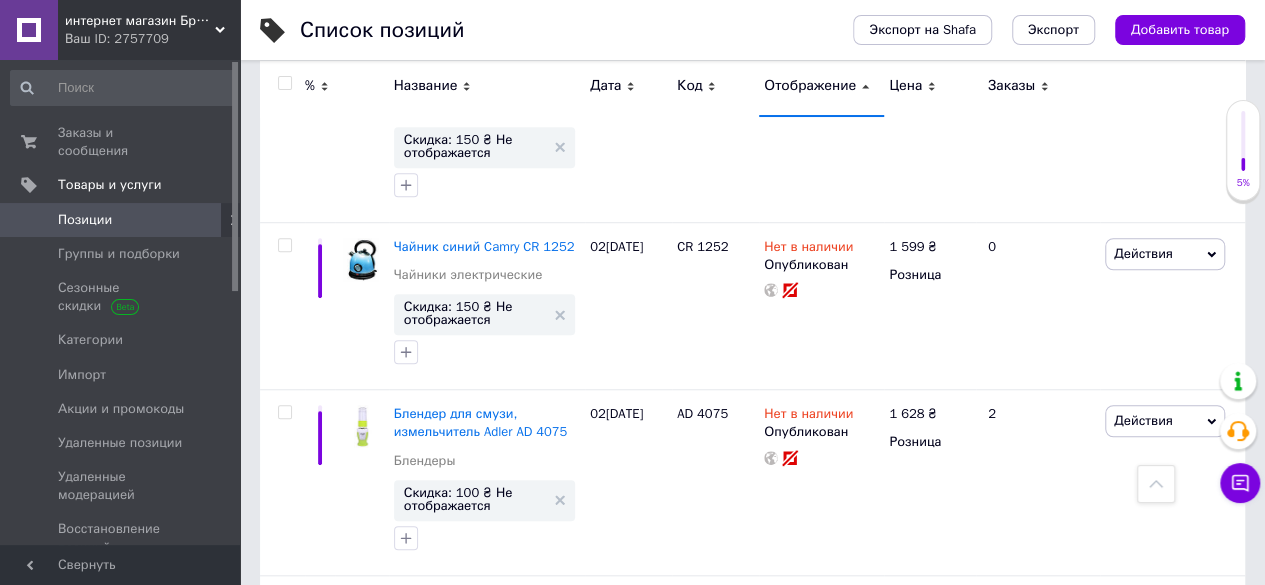 click on "2" at bounding box center [327, 1024] 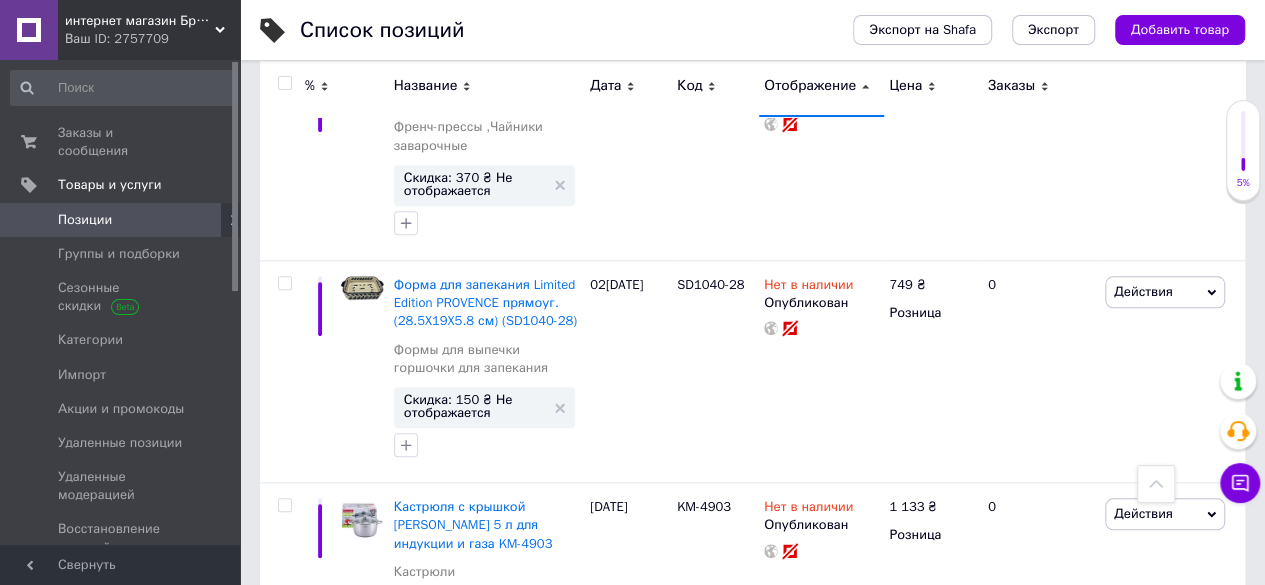 scroll, scrollTop: 0, scrollLeft: 0, axis: both 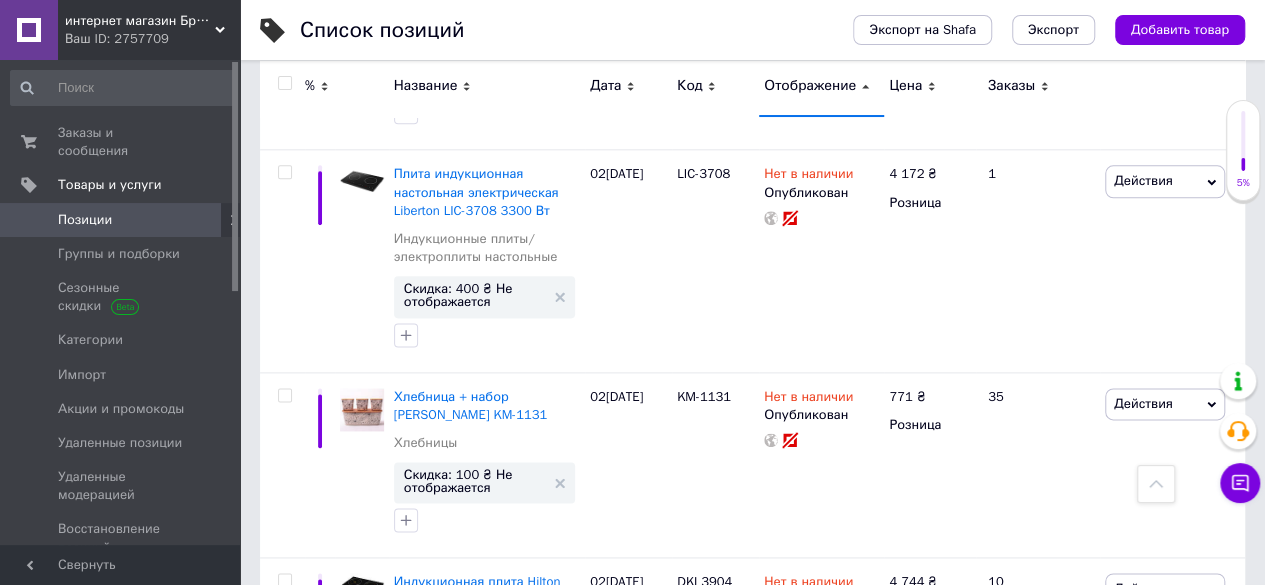 click on "3" at bounding box center (505, 1006) 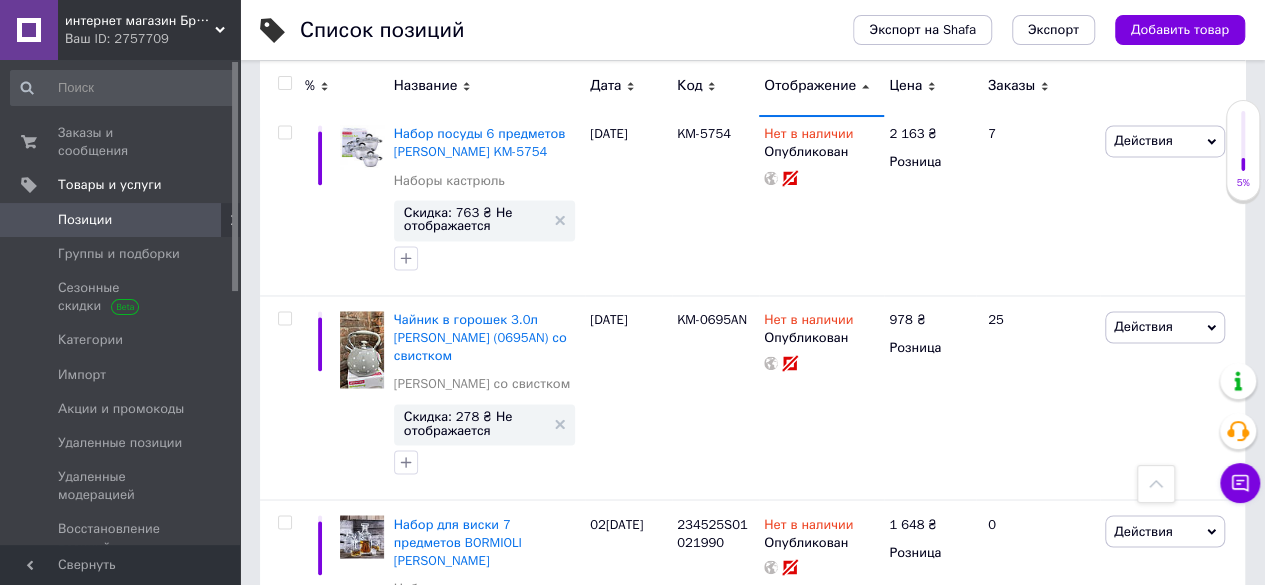 scroll, scrollTop: 20464, scrollLeft: 0, axis: vertical 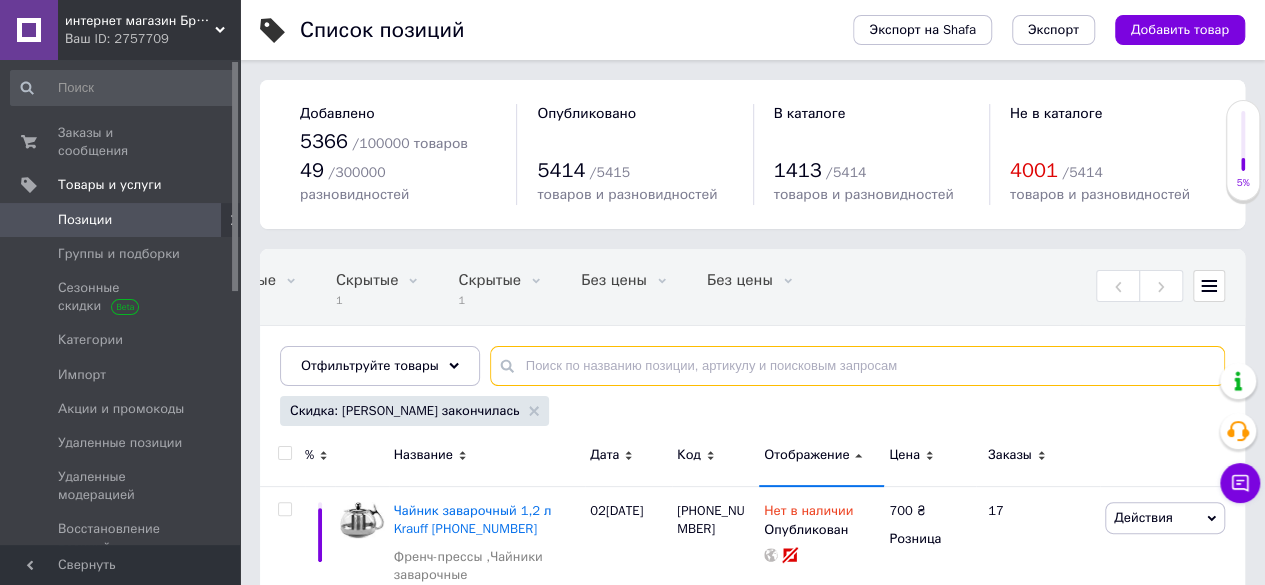 drag, startPoint x: 534, startPoint y: 347, endPoint x: 548, endPoint y: 349, distance: 14.142136 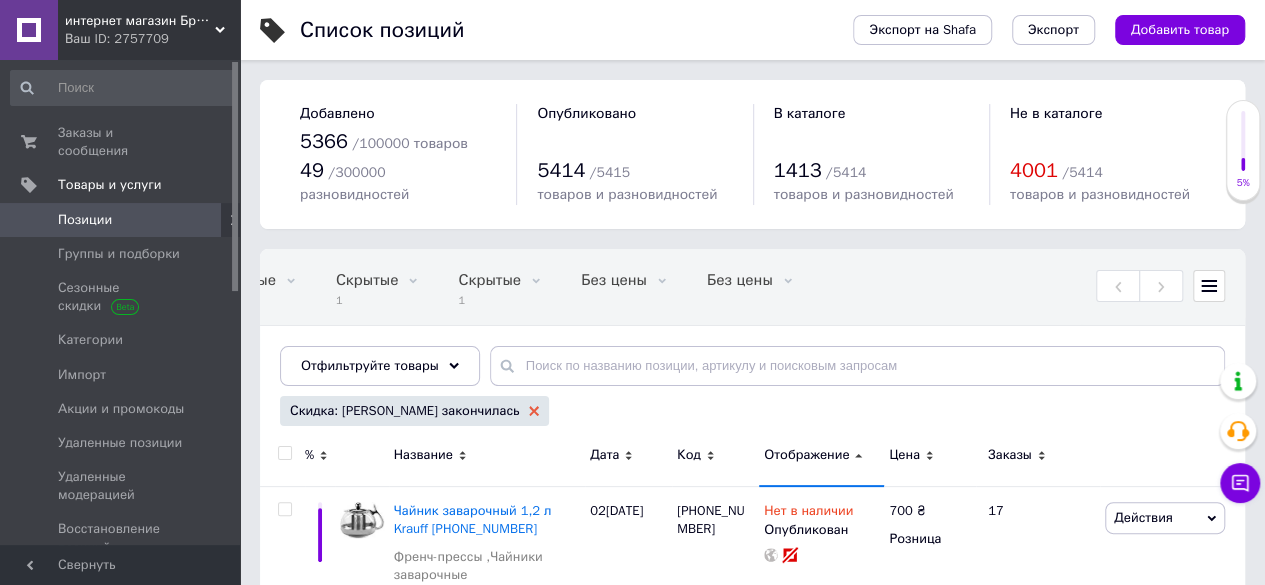 click 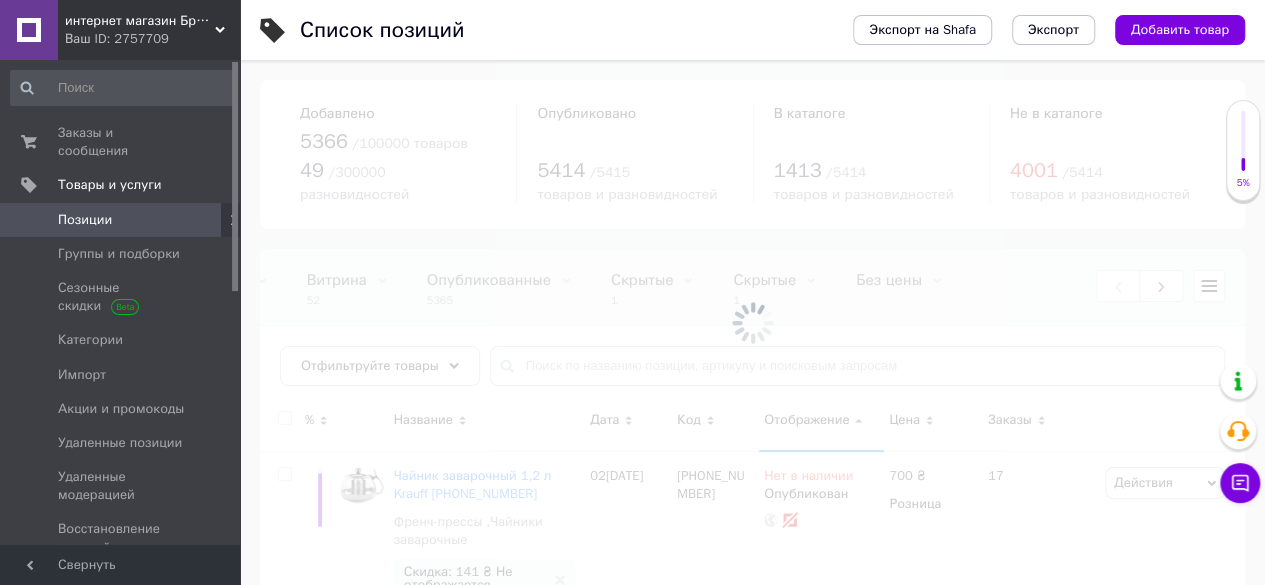 scroll, scrollTop: 0, scrollLeft: 0, axis: both 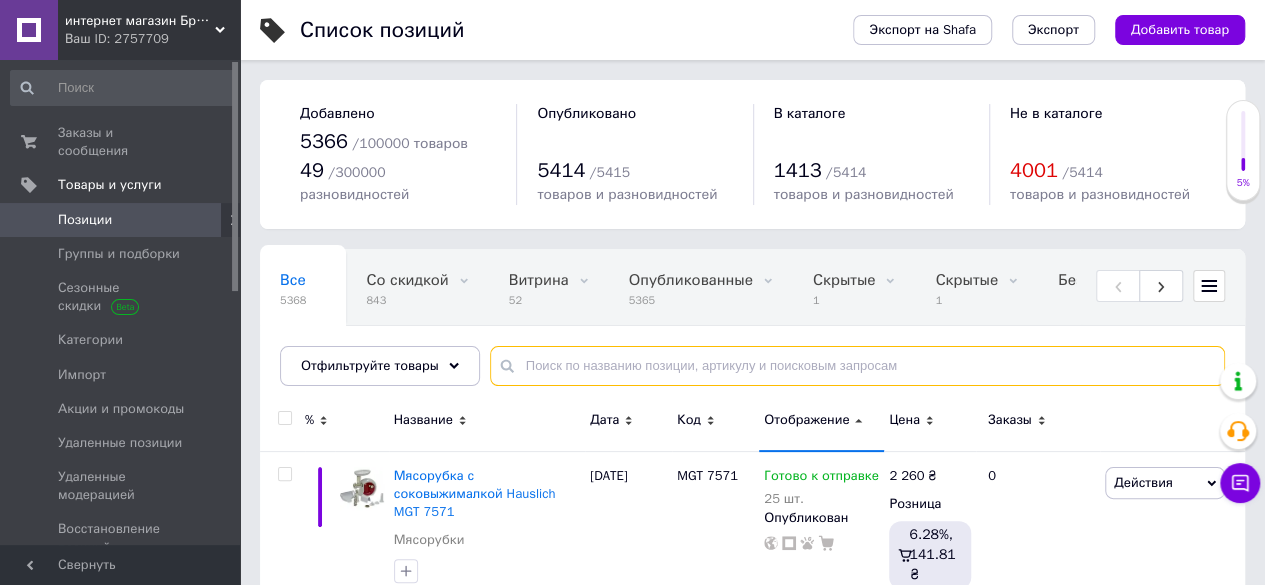 click at bounding box center [857, 366] 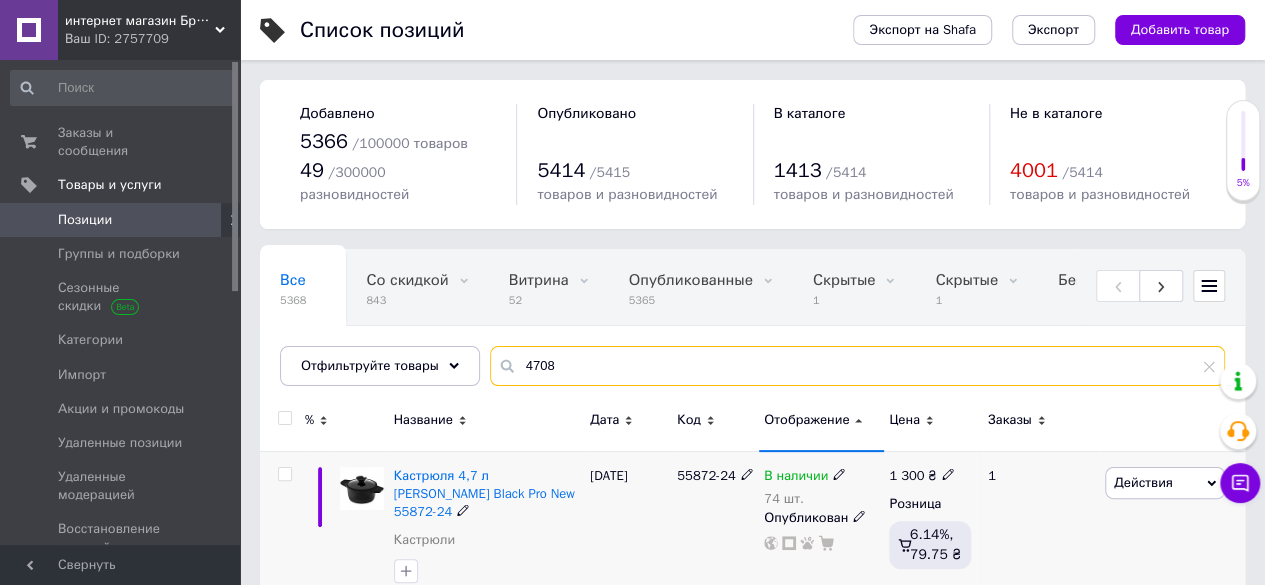 scroll, scrollTop: 400, scrollLeft: 0, axis: vertical 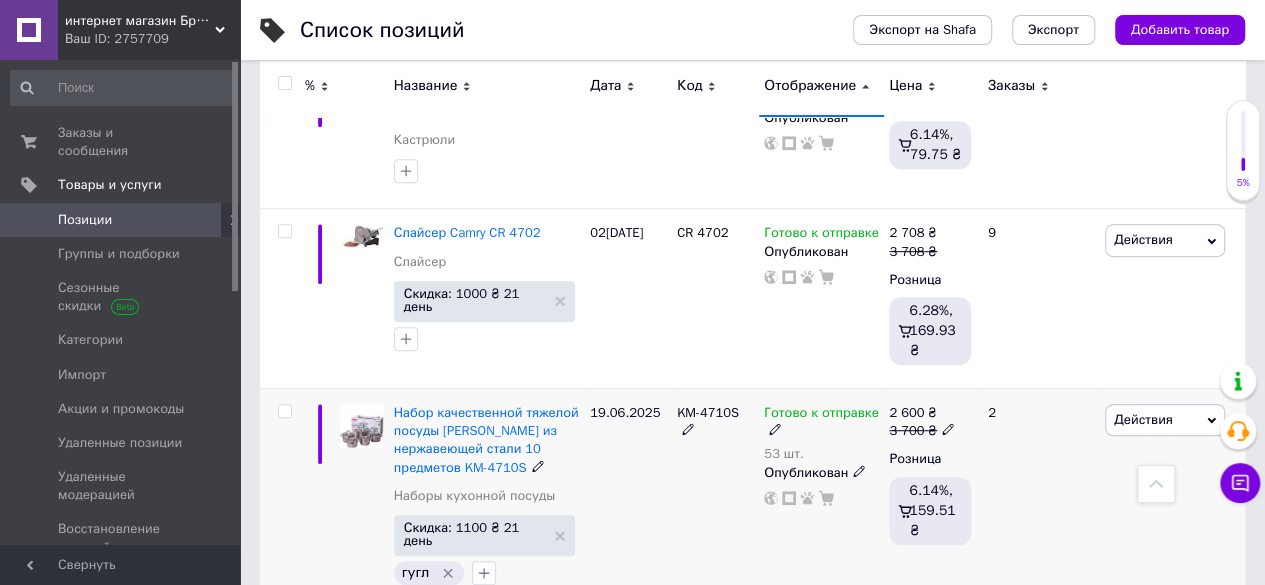 type on "4708" 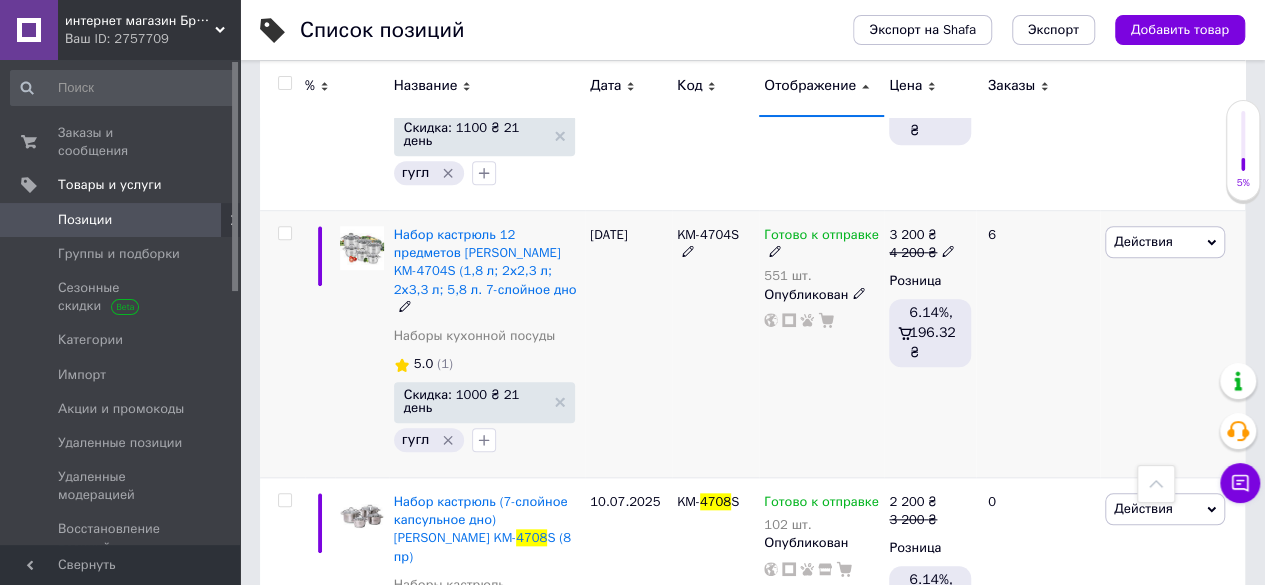scroll, scrollTop: 900, scrollLeft: 0, axis: vertical 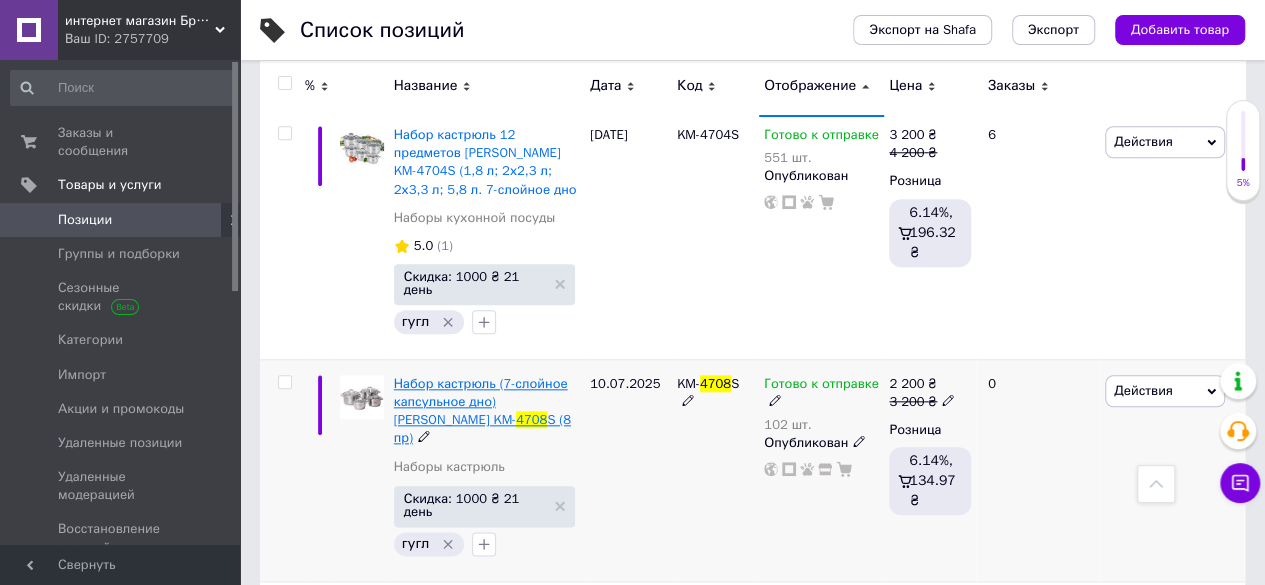click on "Набор кастрюль (7-слойное капсульное дно) [PERSON_NAME] KM-" at bounding box center (481, 401) 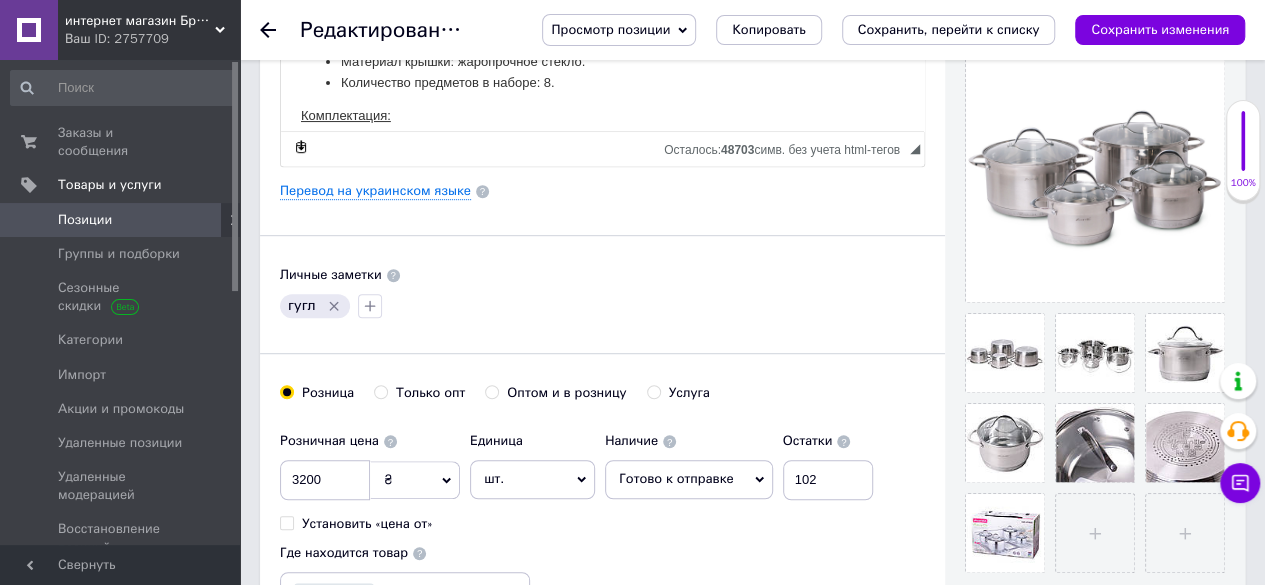 scroll, scrollTop: 500, scrollLeft: 0, axis: vertical 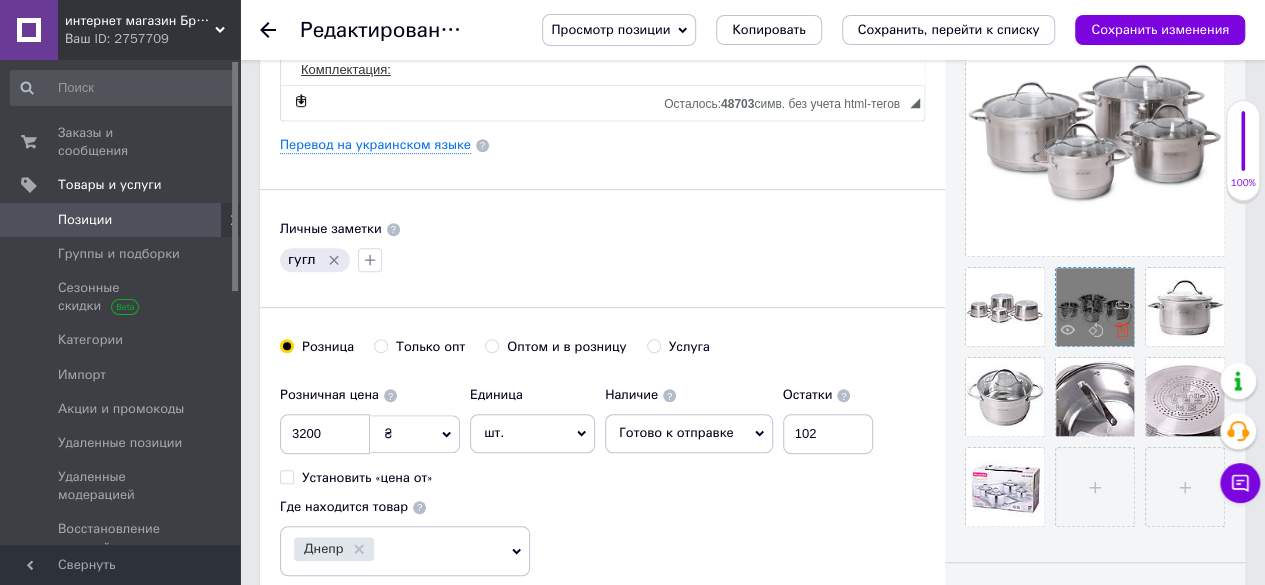 click 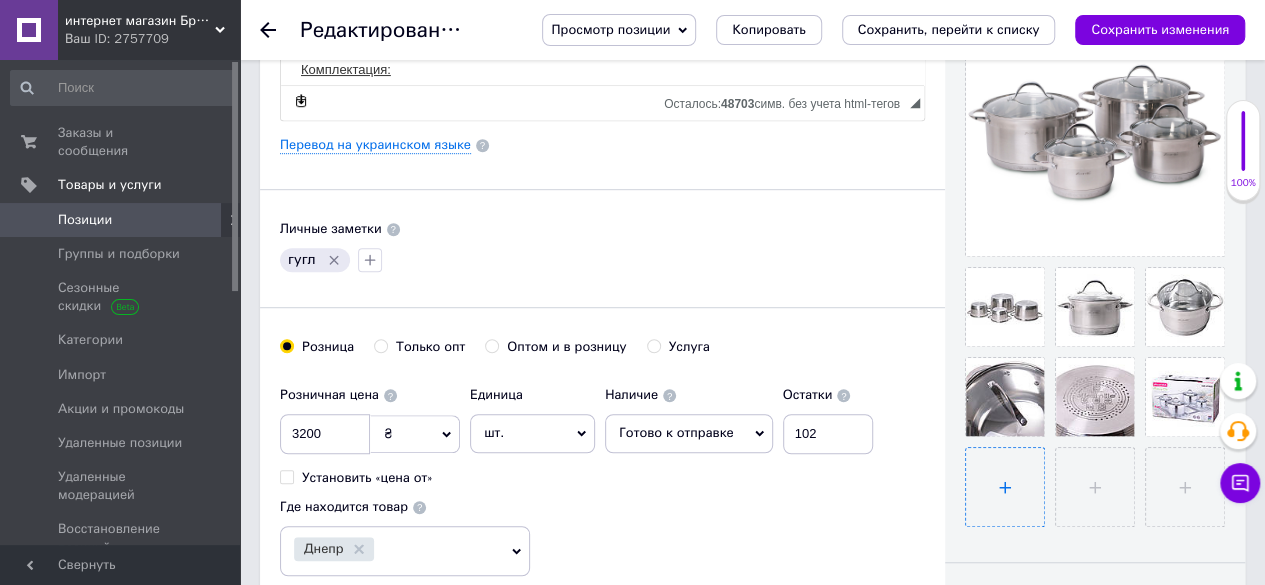 click at bounding box center [1005, 487] 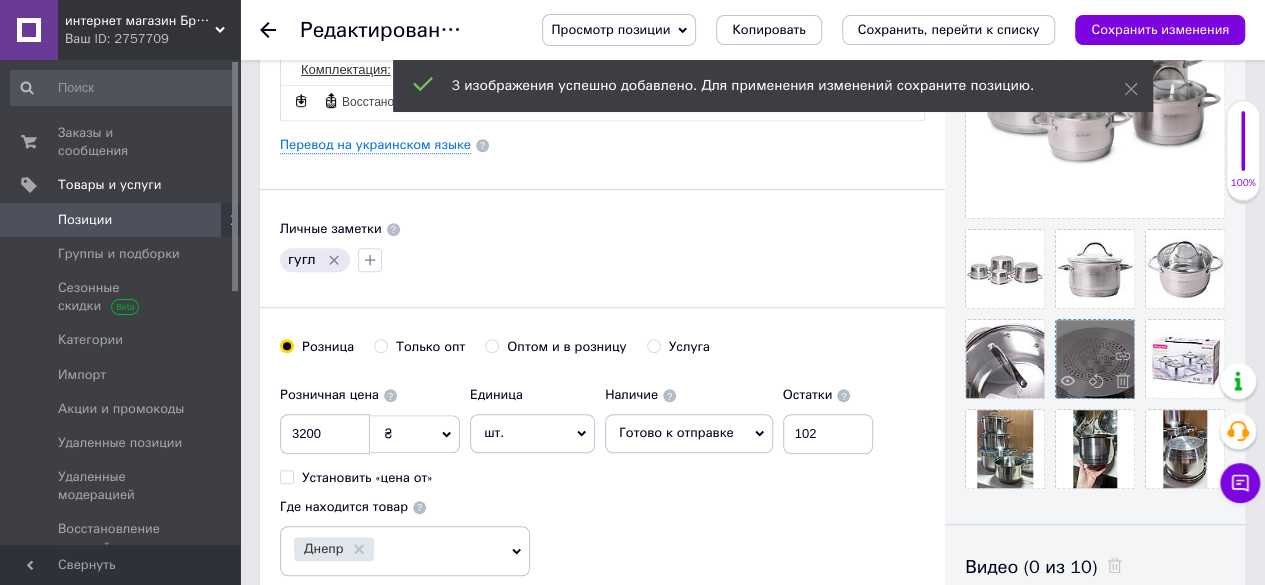 scroll, scrollTop: 600, scrollLeft: 0, axis: vertical 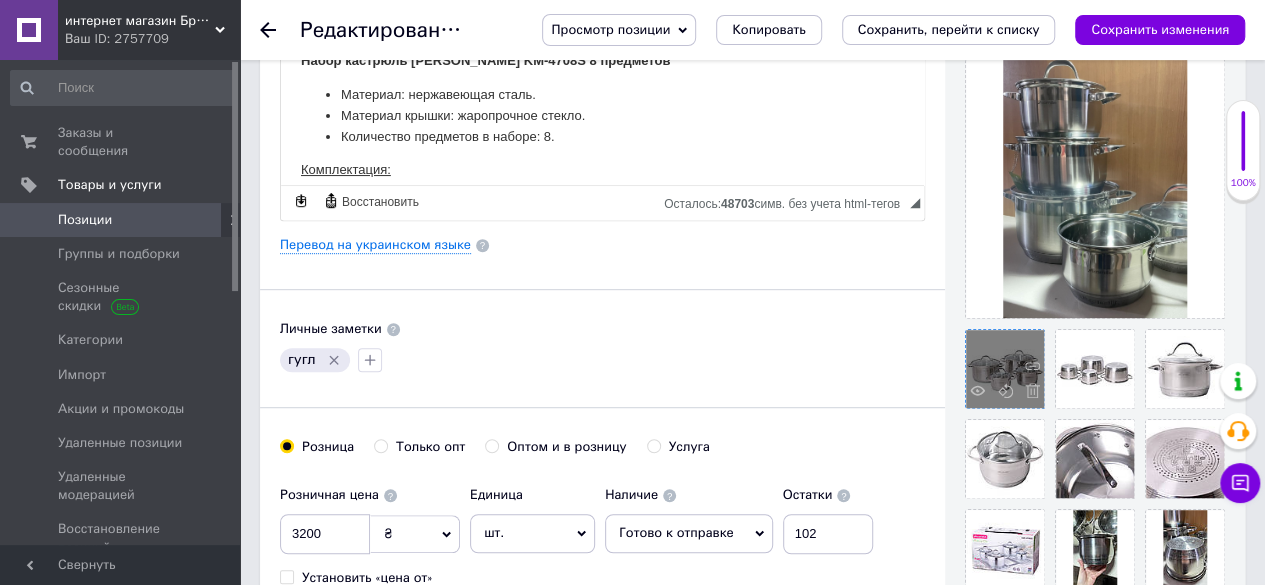 drag, startPoint x: 1205, startPoint y: 292, endPoint x: 973, endPoint y: 351, distance: 239.38463 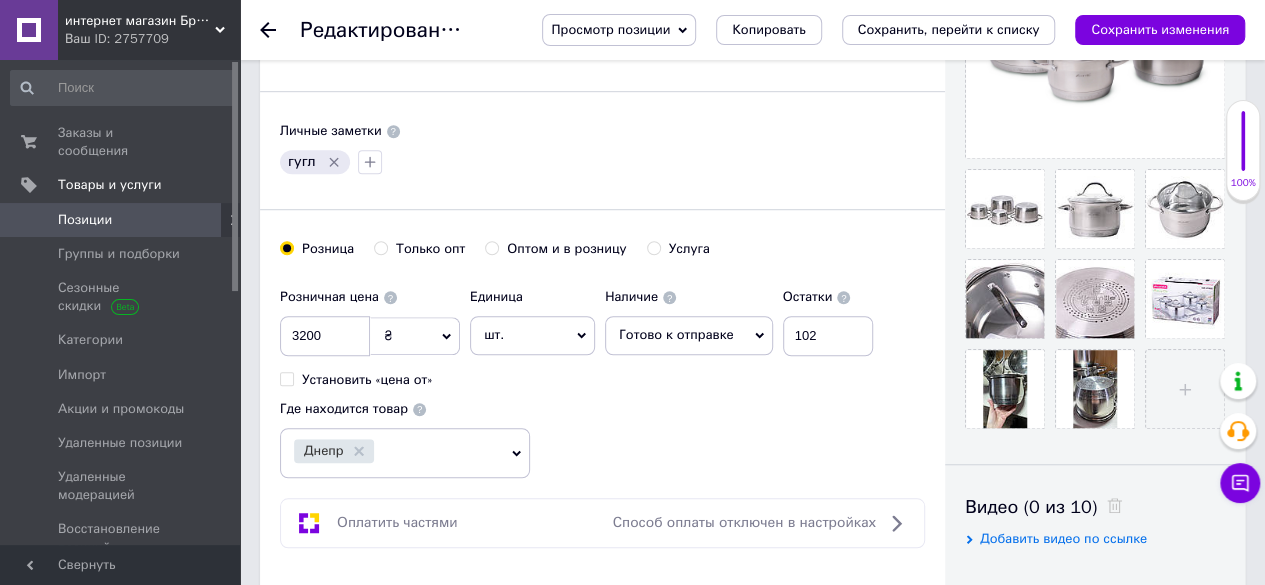 scroll, scrollTop: 600, scrollLeft: 0, axis: vertical 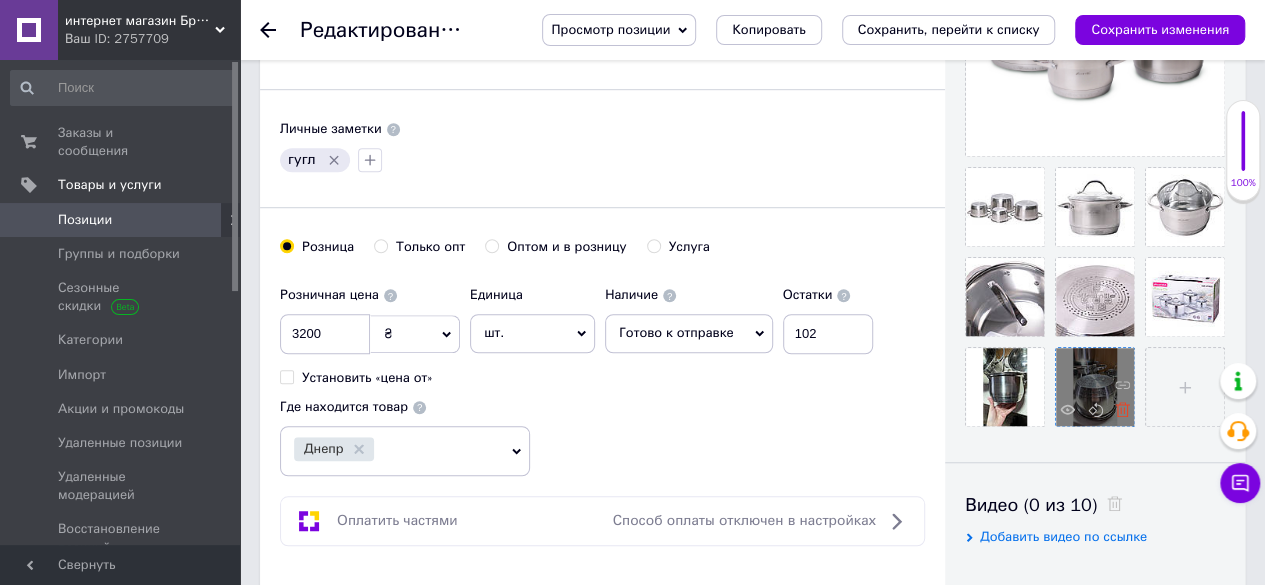 click 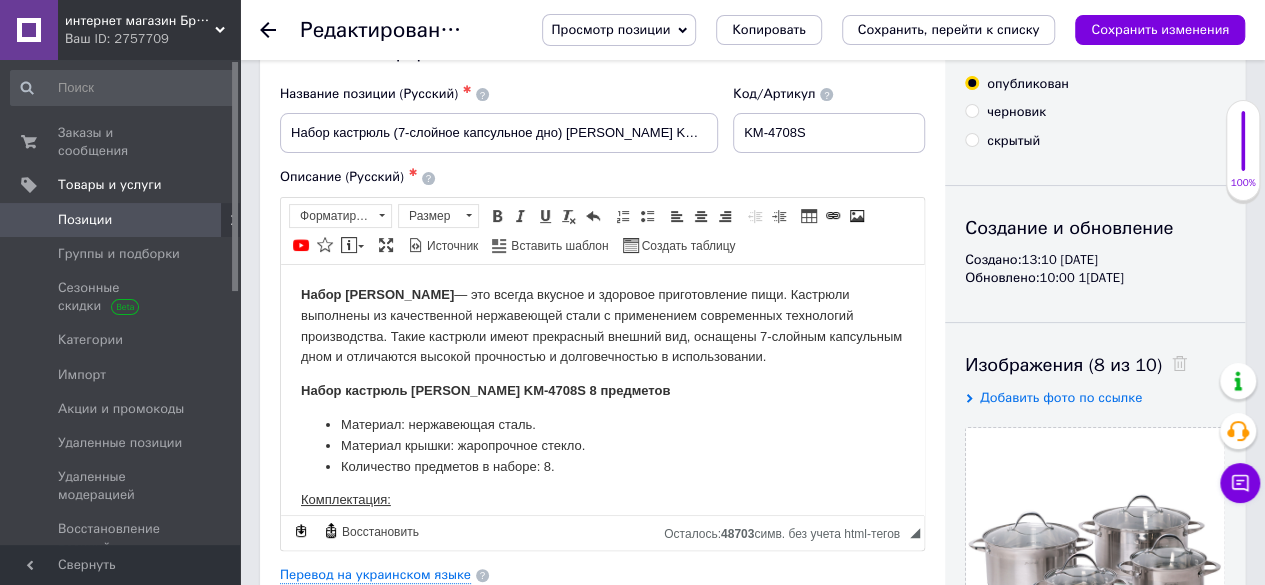 scroll, scrollTop: 0, scrollLeft: 0, axis: both 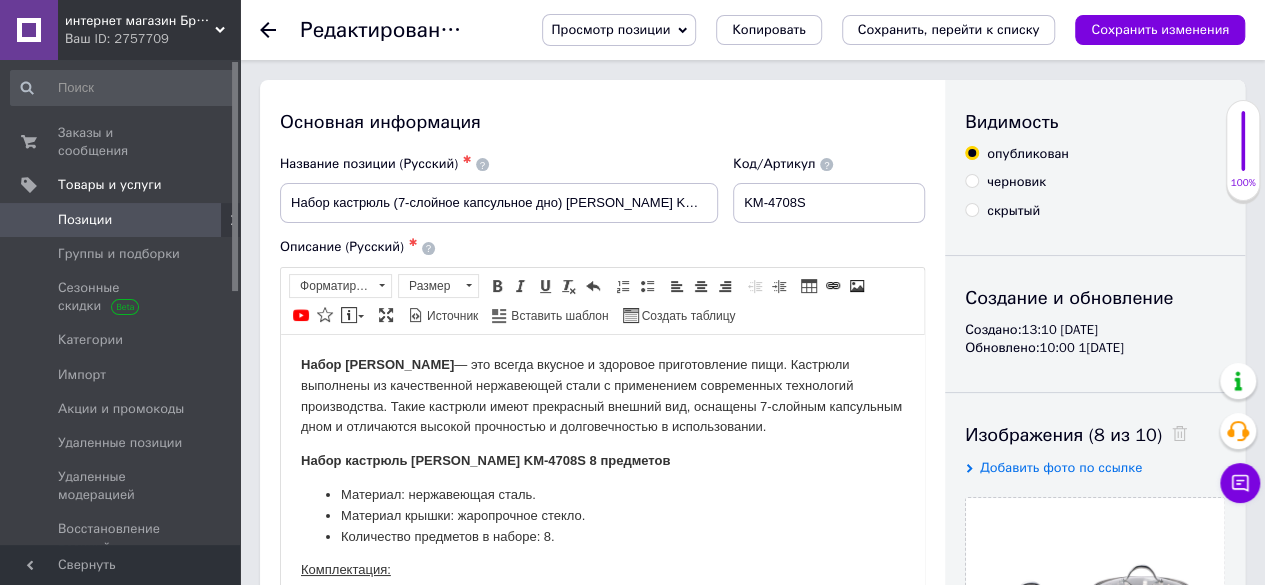 click on "Основная информация Название позиции (Русский) ✱ Набор кастрюль (7-слойное капсульное дно) [PERSON_NAME] KM-4708S (8 пр) Код/Артикул KM-4708S Описание (Русский) ✱ Набор кастрюль [PERSON_NAME]  — это всегда вкусное и здоровое приготовление пищи. Кастрюли выполнены из качественной нержавеющей стали с применением современных технологий производства. Такие кастрюли имеют прекрасный внешний вид, оснащены 7-слойным капсульным дном и отличаются высокой прочностью и долговечностью в использовании.
Набор кастрюль [PERSON_NAME] KM-4708S 8 предметов
Материал: нержавеющая сталь." at bounding box center [602, 638] 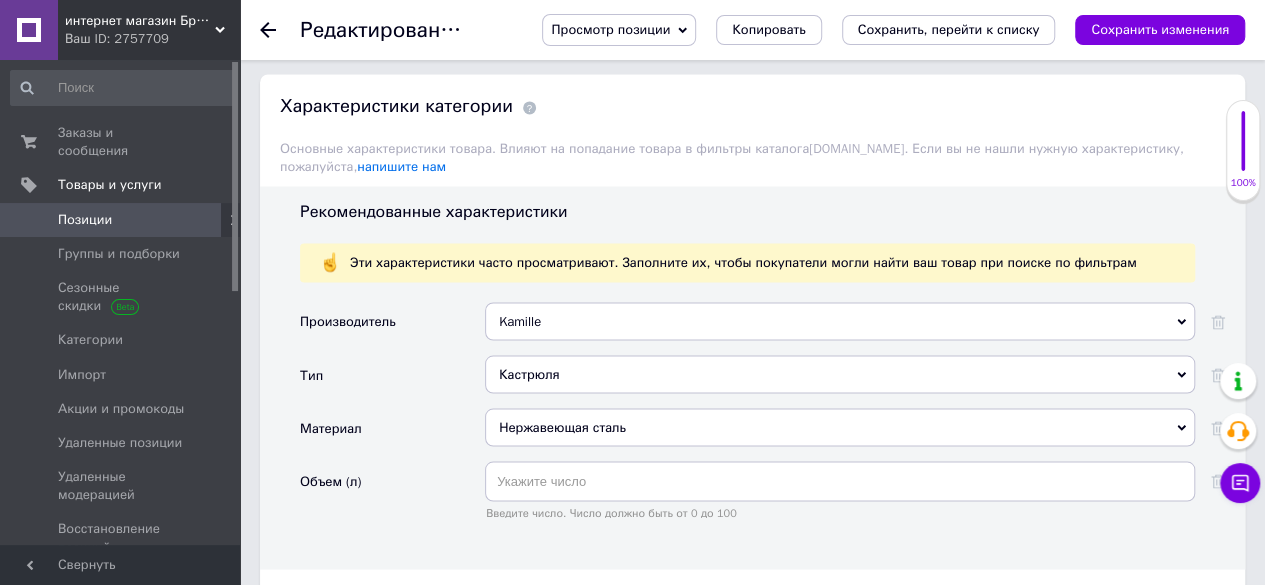 scroll, scrollTop: 1800, scrollLeft: 0, axis: vertical 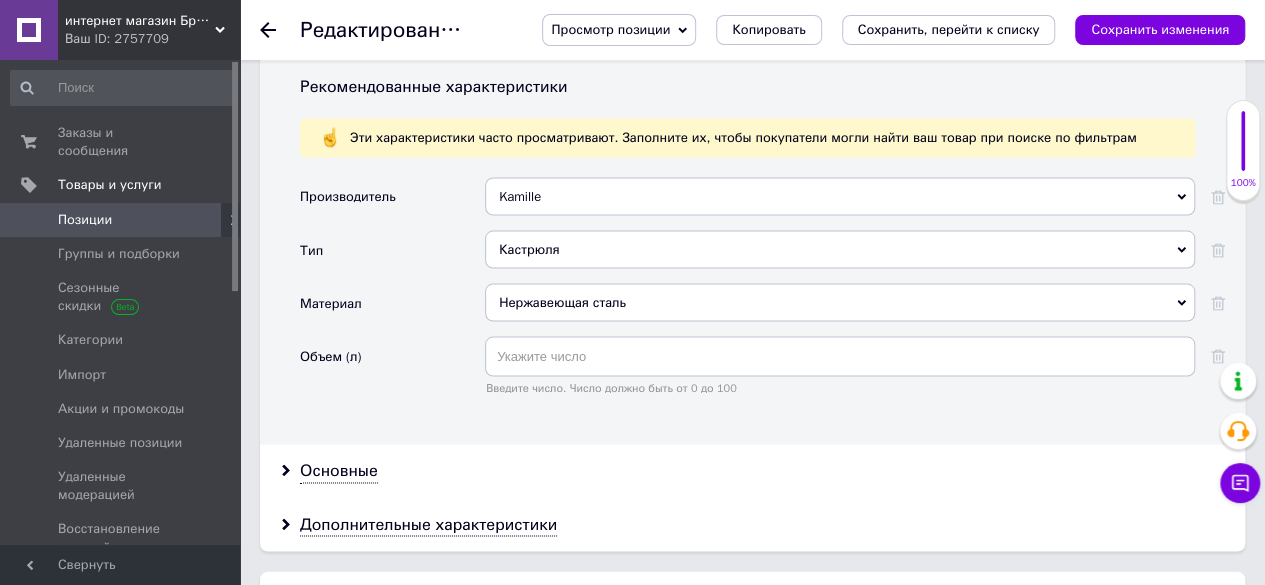 click on "Кастрюля" at bounding box center (840, 249) 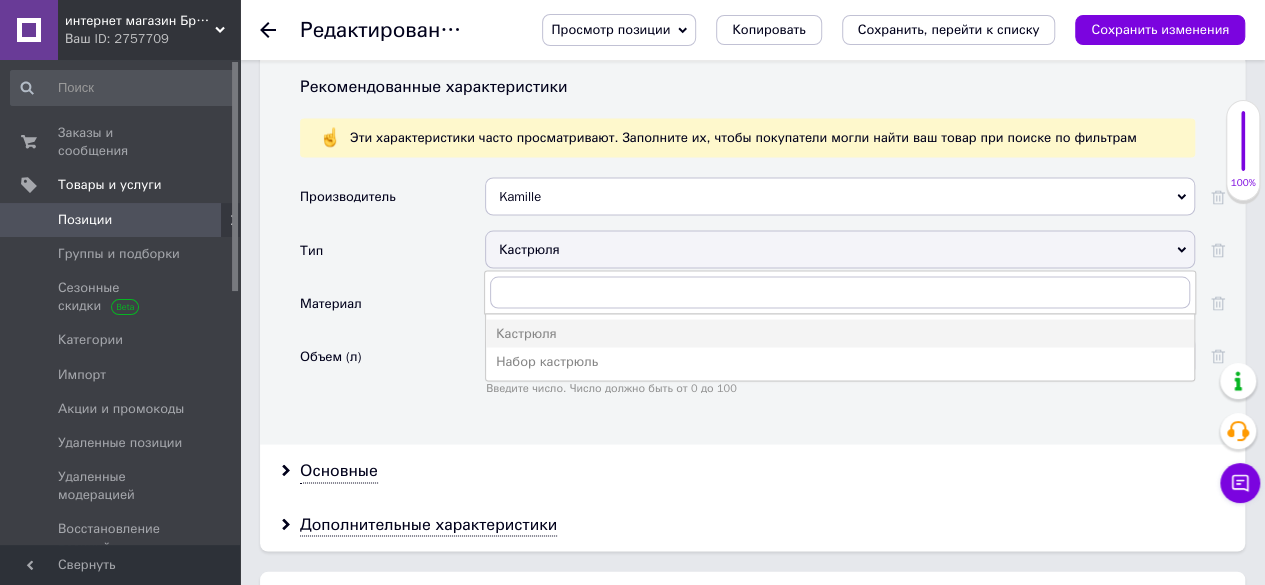 drag, startPoint x: 542, startPoint y: 351, endPoint x: 503, endPoint y: 343, distance: 39.812057 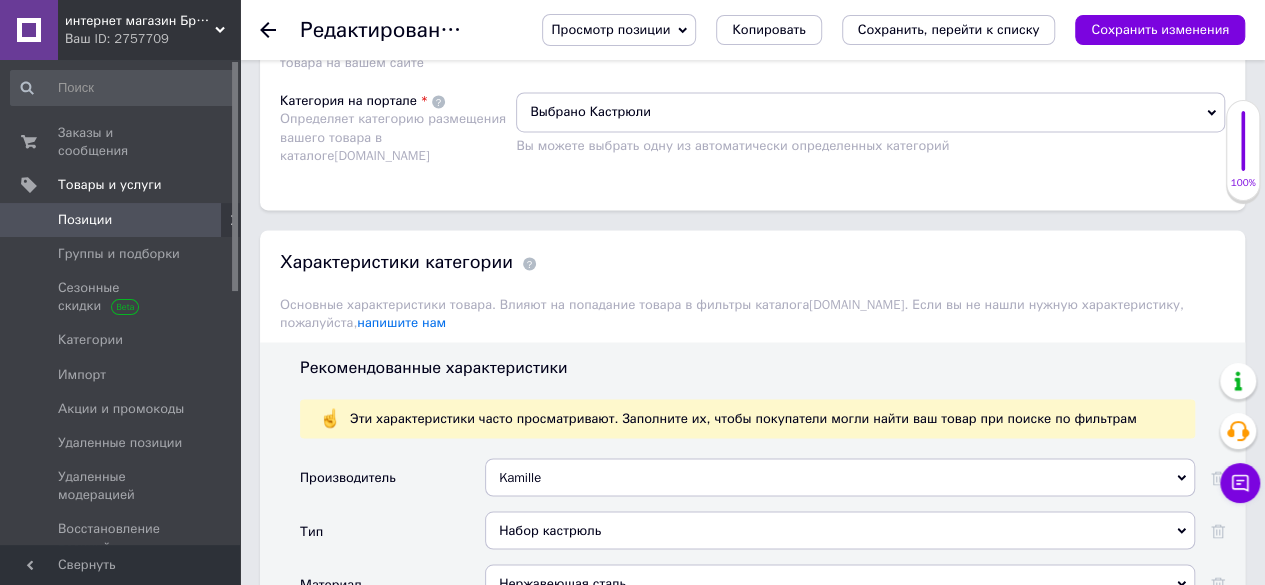 scroll, scrollTop: 1400, scrollLeft: 0, axis: vertical 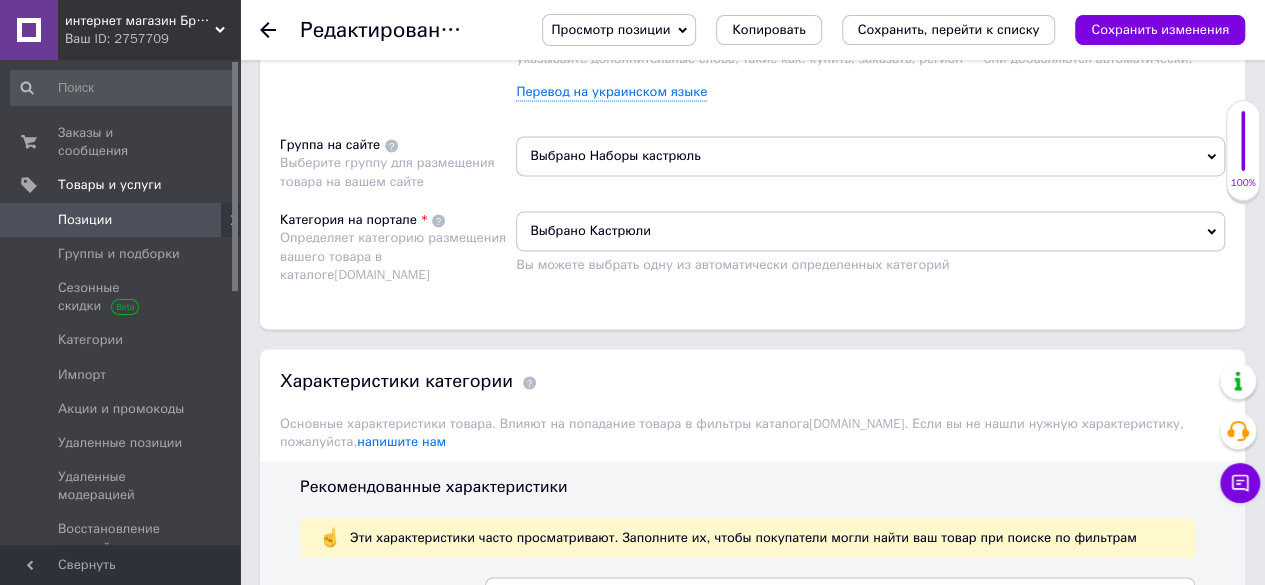 click on "Выбрано Кастрюли" at bounding box center (870, 231) 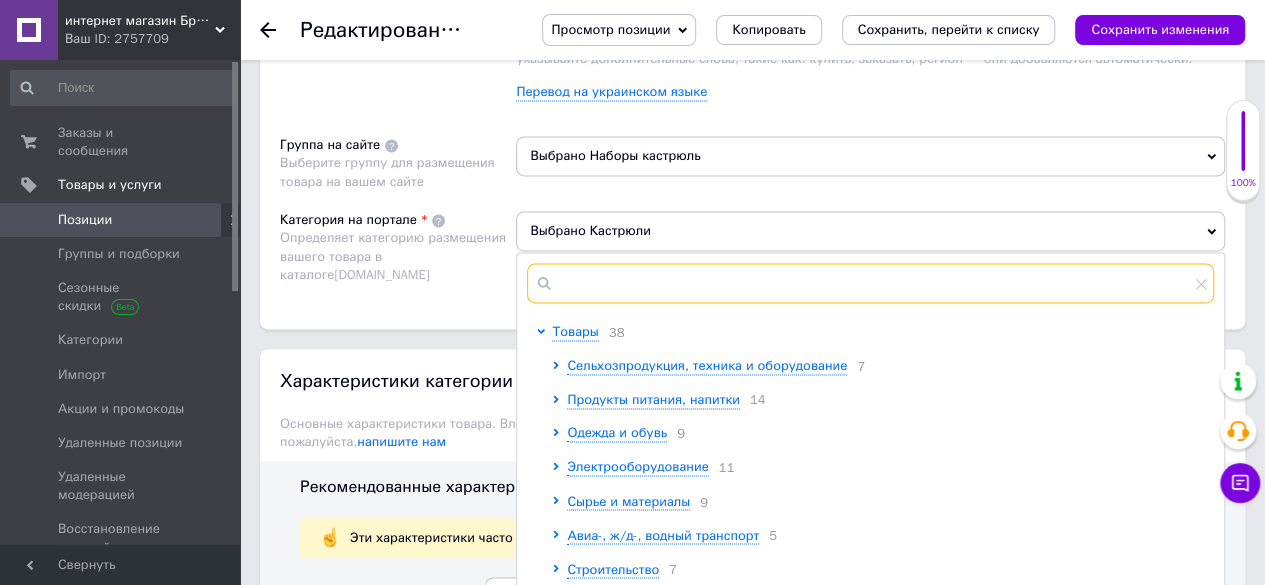 click at bounding box center [870, 283] 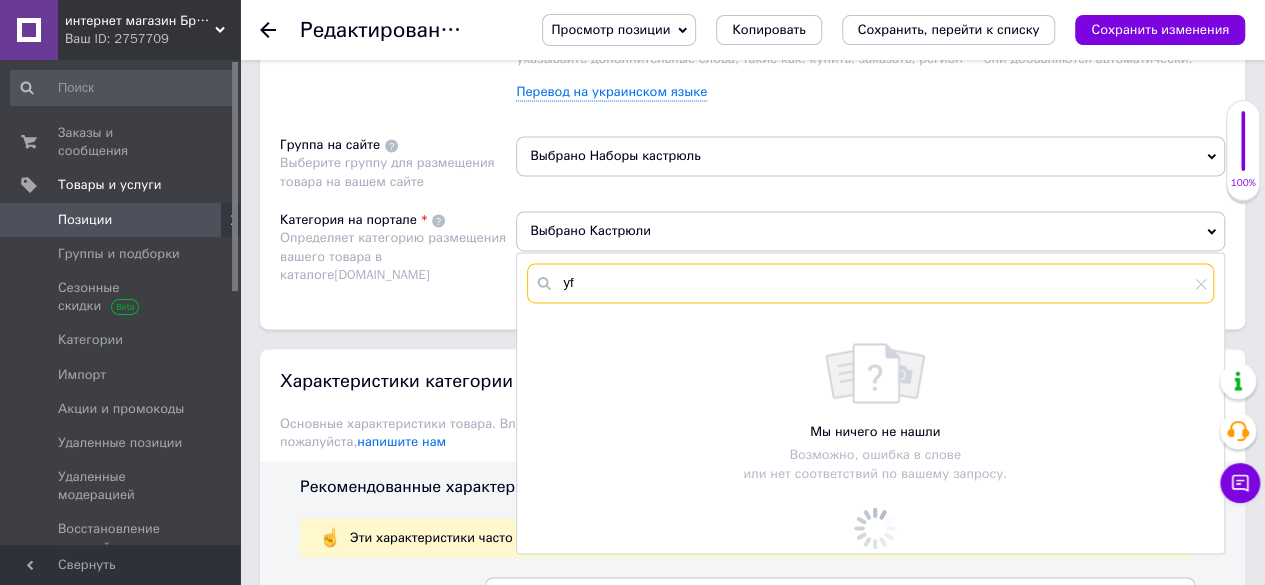 type on "y" 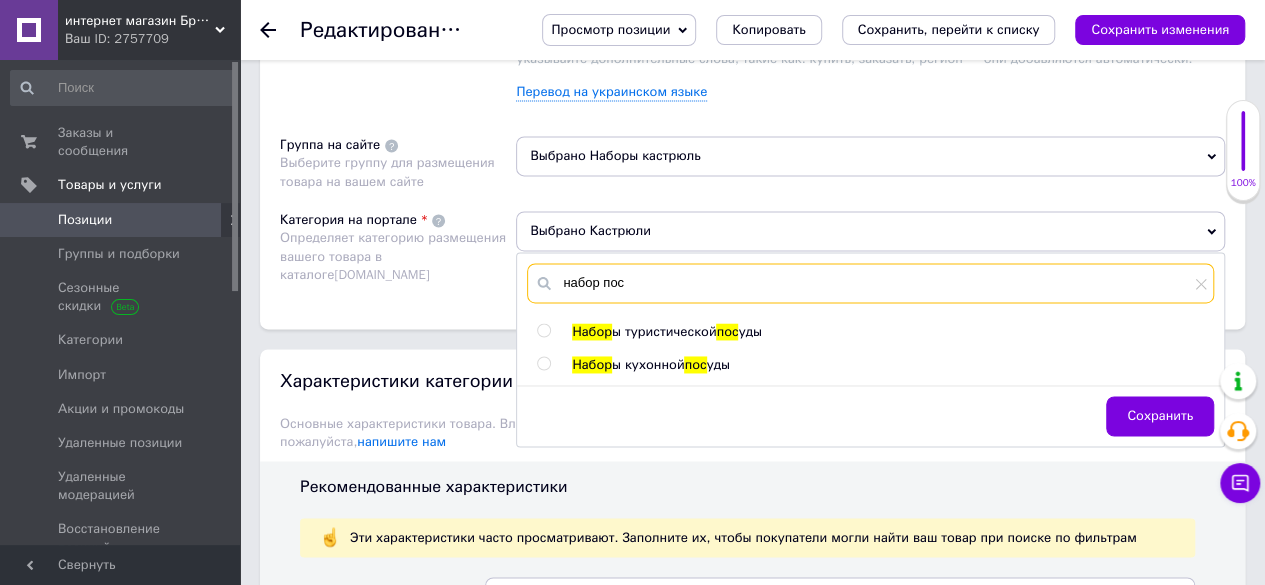 type on "набор пос" 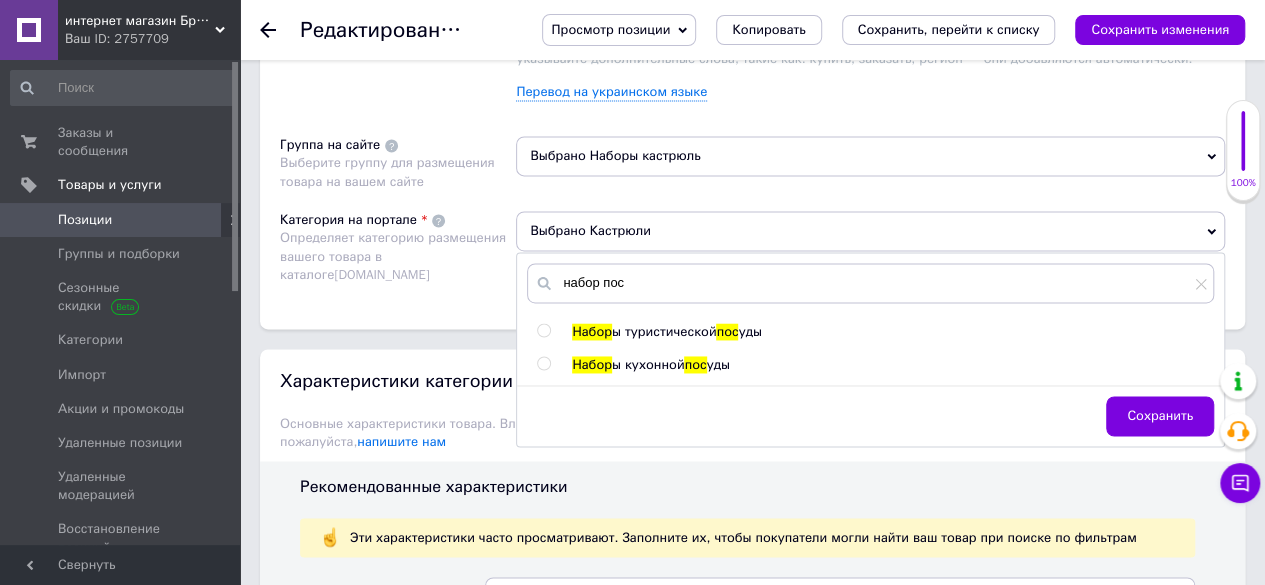 click at bounding box center [543, 363] 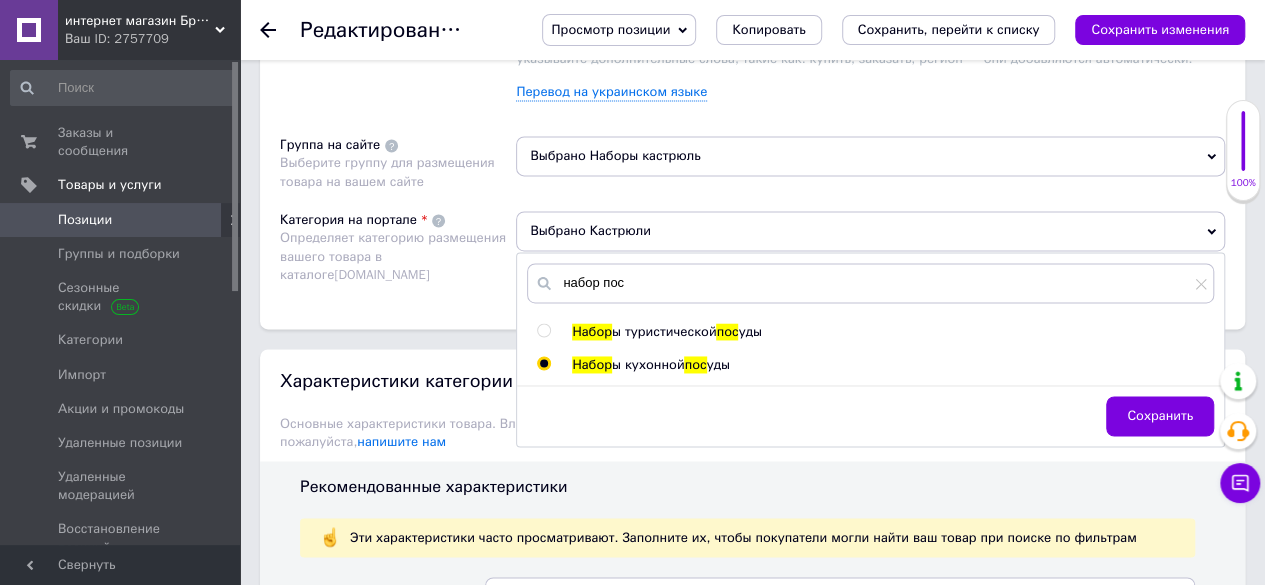 radio on "true" 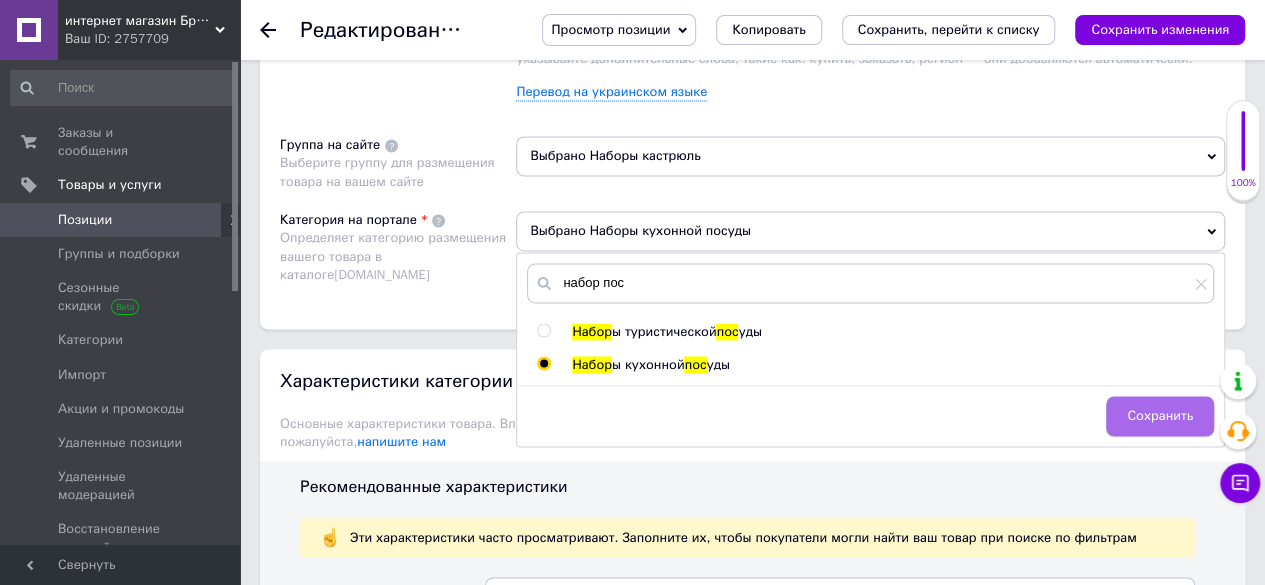 click on "Сохранить" at bounding box center [1160, 416] 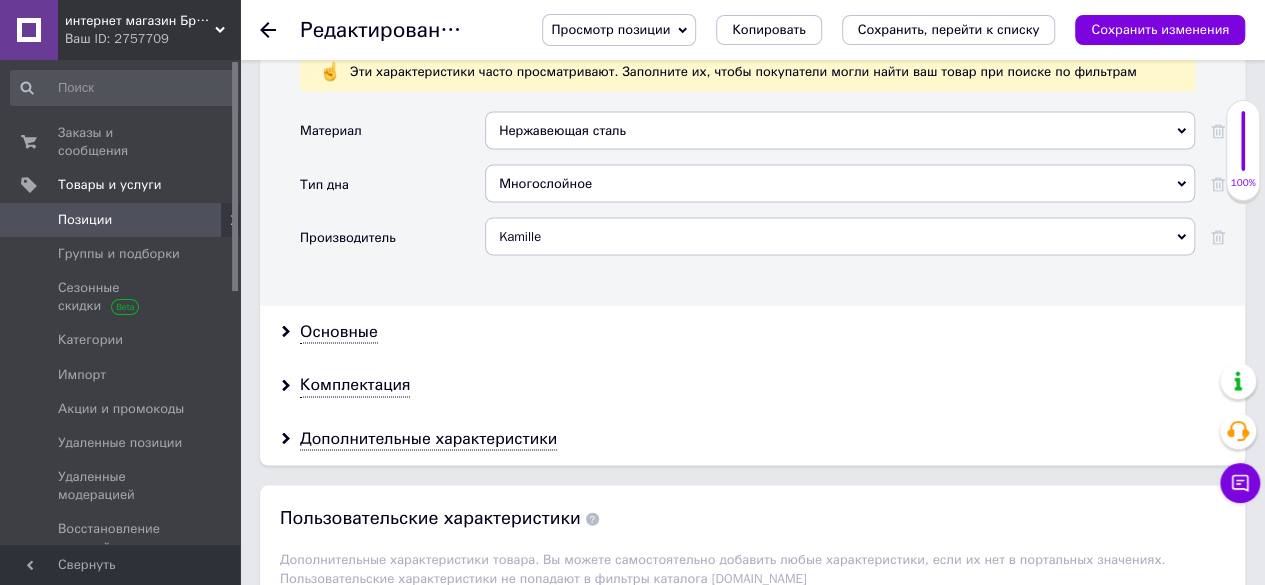 scroll, scrollTop: 1900, scrollLeft: 0, axis: vertical 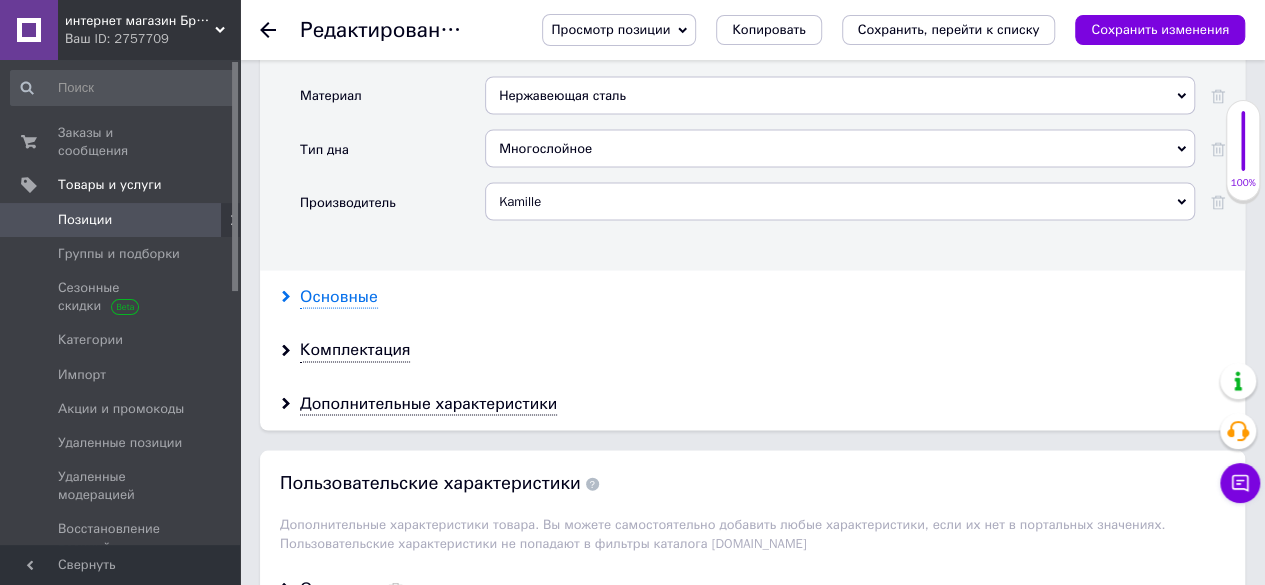 click on "Основные" at bounding box center (339, 297) 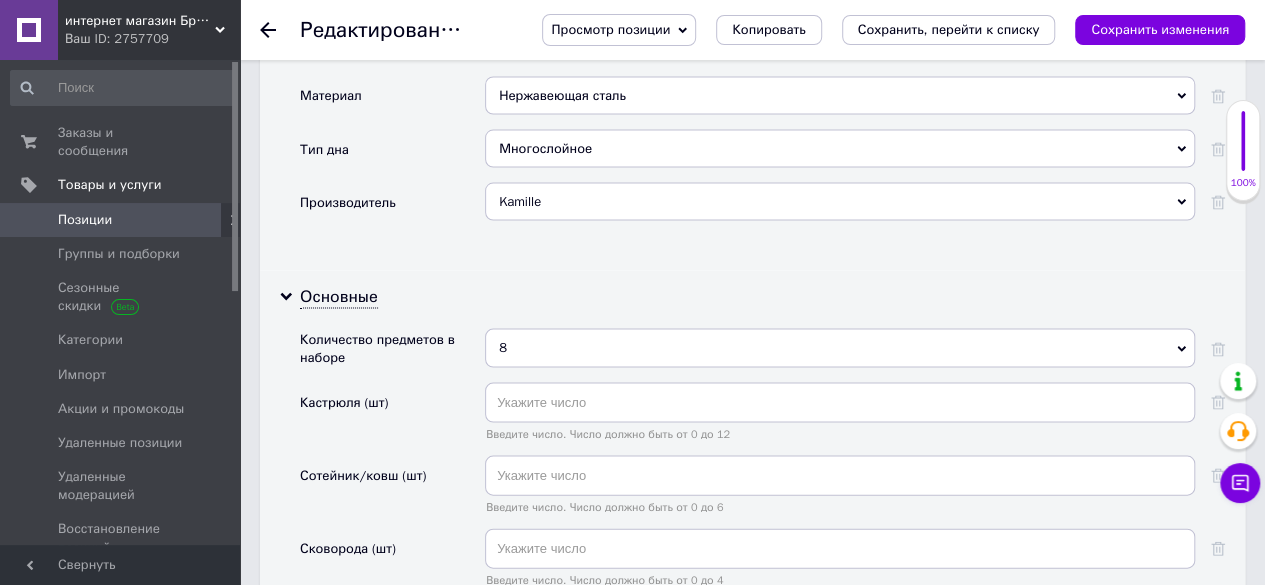 scroll, scrollTop: 2000, scrollLeft: 0, axis: vertical 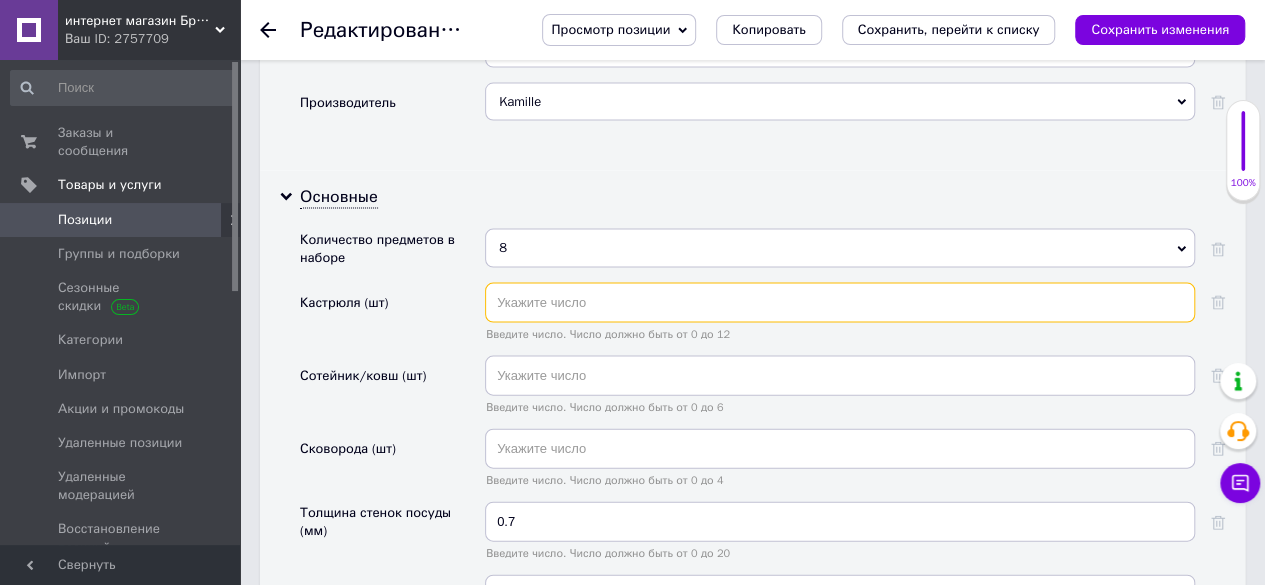 click at bounding box center [840, 303] 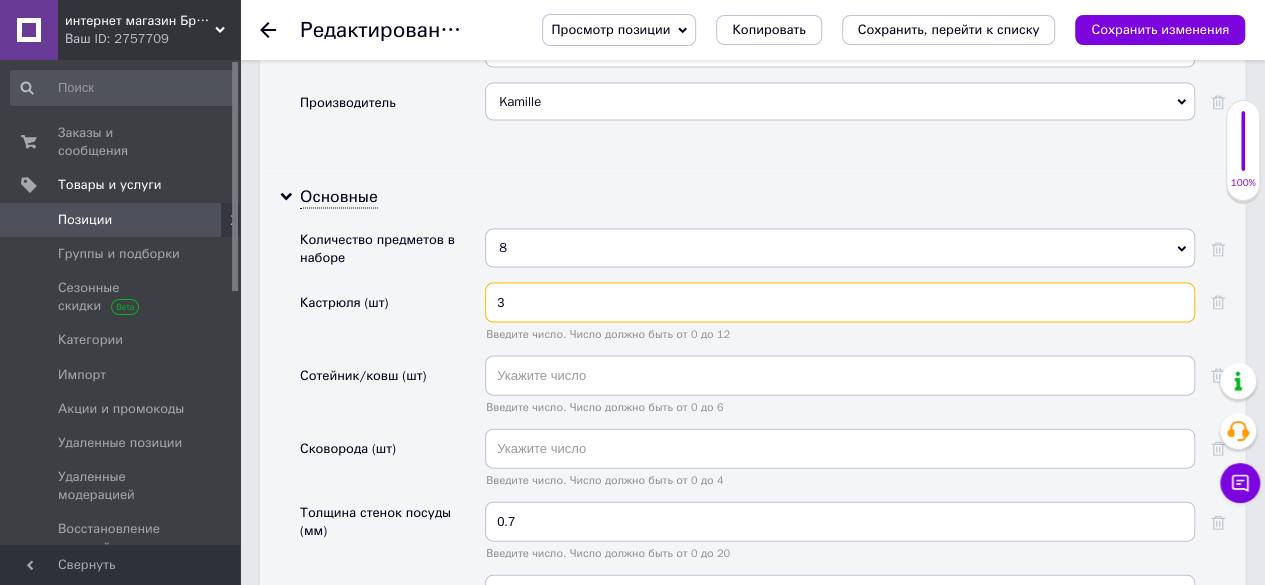type on "3" 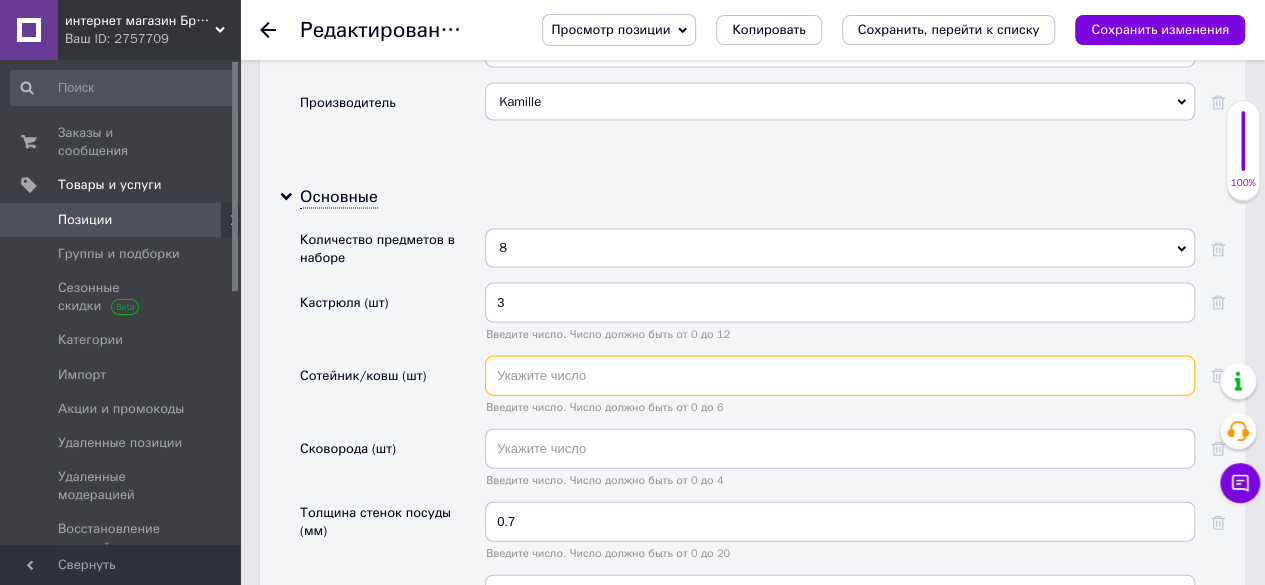 click at bounding box center [840, 376] 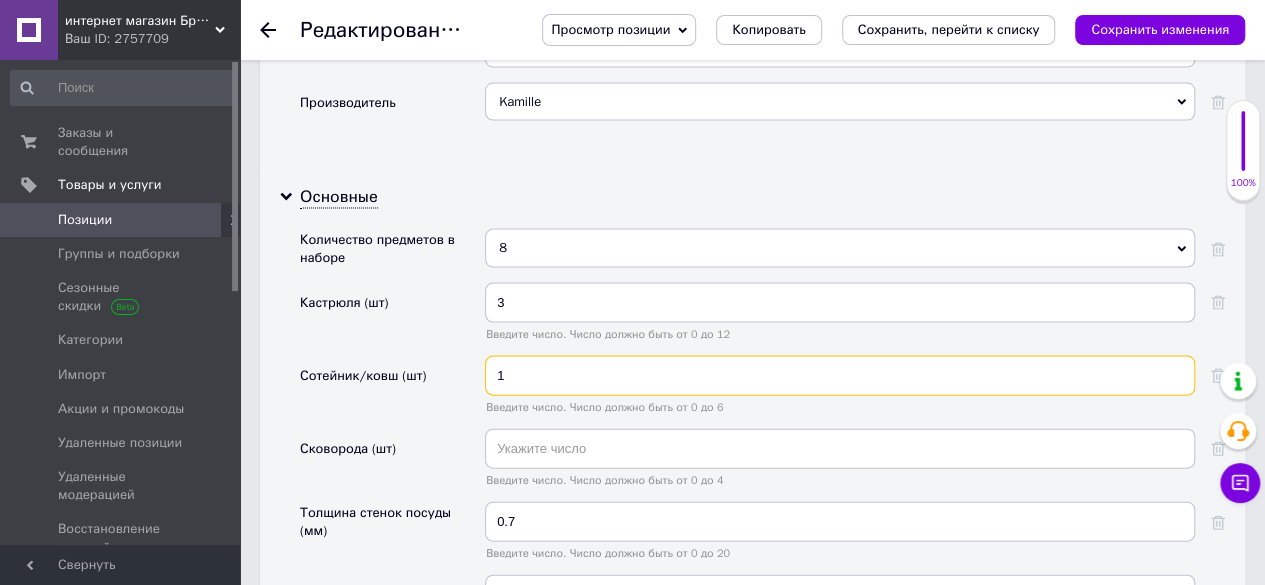 type on "1" 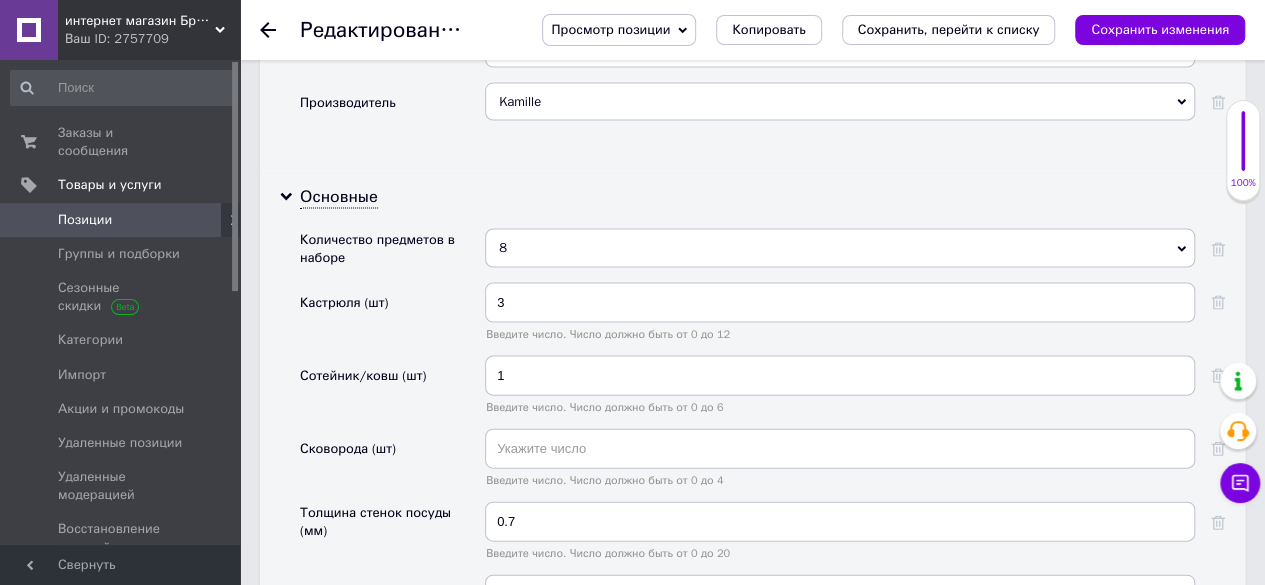 click on "Кастрюля (шт)" at bounding box center (392, 319) 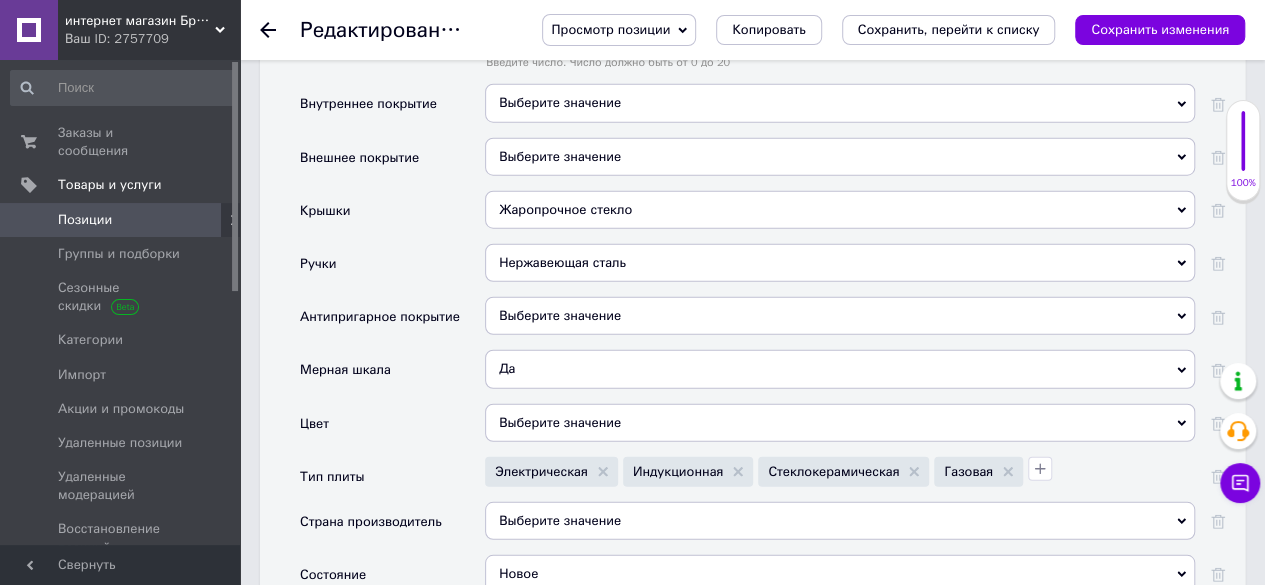 scroll, scrollTop: 2500, scrollLeft: 0, axis: vertical 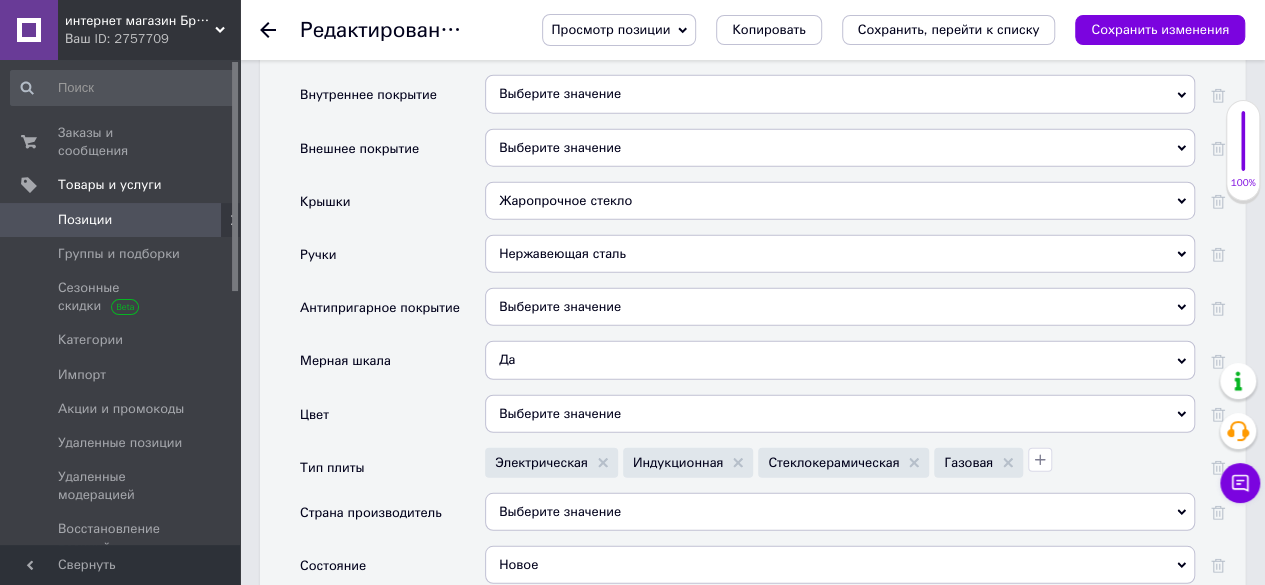 click on "Жаропрочное стекло" at bounding box center [840, 201] 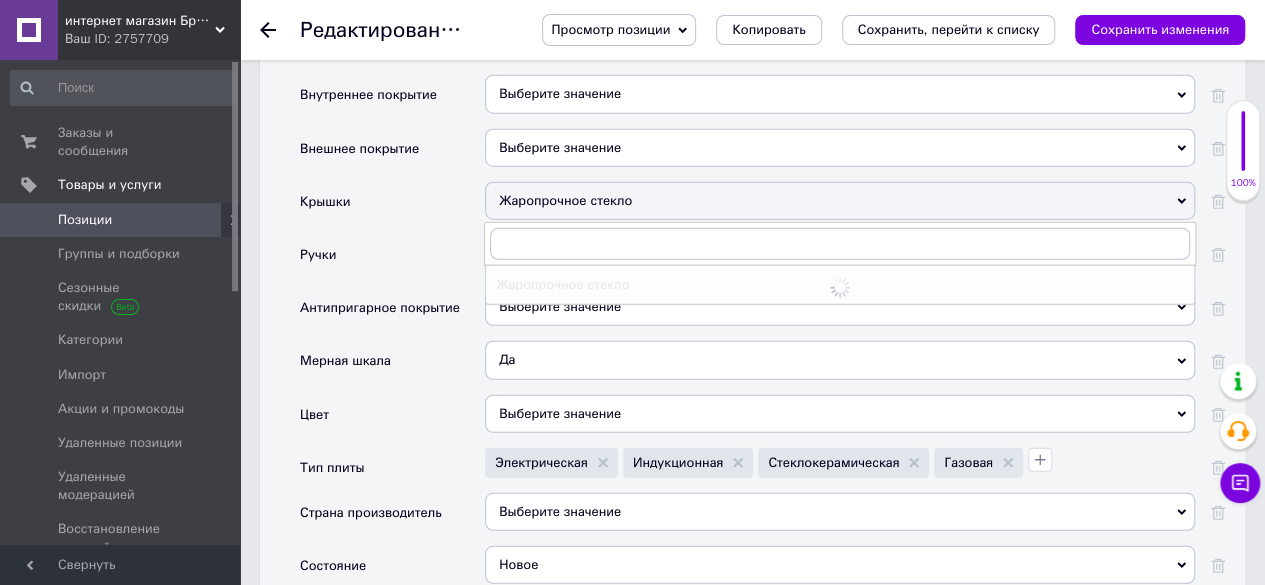 click on "Крышки" at bounding box center [392, 208] 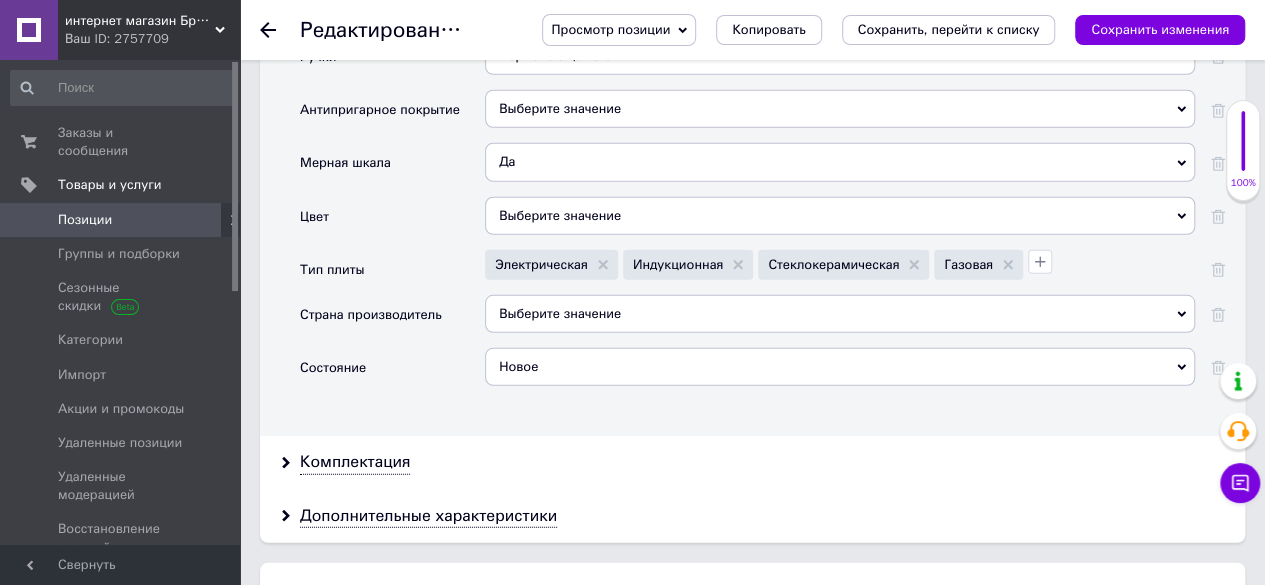 scroll, scrollTop: 2700, scrollLeft: 0, axis: vertical 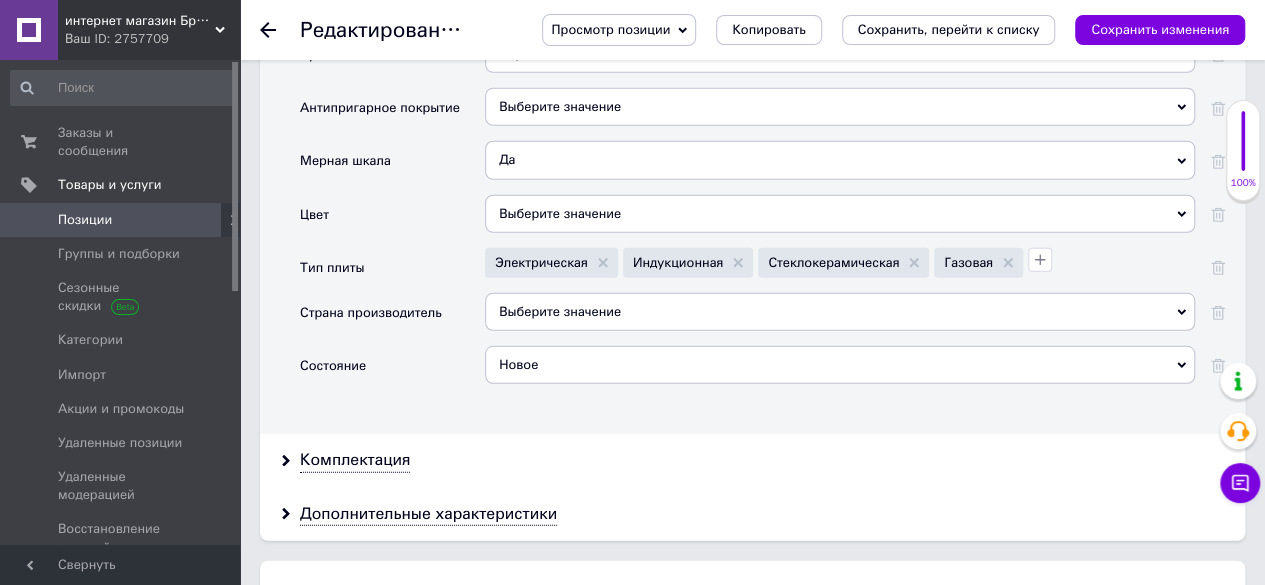 click on "Выберите значение" at bounding box center (840, 312) 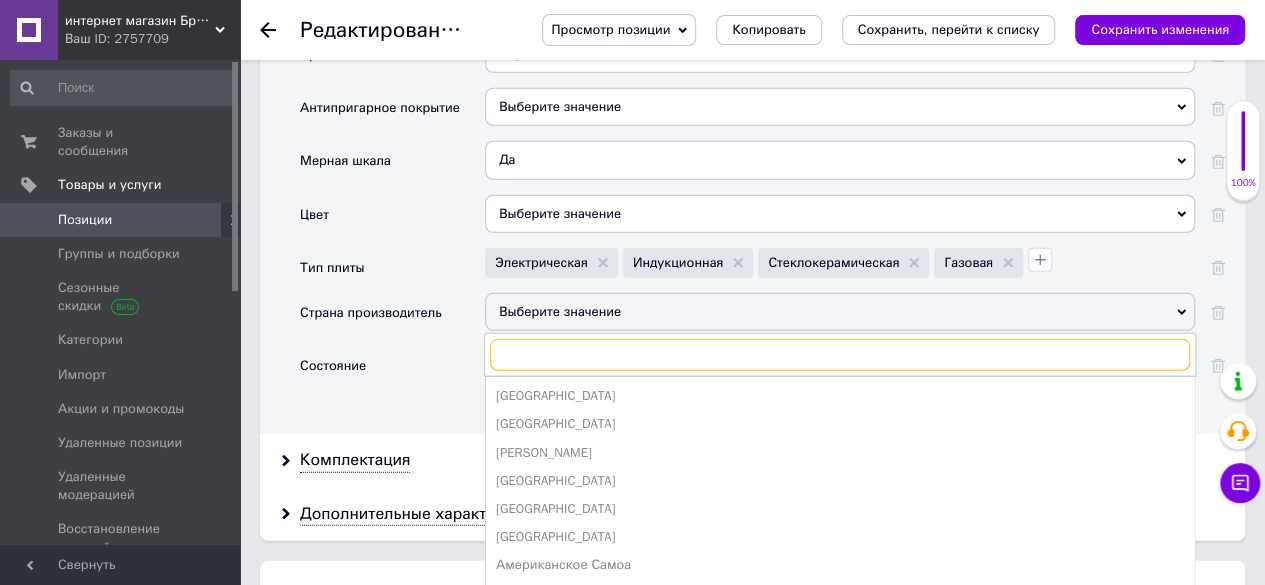 click at bounding box center [840, 355] 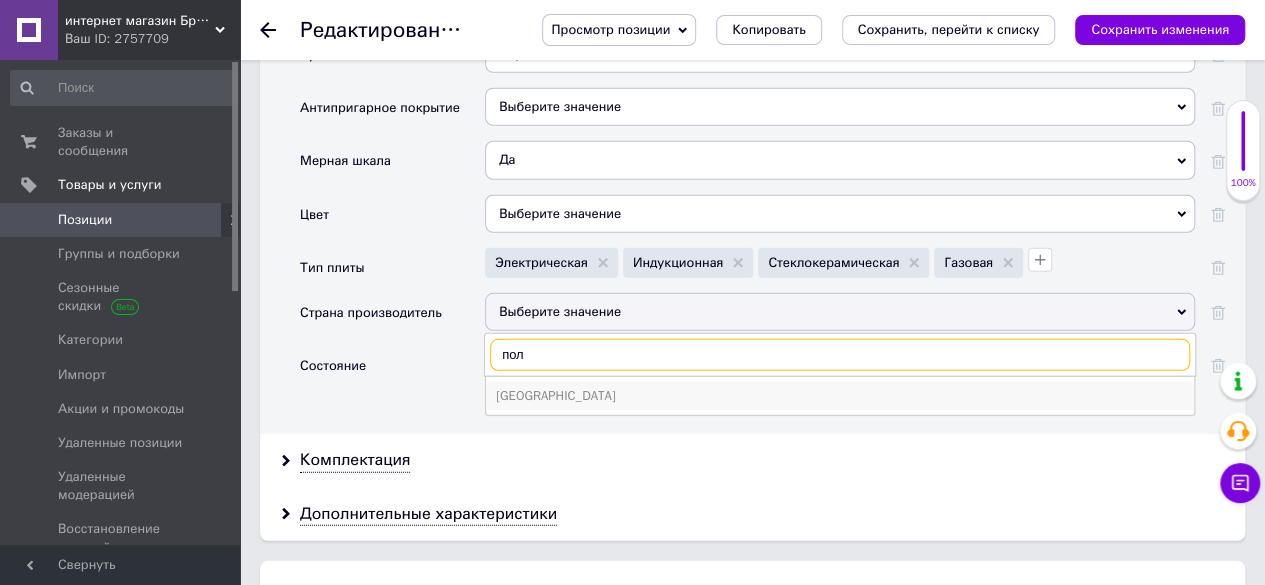 type on "пол" 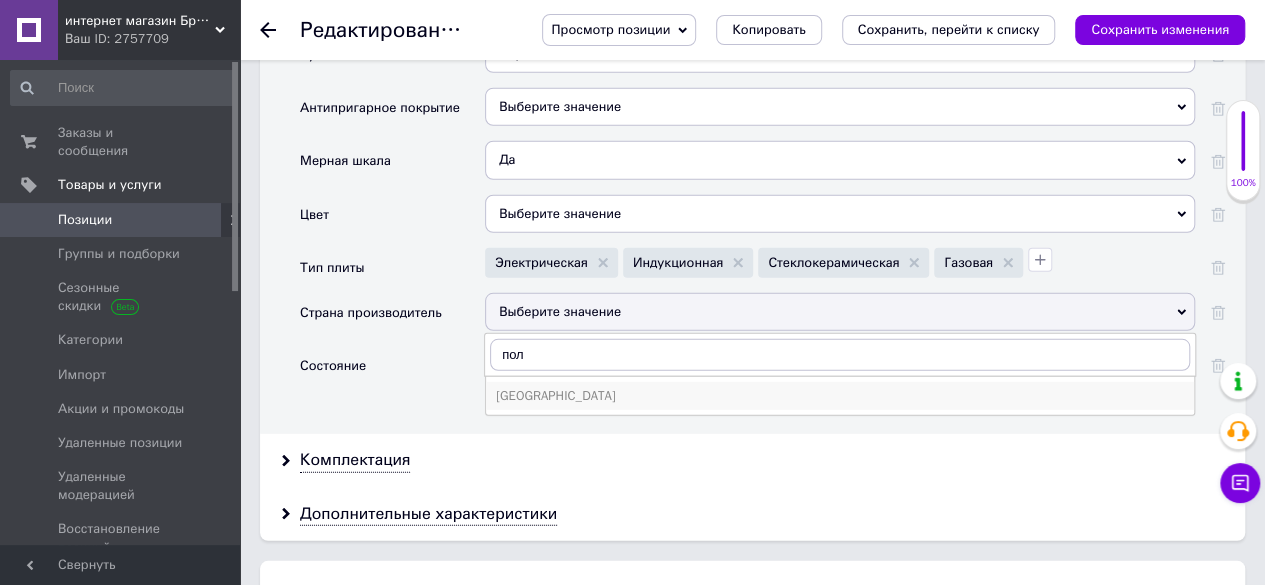 click on "[GEOGRAPHIC_DATA]" at bounding box center (840, 396) 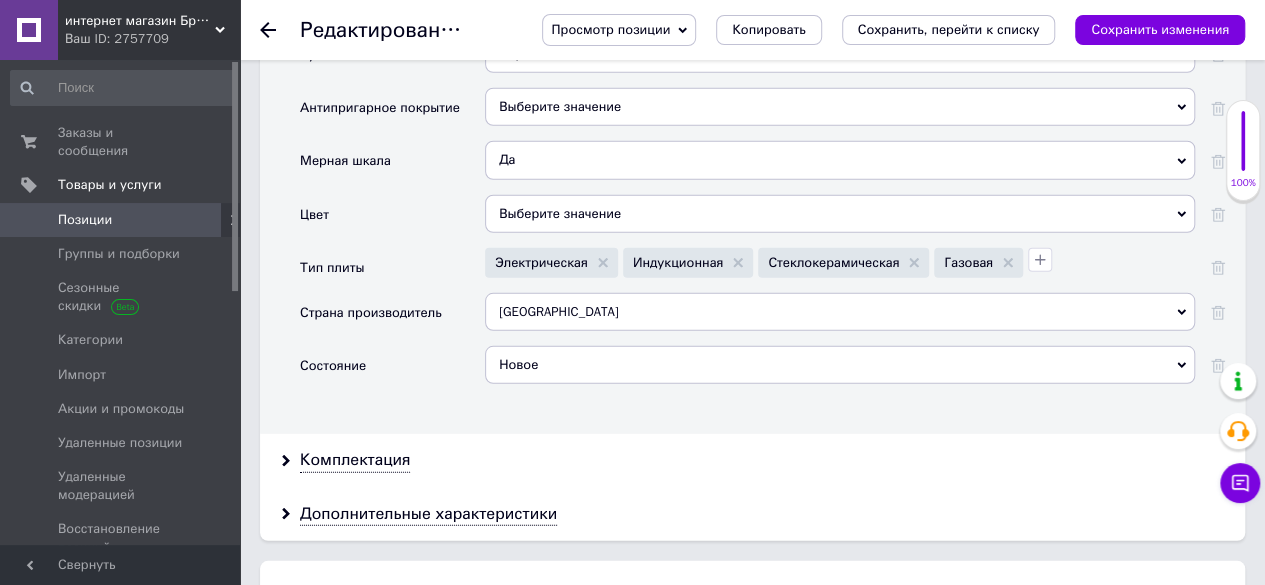 click on "Состояние" at bounding box center (392, 372) 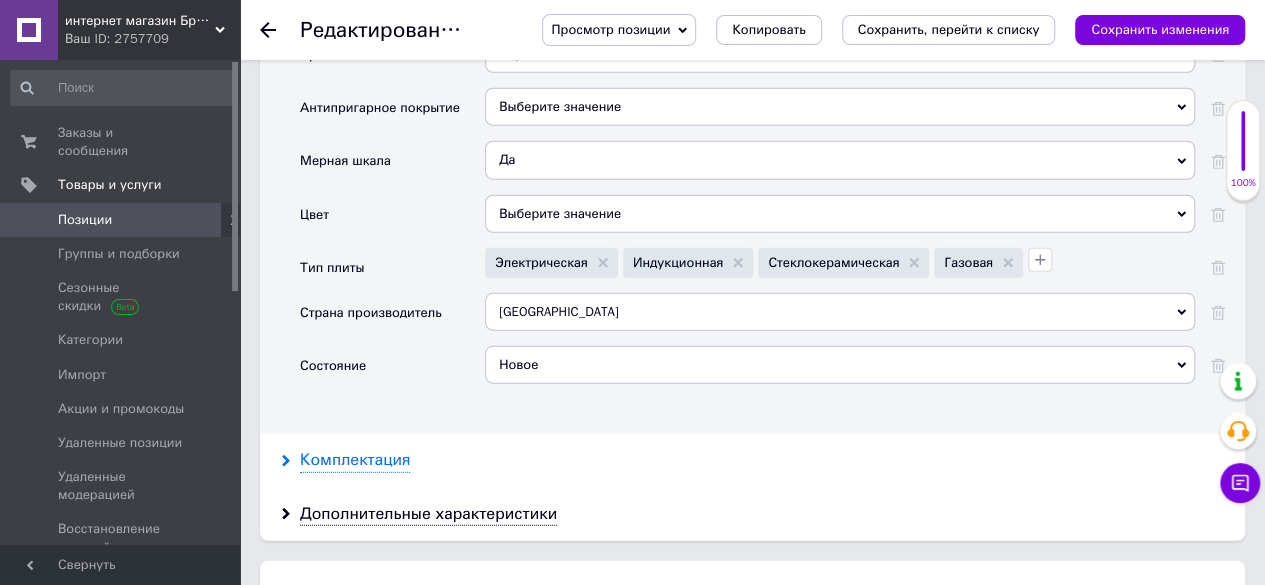 click on "Комплектация" at bounding box center (355, 460) 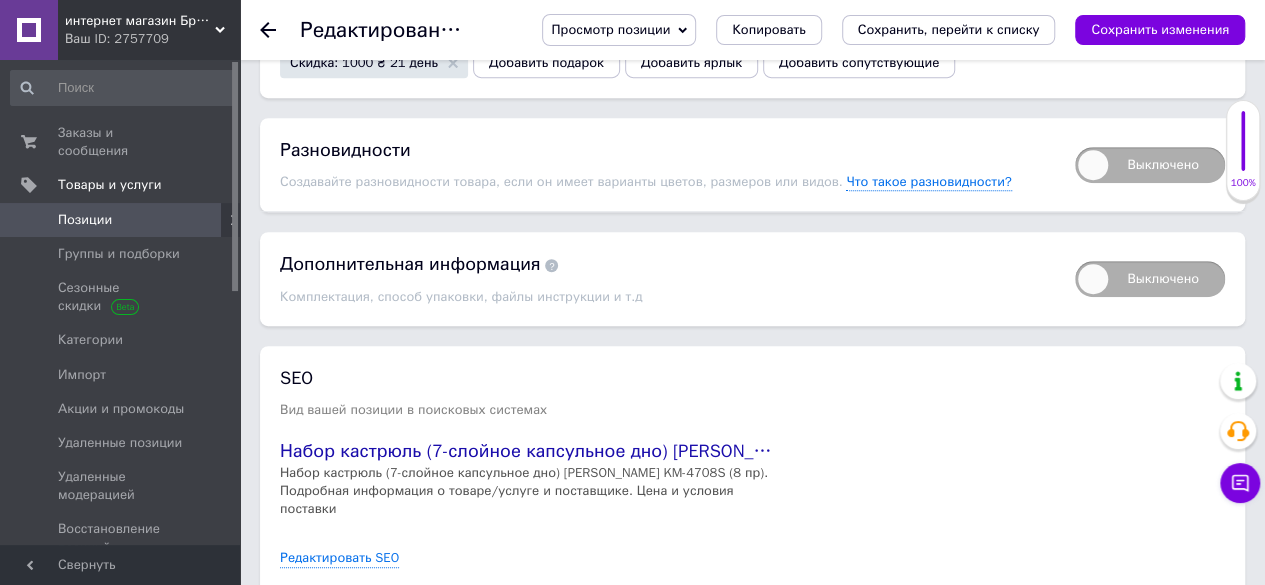 scroll, scrollTop: 4314, scrollLeft: 0, axis: vertical 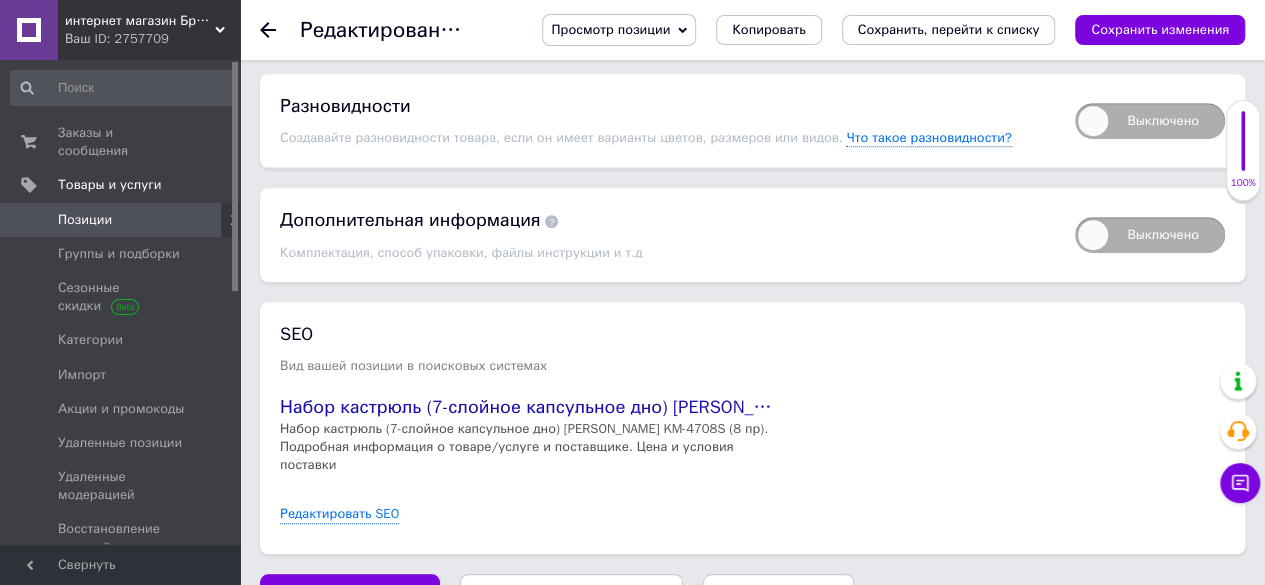 click on "Сохранить, перейти к списку" at bounding box center [572, 593] 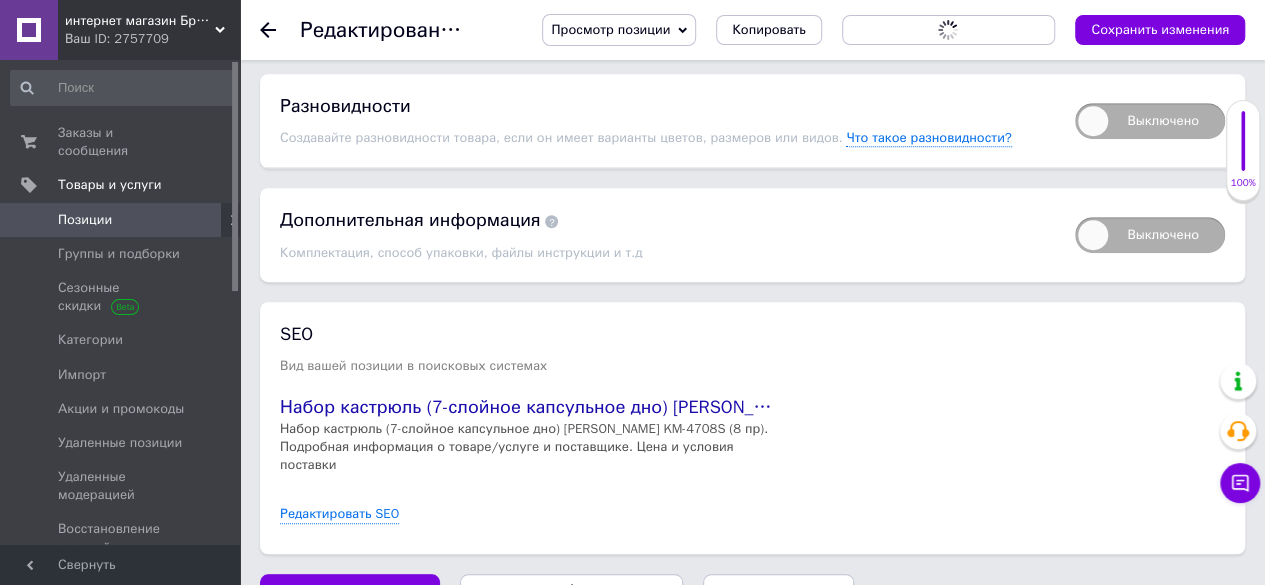 scroll, scrollTop: 0, scrollLeft: 0, axis: both 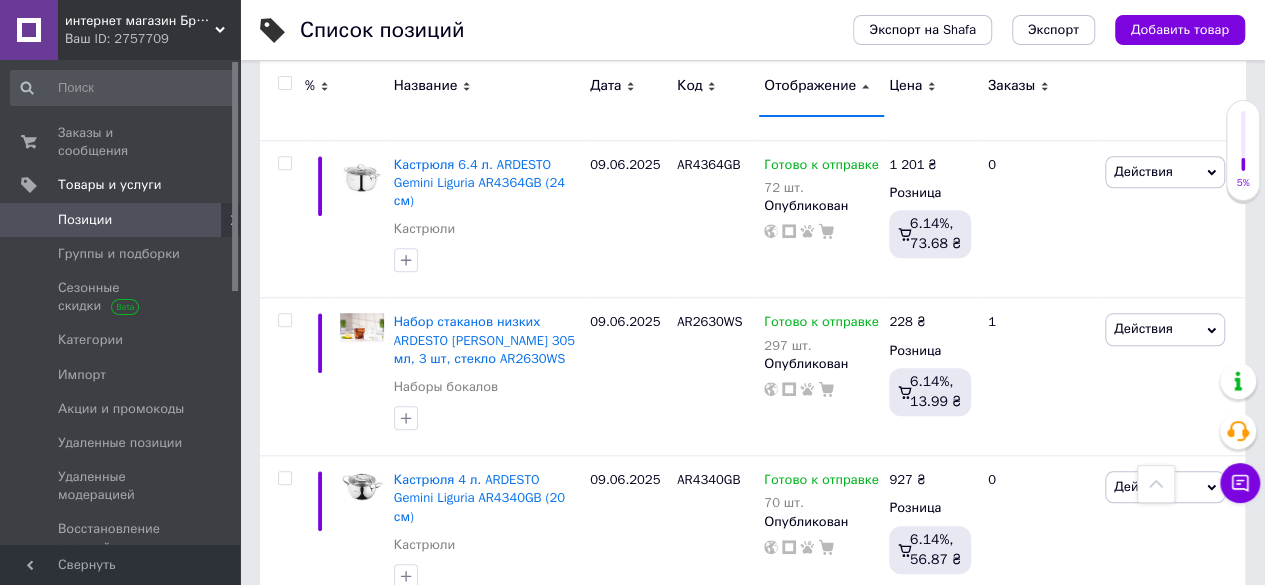 click on "Позиции" at bounding box center [85, 220] 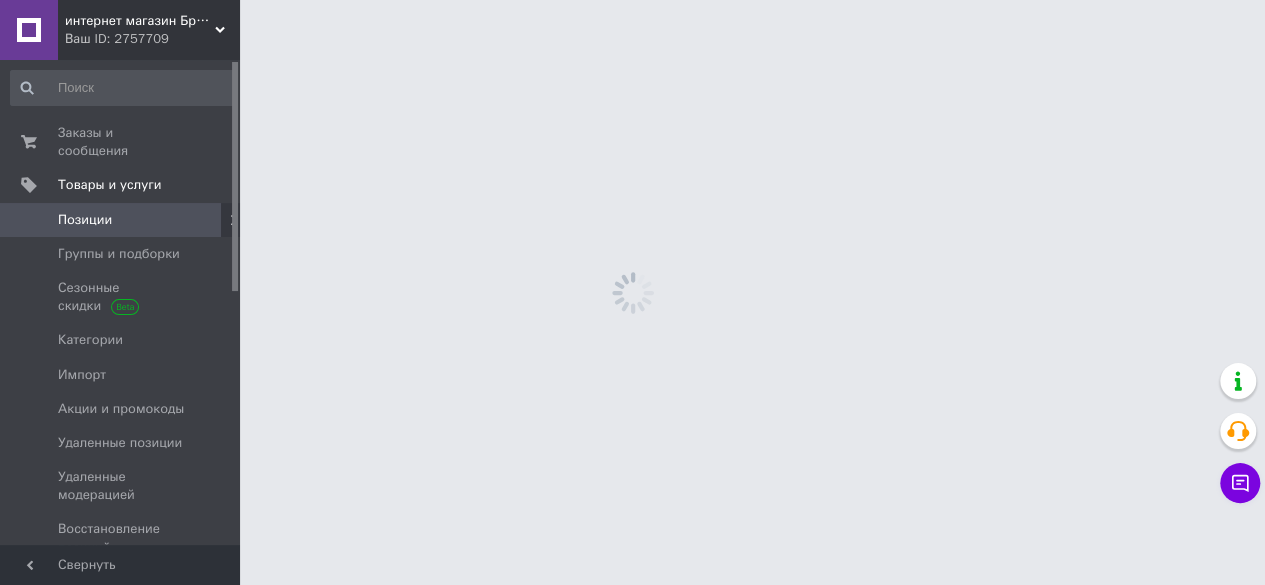 scroll, scrollTop: 0, scrollLeft: 0, axis: both 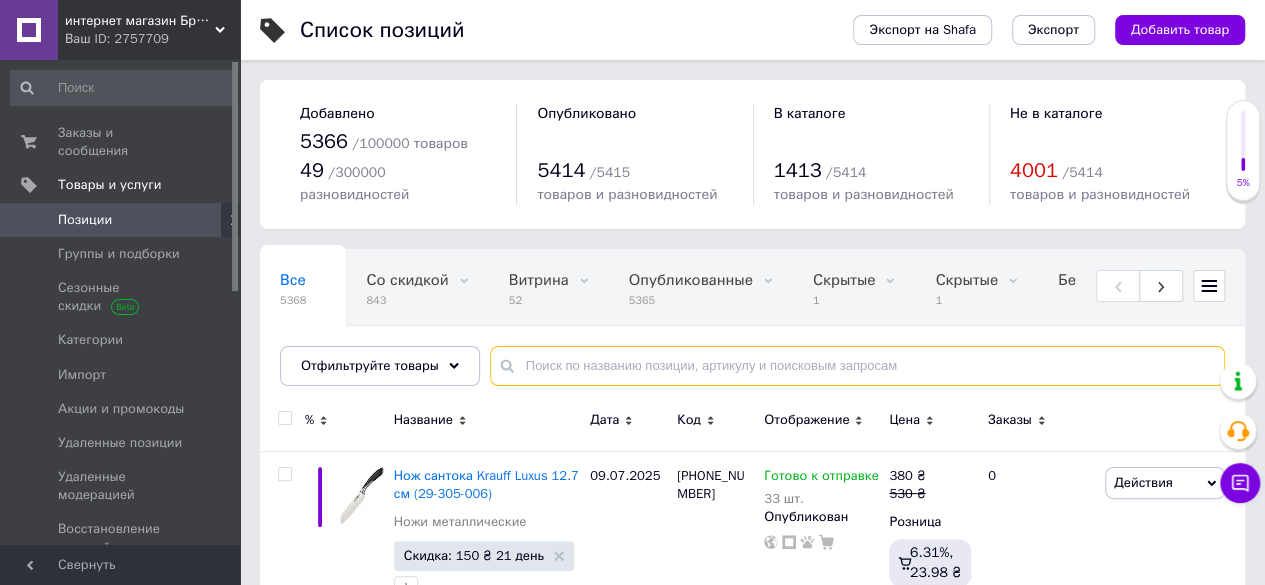 click at bounding box center [857, 366] 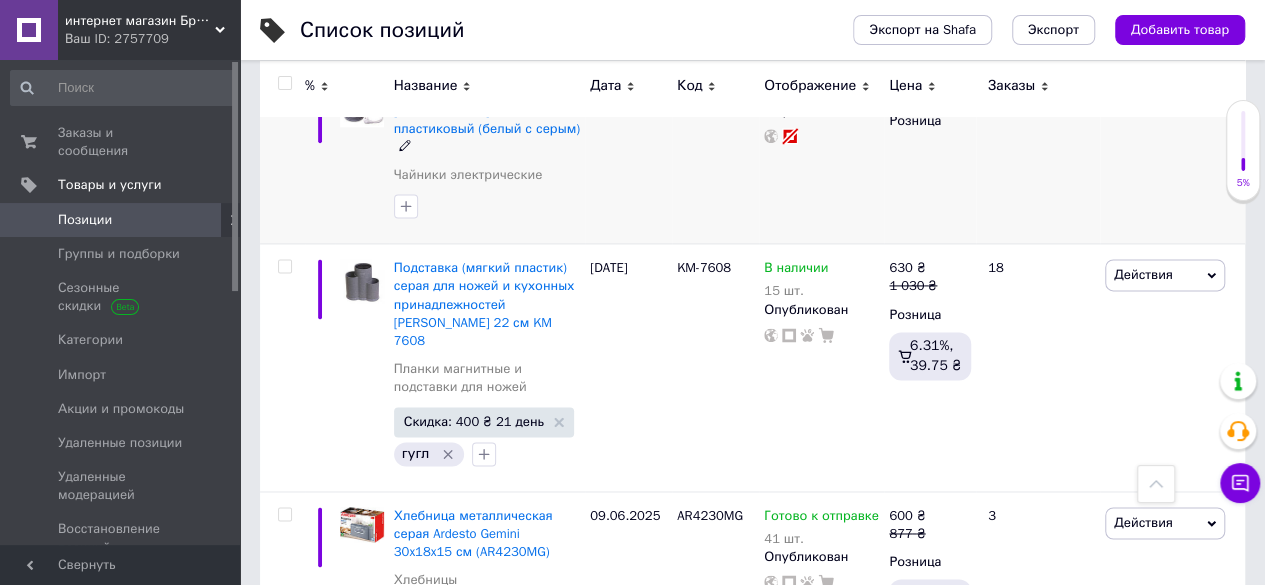 scroll, scrollTop: 1300, scrollLeft: 0, axis: vertical 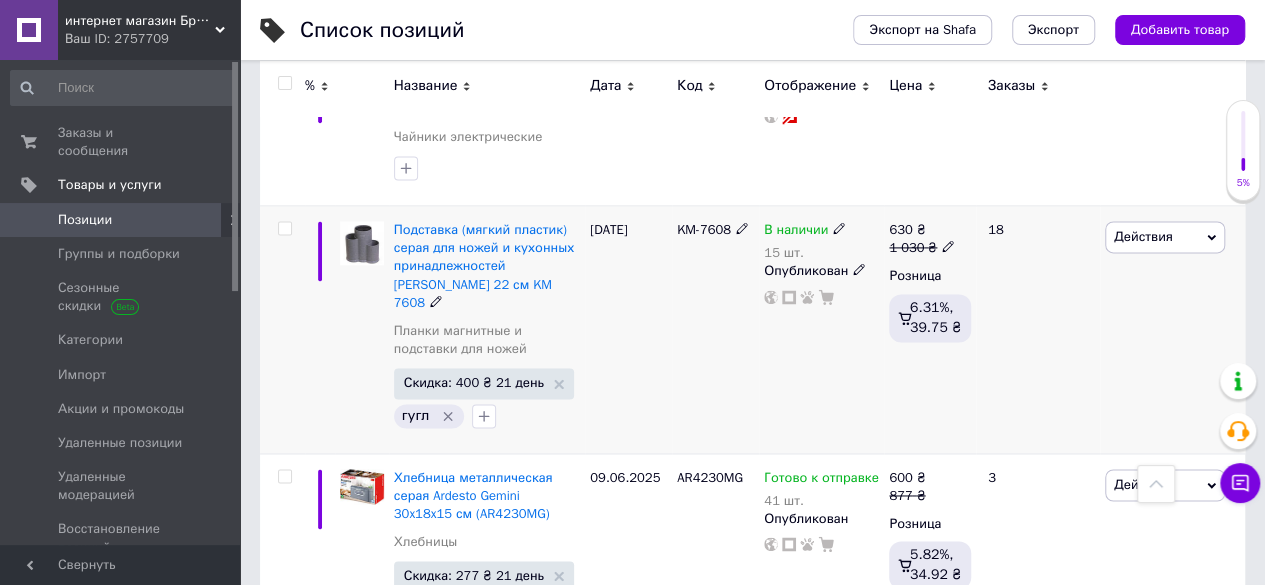 type on "сервиз" 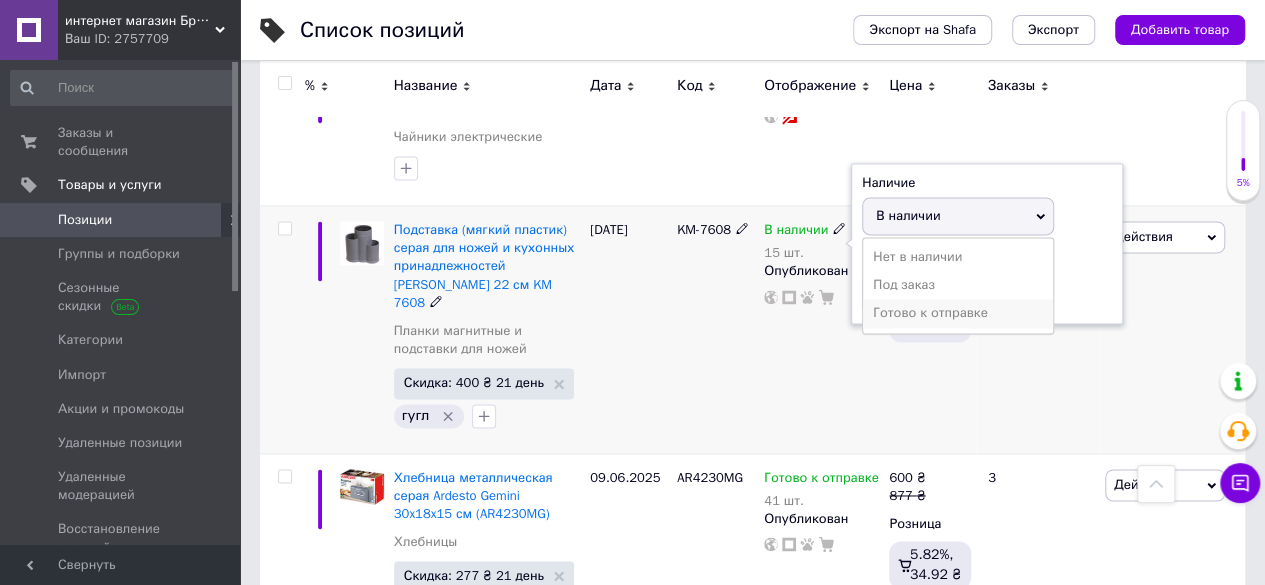 click on "Готово к отправке" at bounding box center [958, 313] 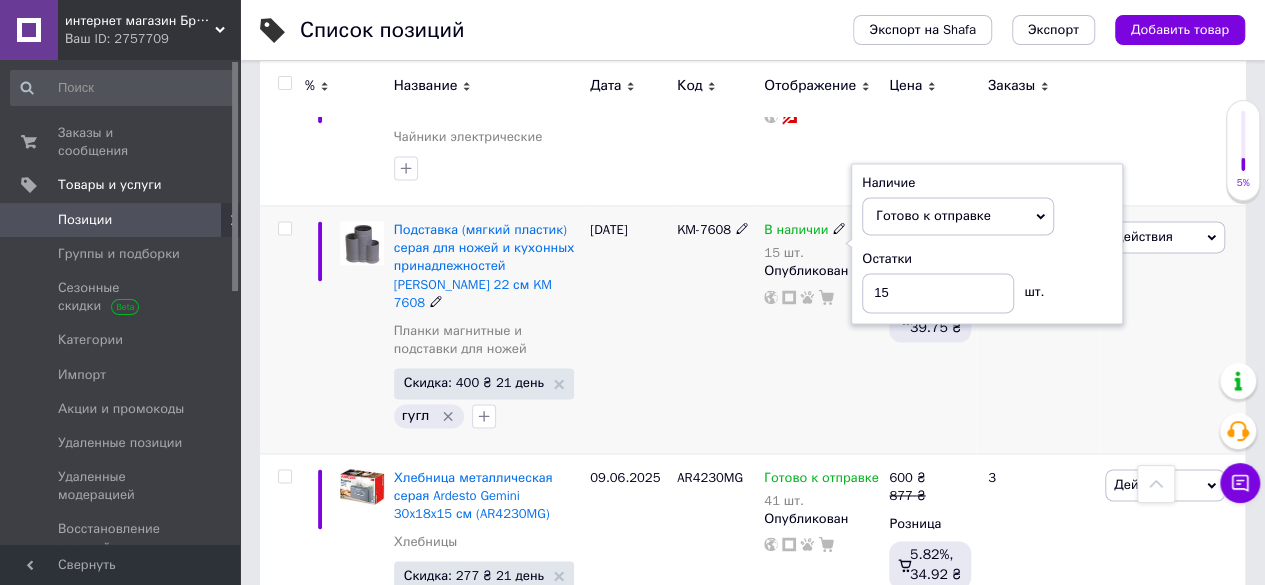 click on "KM-7608" at bounding box center [715, 330] 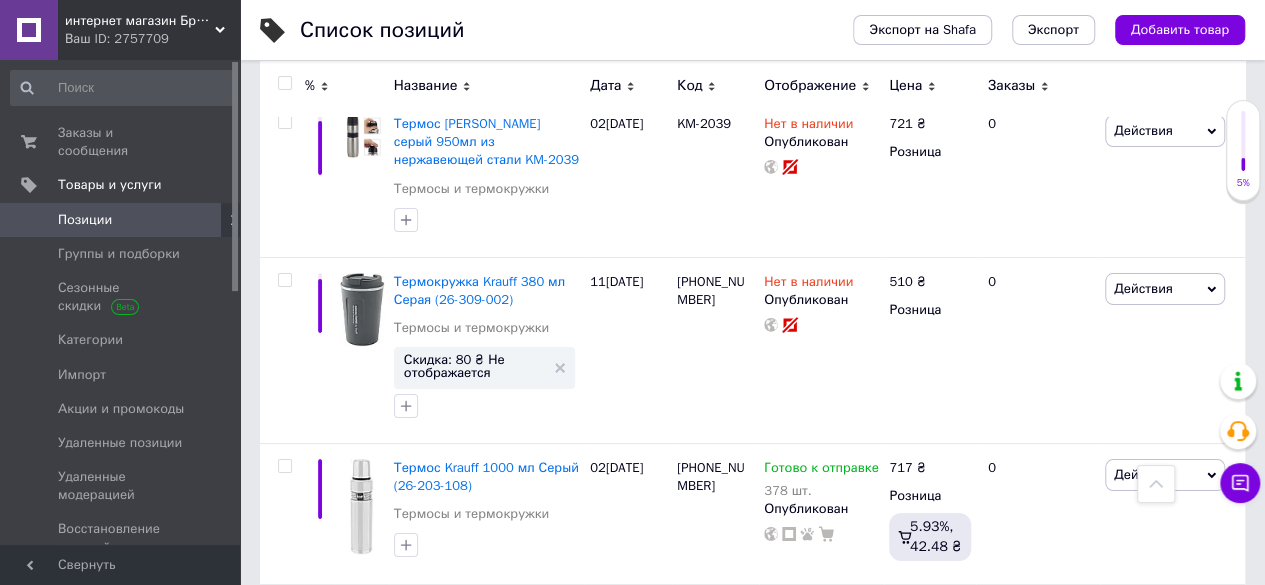 scroll, scrollTop: 7500, scrollLeft: 0, axis: vertical 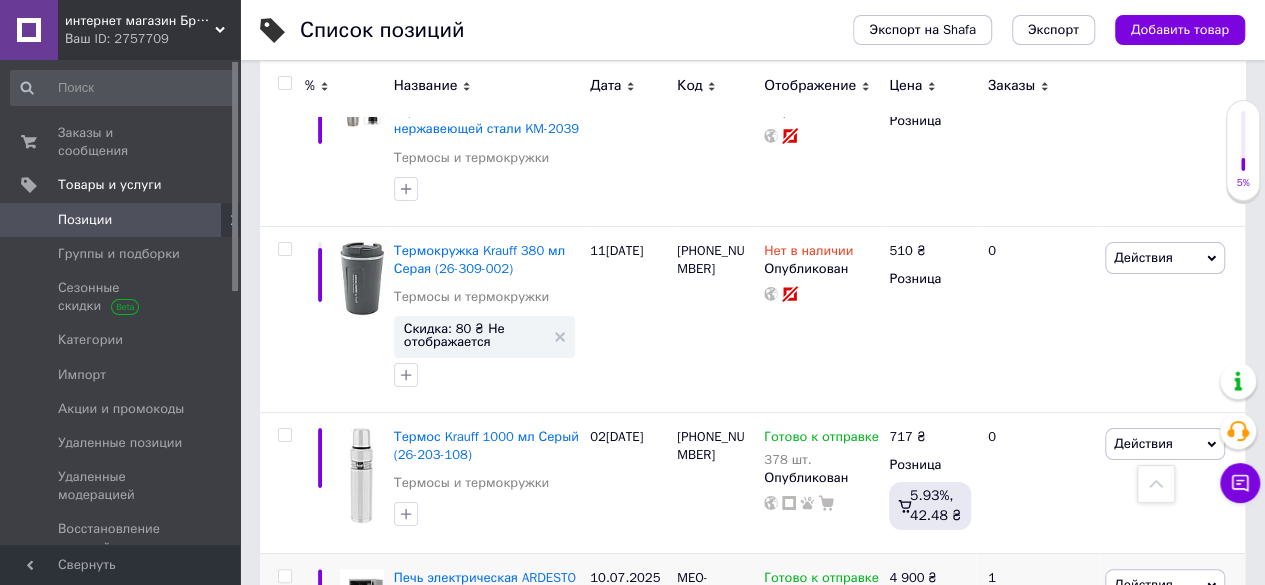 click 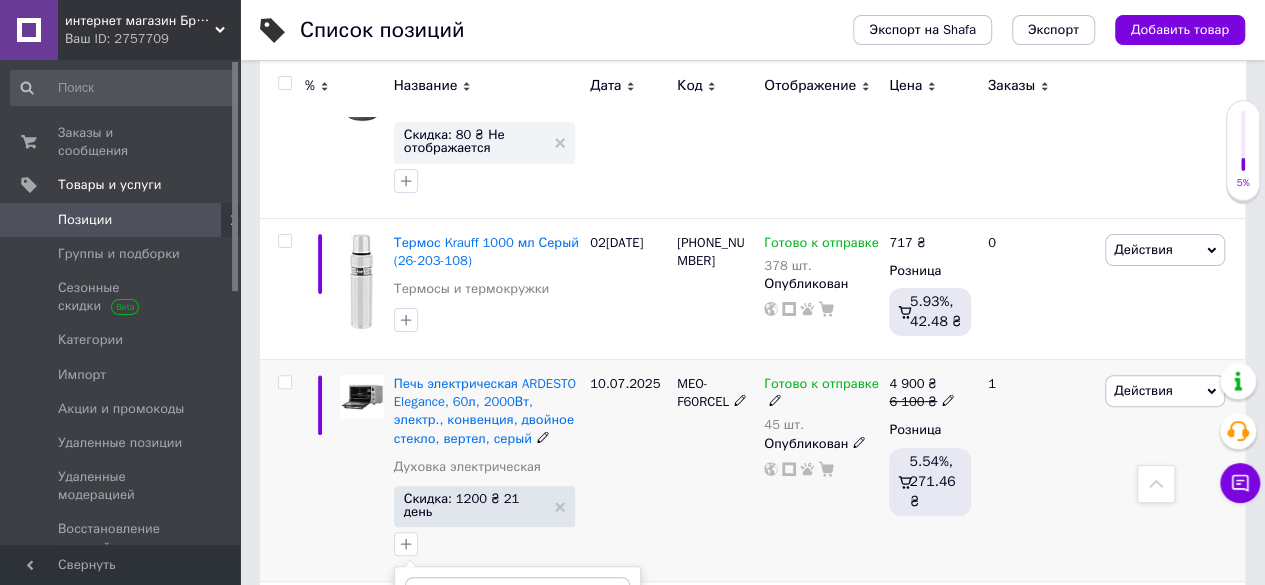 scroll, scrollTop: 7700, scrollLeft: 0, axis: vertical 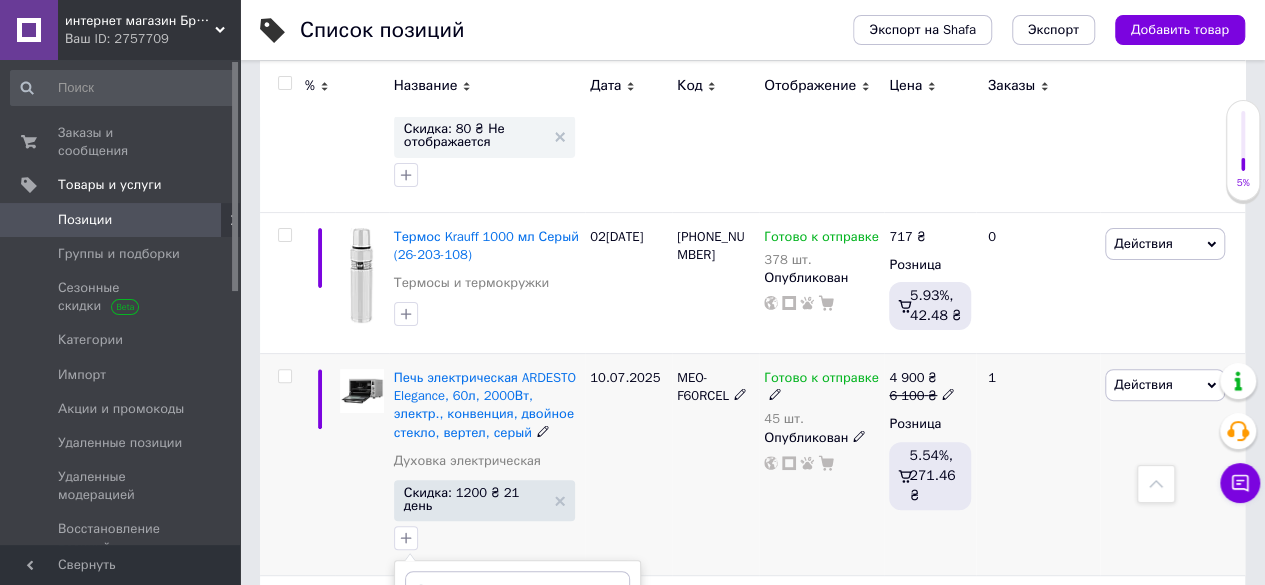 click on "гугл" at bounding box center (411, 661) 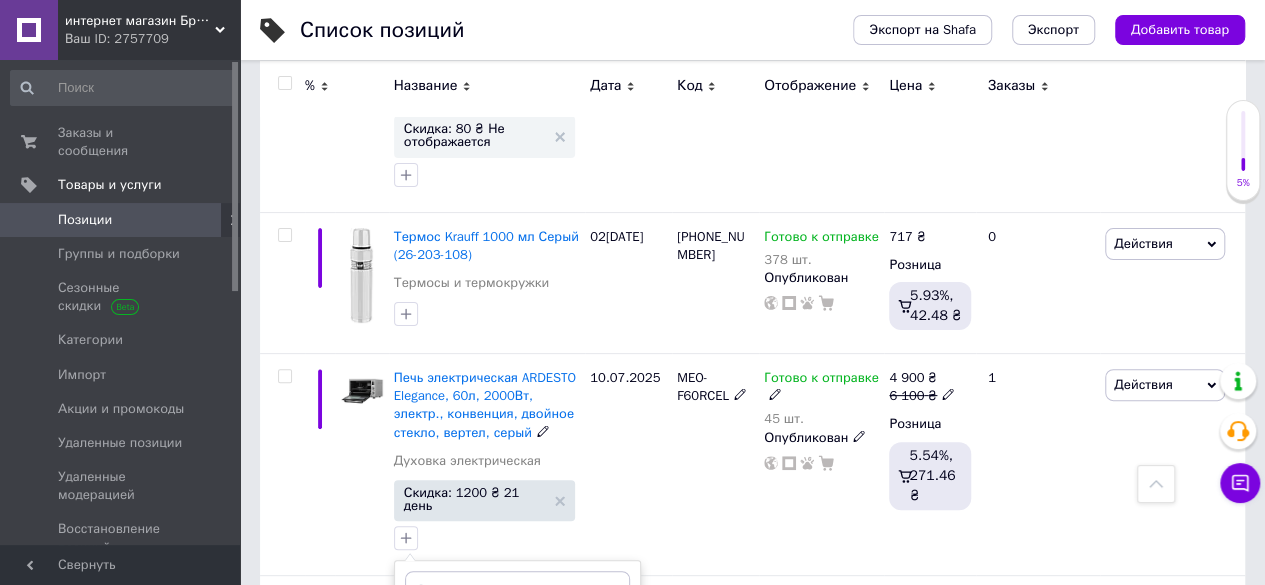 drag, startPoint x: 485, startPoint y: 519, endPoint x: 500, endPoint y: 489, distance: 33.54102 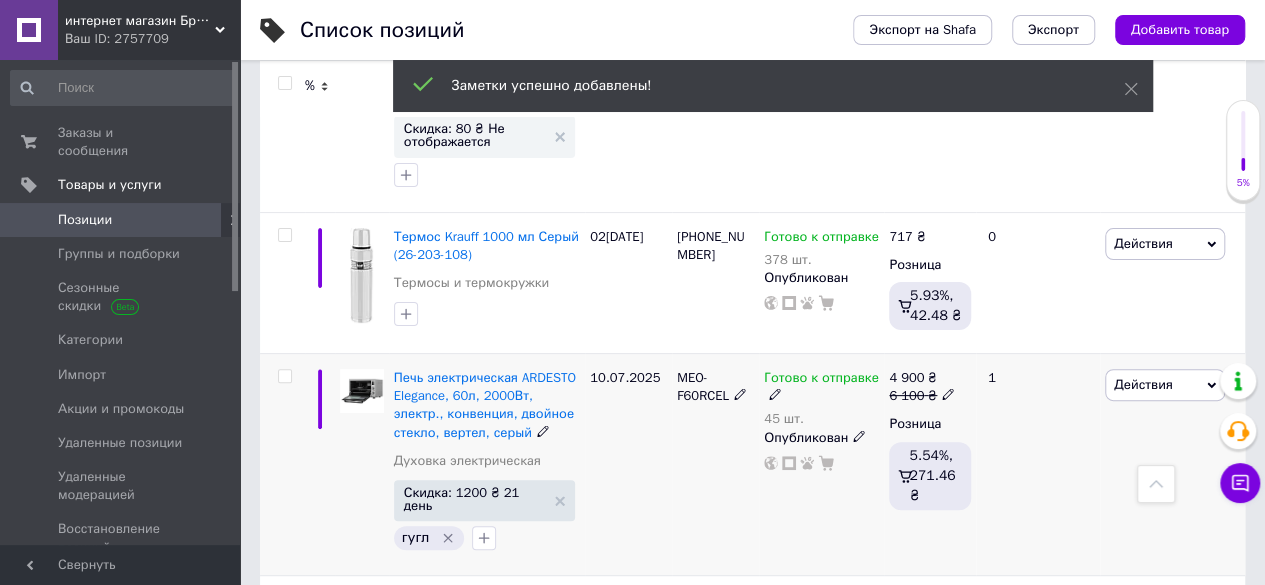 click on "10.07.2025" at bounding box center (628, 464) 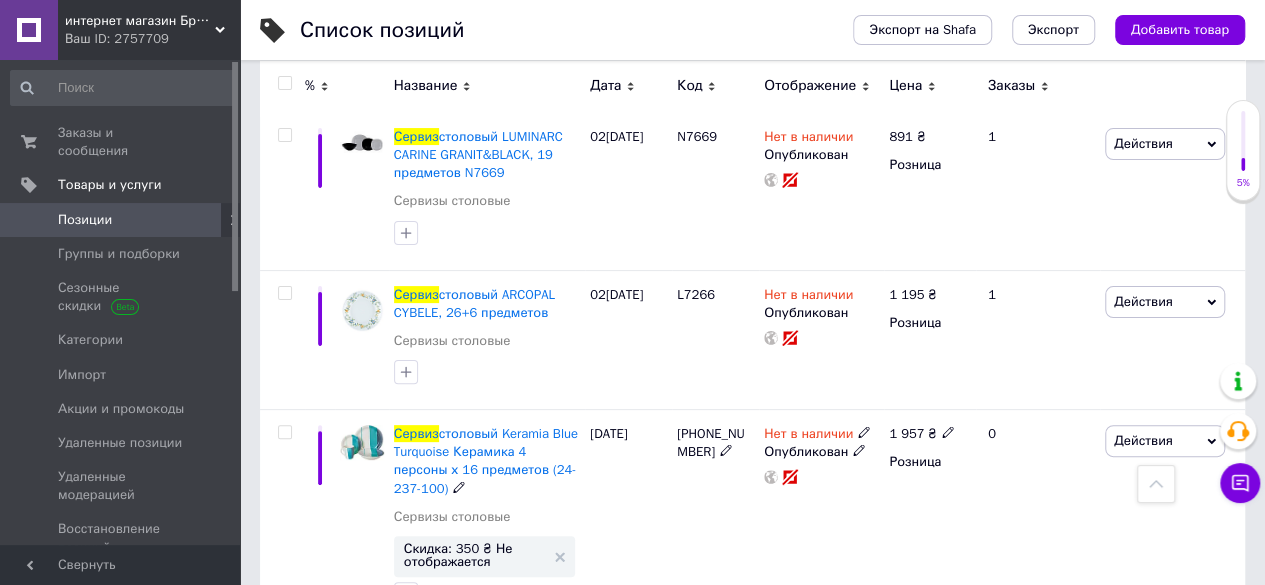 scroll, scrollTop: 15300, scrollLeft: 0, axis: vertical 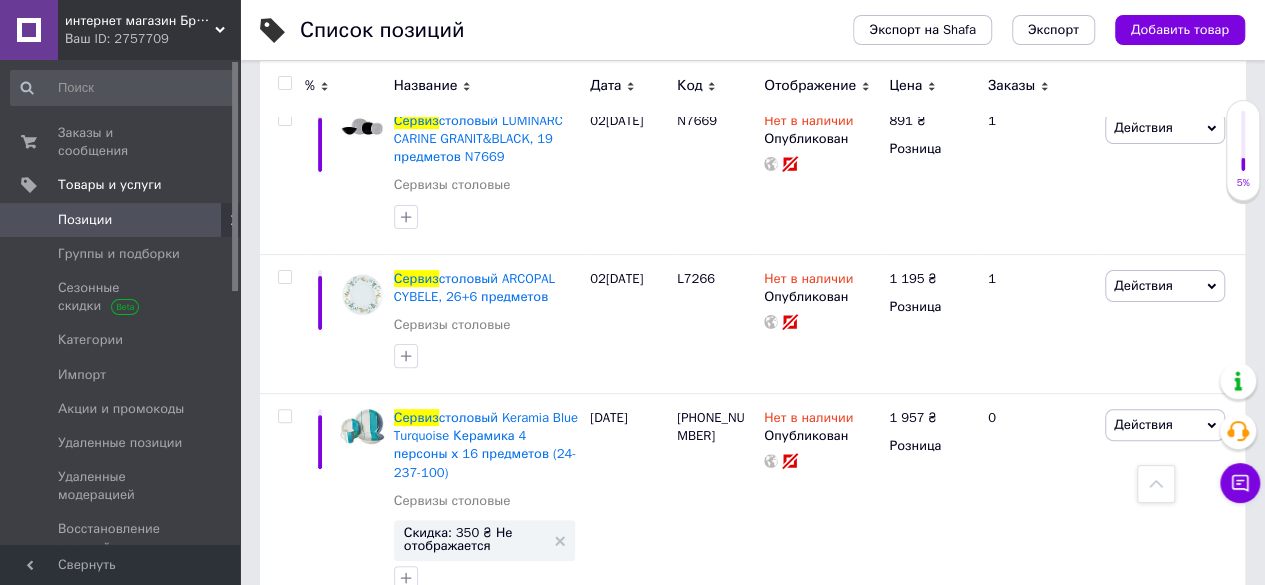 click 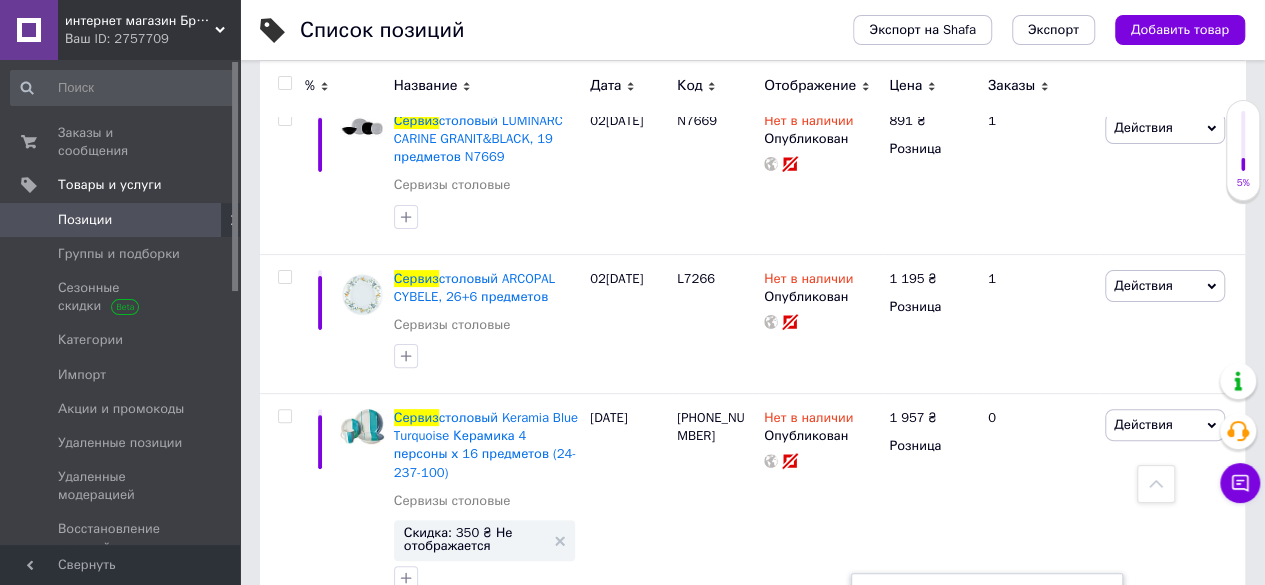 click on "Нет в наличии" at bounding box center [958, 667] 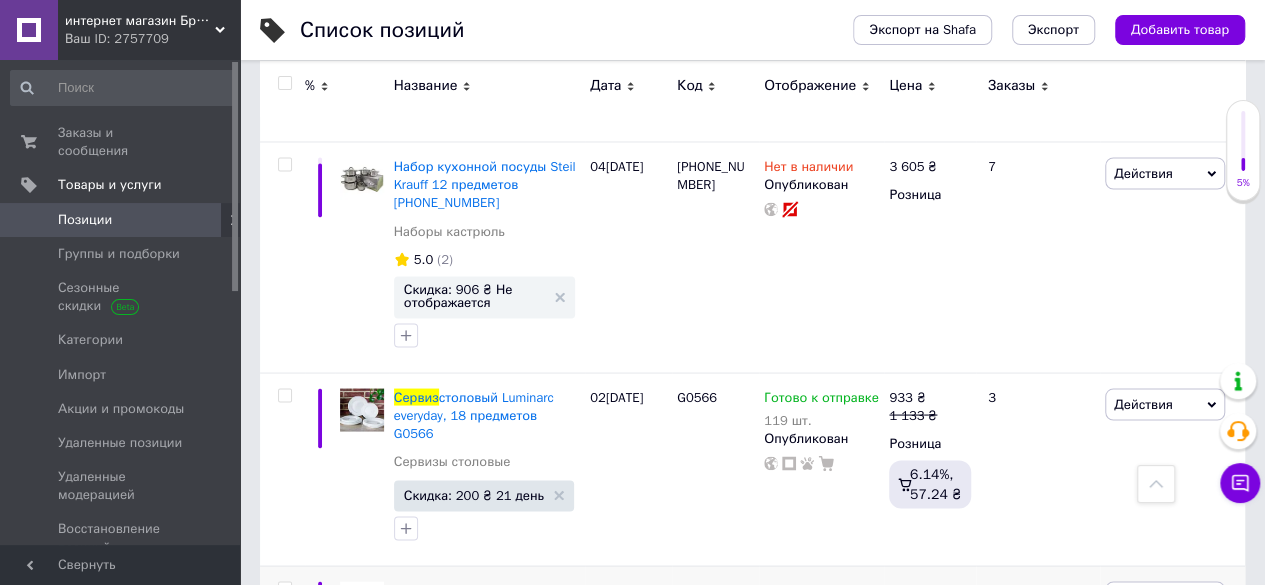 scroll, scrollTop: 16800, scrollLeft: 0, axis: vertical 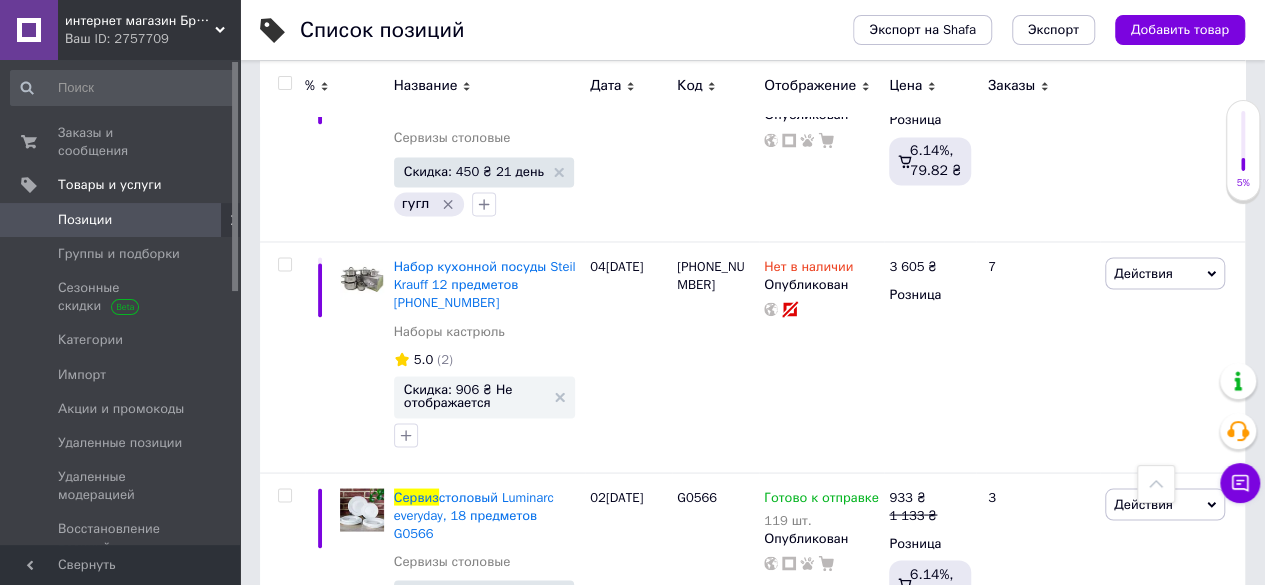 drag, startPoint x: 396, startPoint y: 236, endPoint x: 464, endPoint y: 276, distance: 78.892334 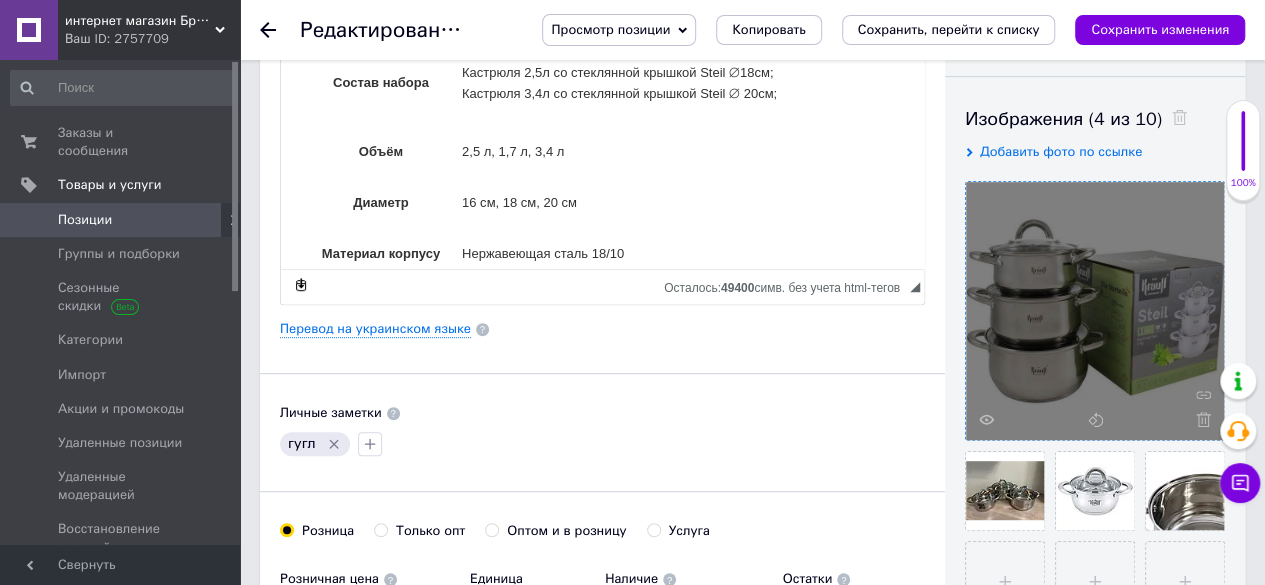 scroll, scrollTop: 500, scrollLeft: 0, axis: vertical 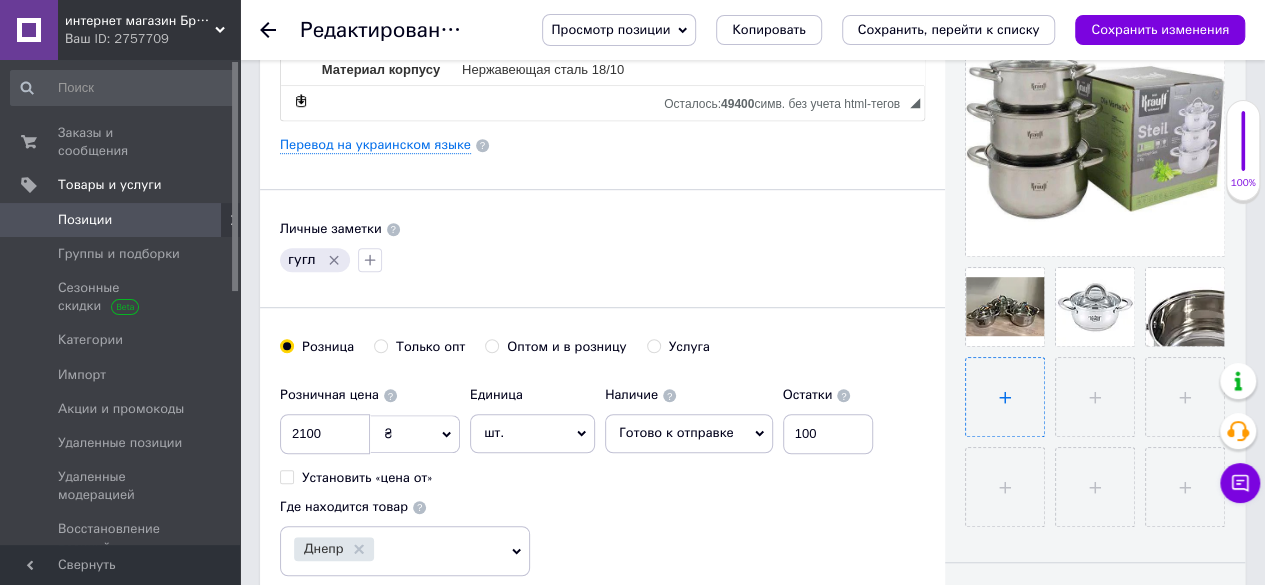 click at bounding box center [1005, 397] 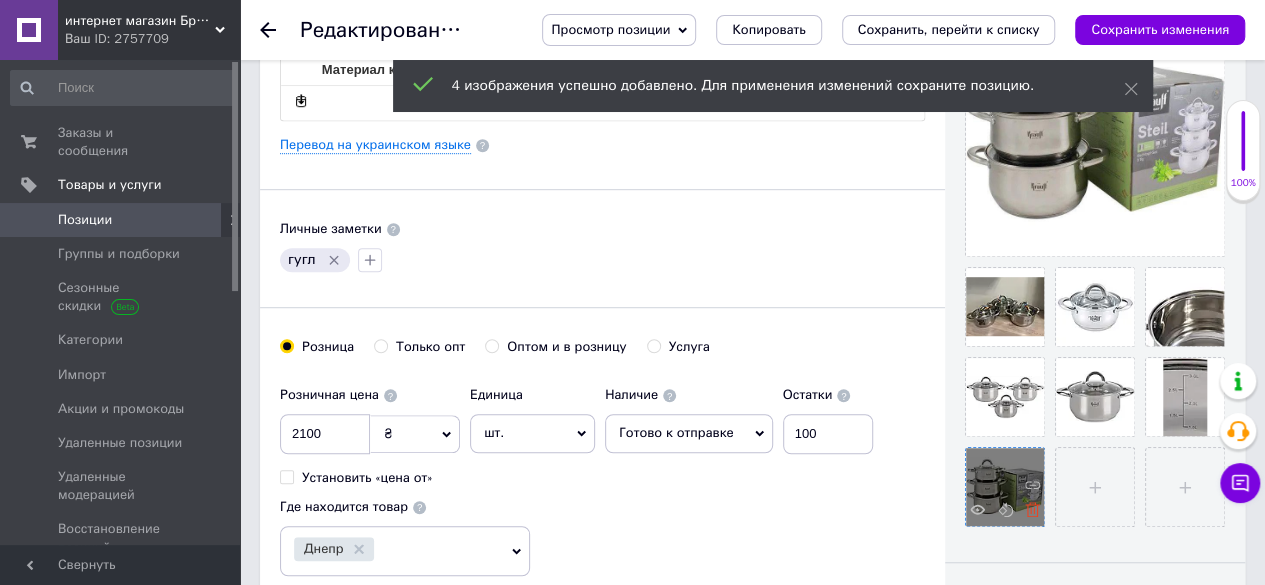 click 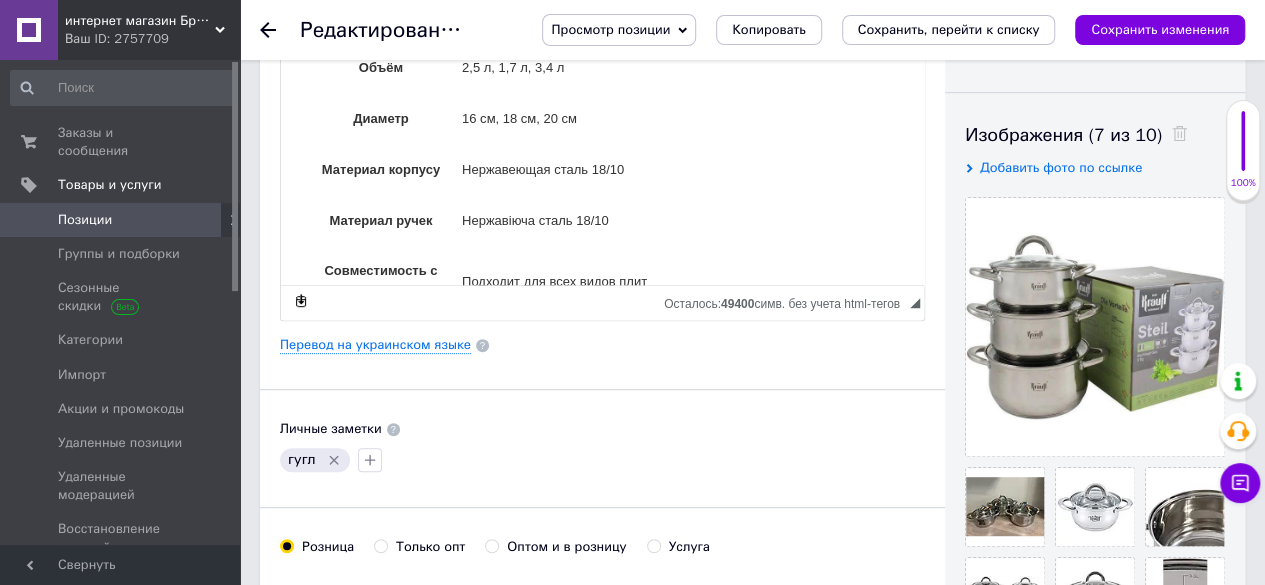 scroll, scrollTop: 0, scrollLeft: 0, axis: both 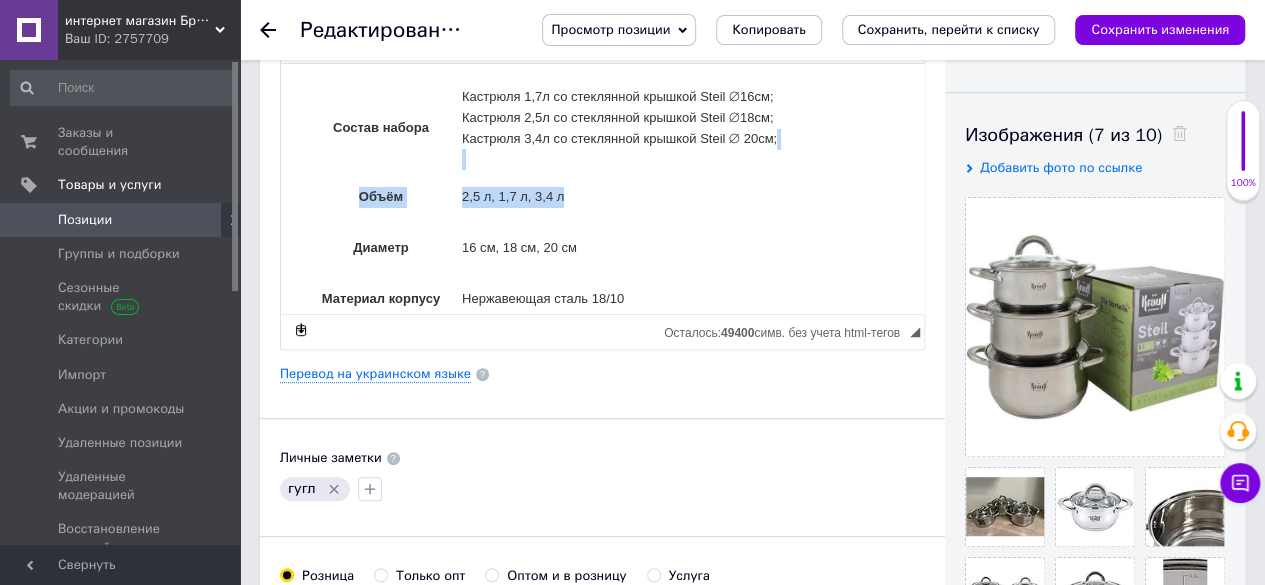 drag, startPoint x: 580, startPoint y: 197, endPoint x: 575, endPoint y: 169, distance: 28.442924 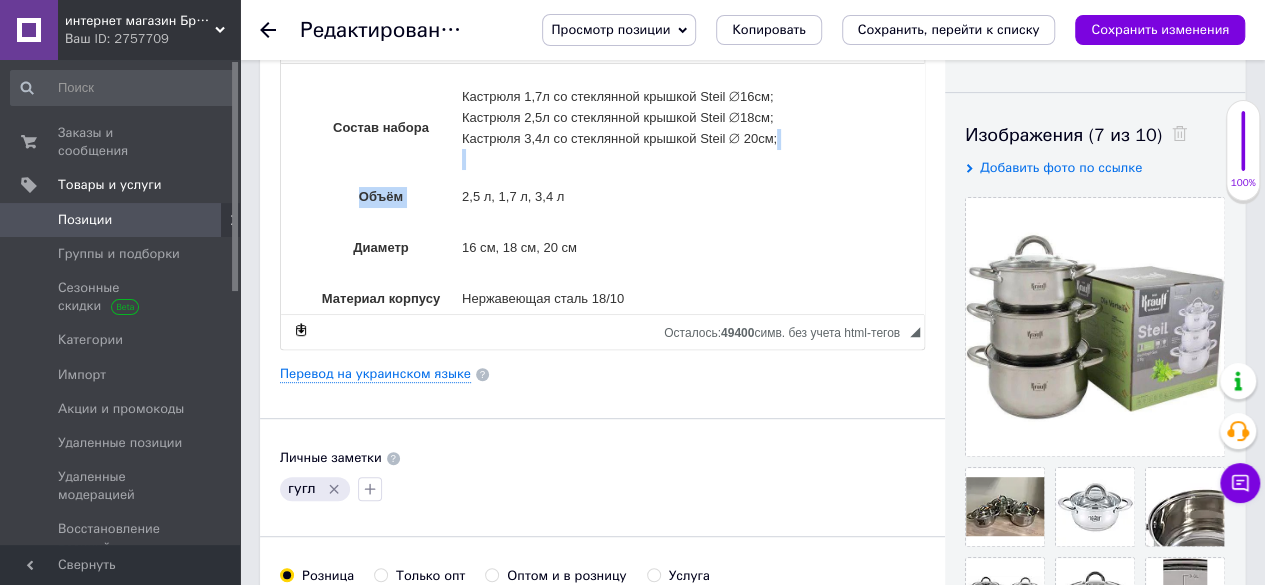 click on "2,5 л, 1,7 л, 3,4 л" at bounding box center (625, 196) 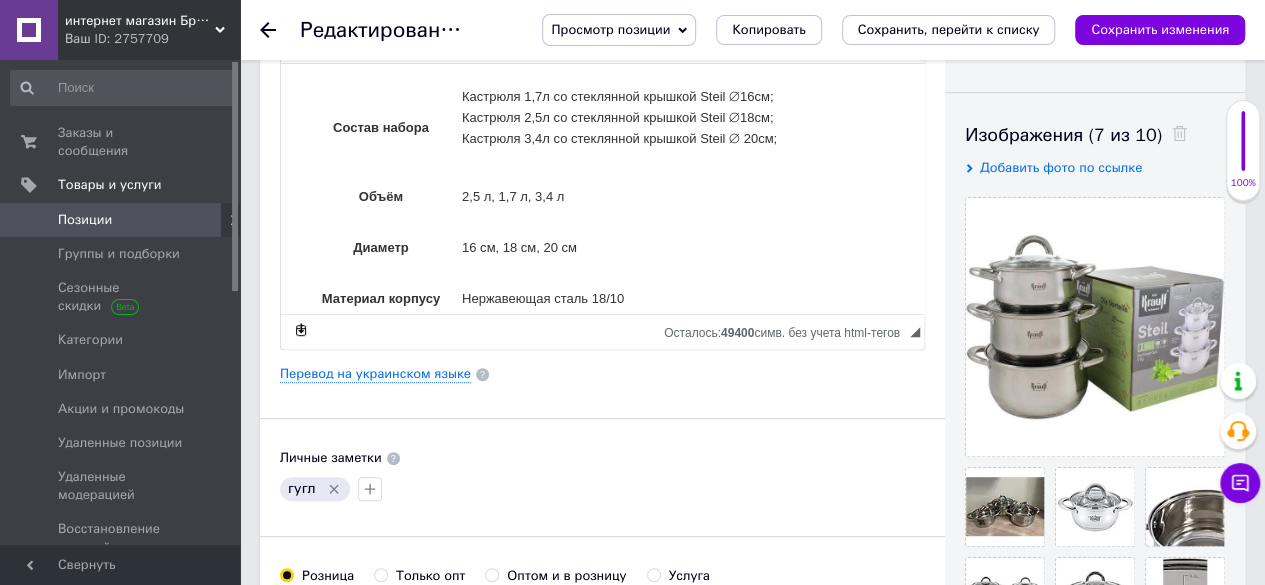 drag, startPoint x: 569, startPoint y: 201, endPoint x: 453, endPoint y: 210, distance: 116.34862 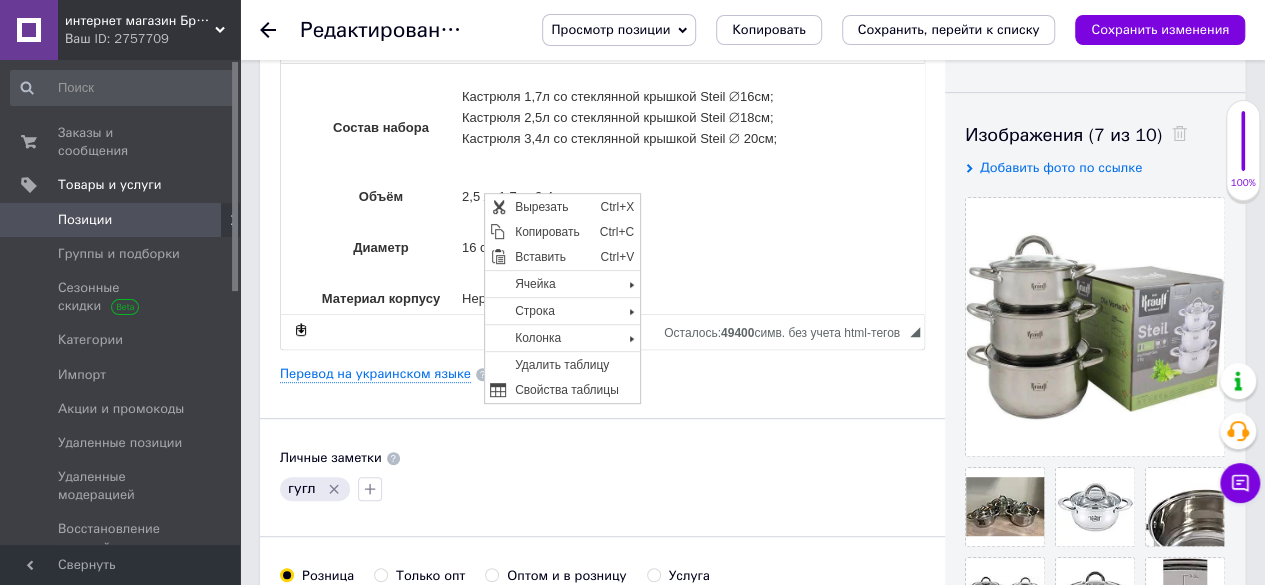 scroll, scrollTop: 0, scrollLeft: 0, axis: both 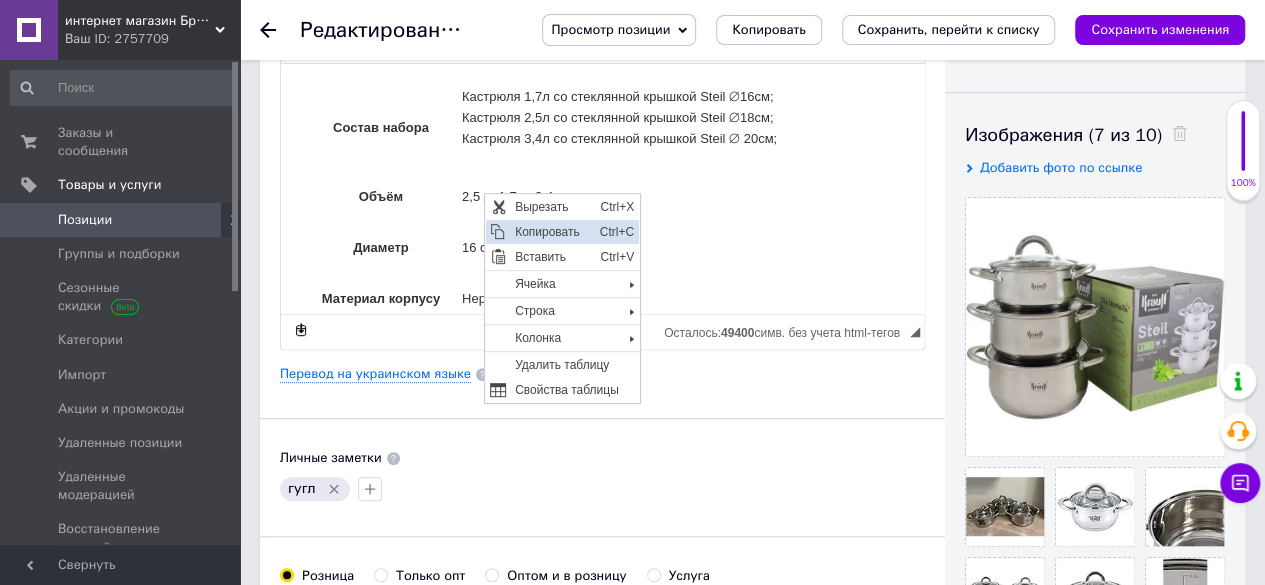 click on "Копировать" at bounding box center (551, 232) 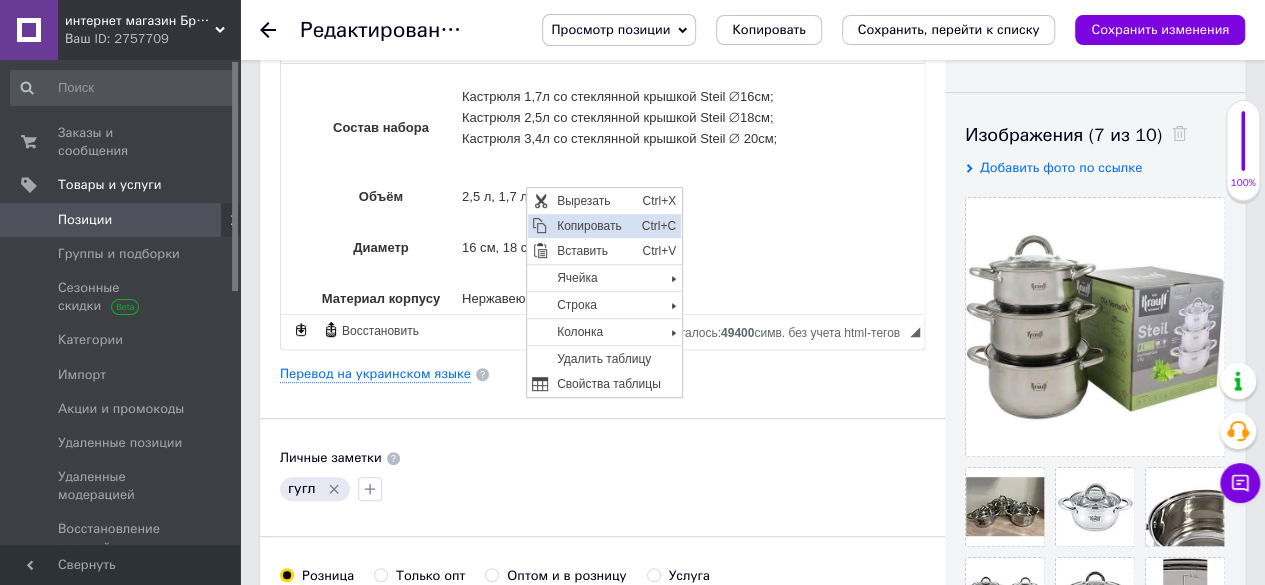 click on "Копировать" at bounding box center (593, 226) 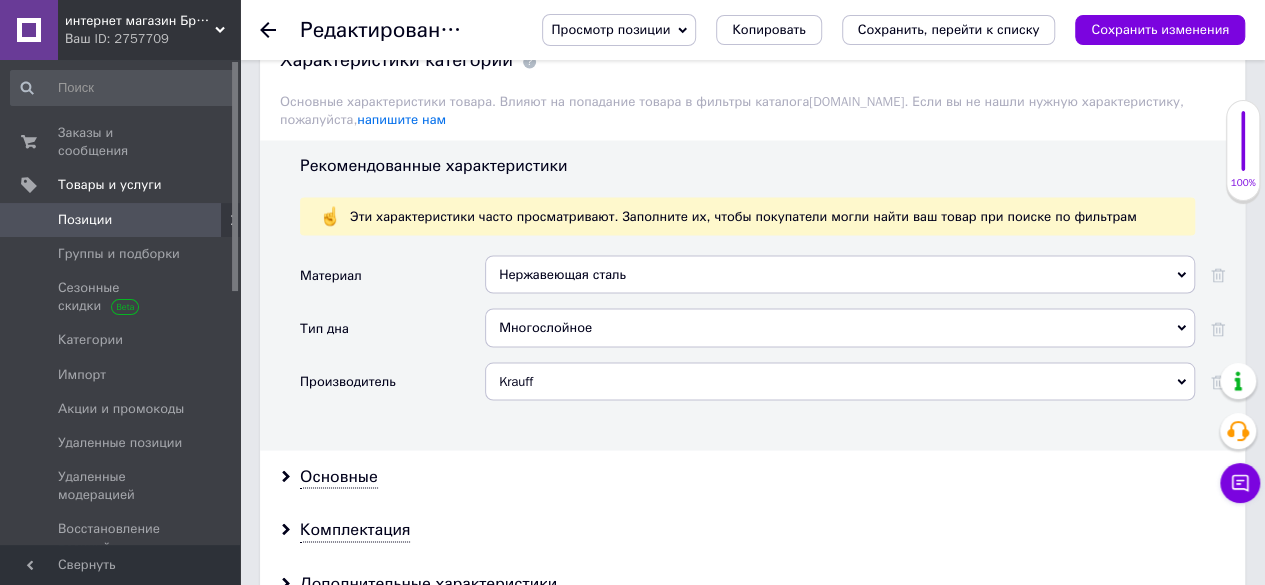 scroll, scrollTop: 1900, scrollLeft: 0, axis: vertical 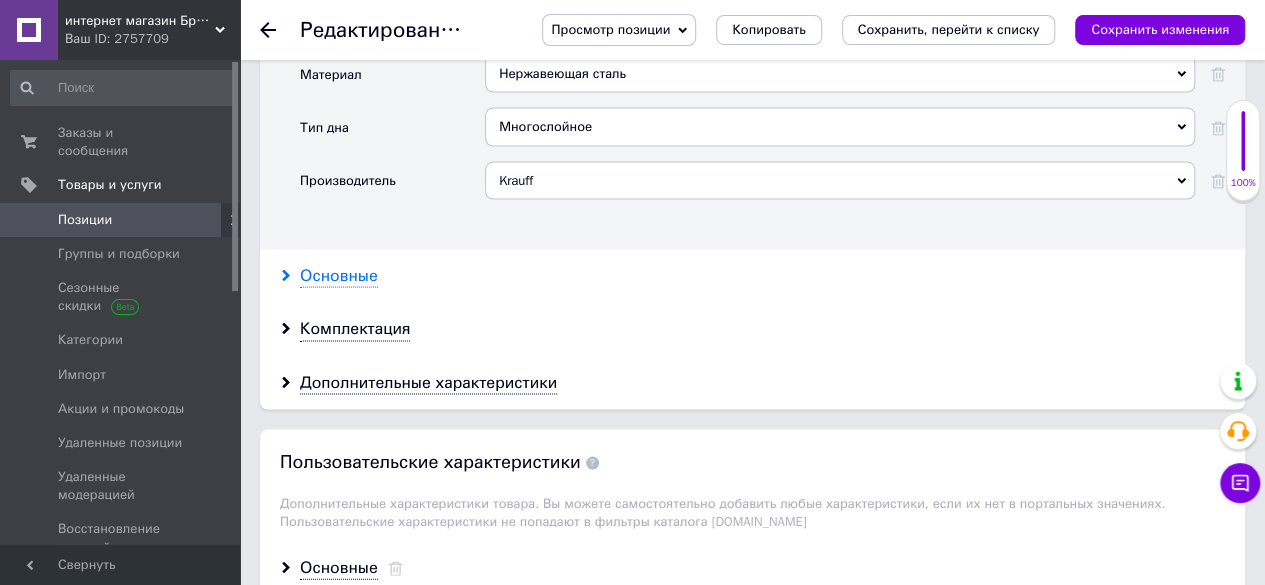 click on "Основные" at bounding box center (339, 276) 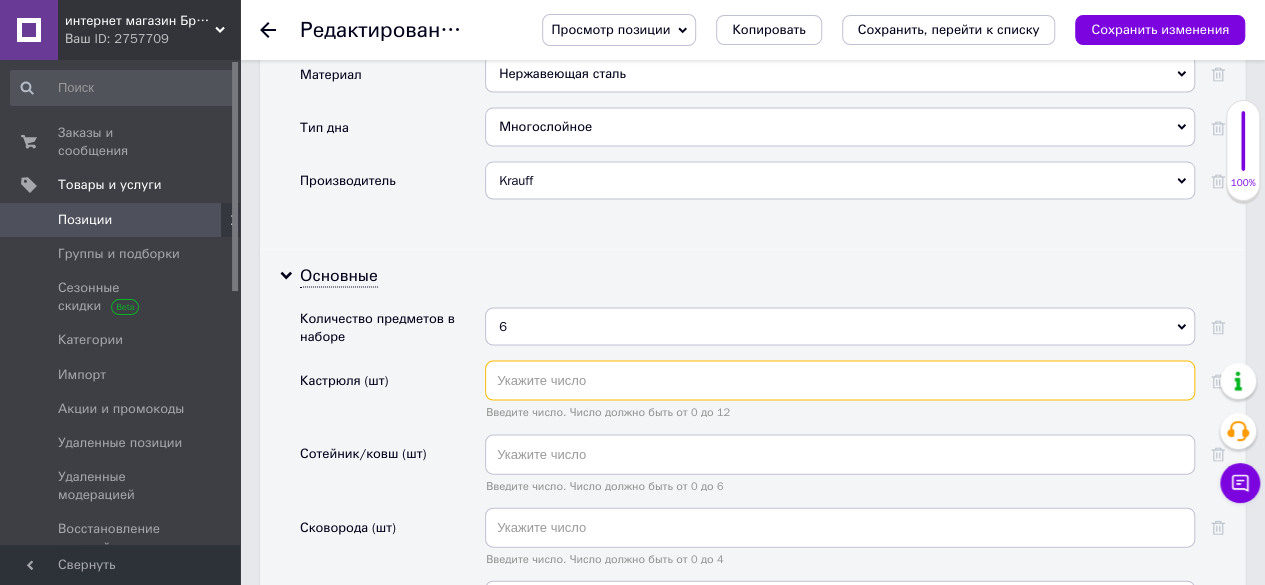 click at bounding box center [840, 381] 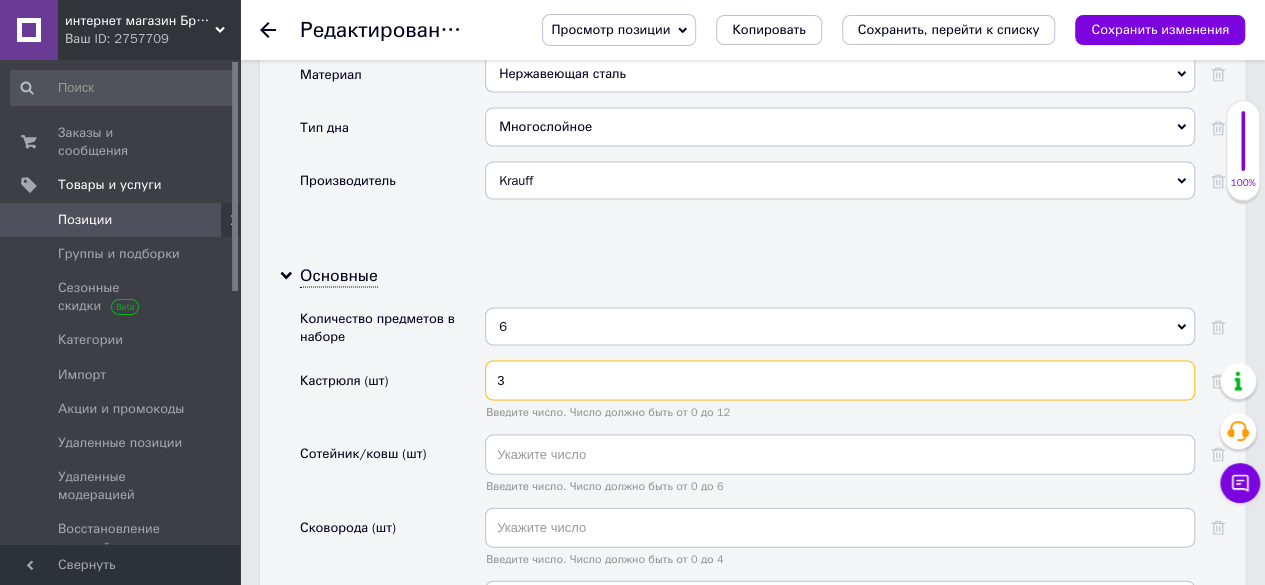 type on "3" 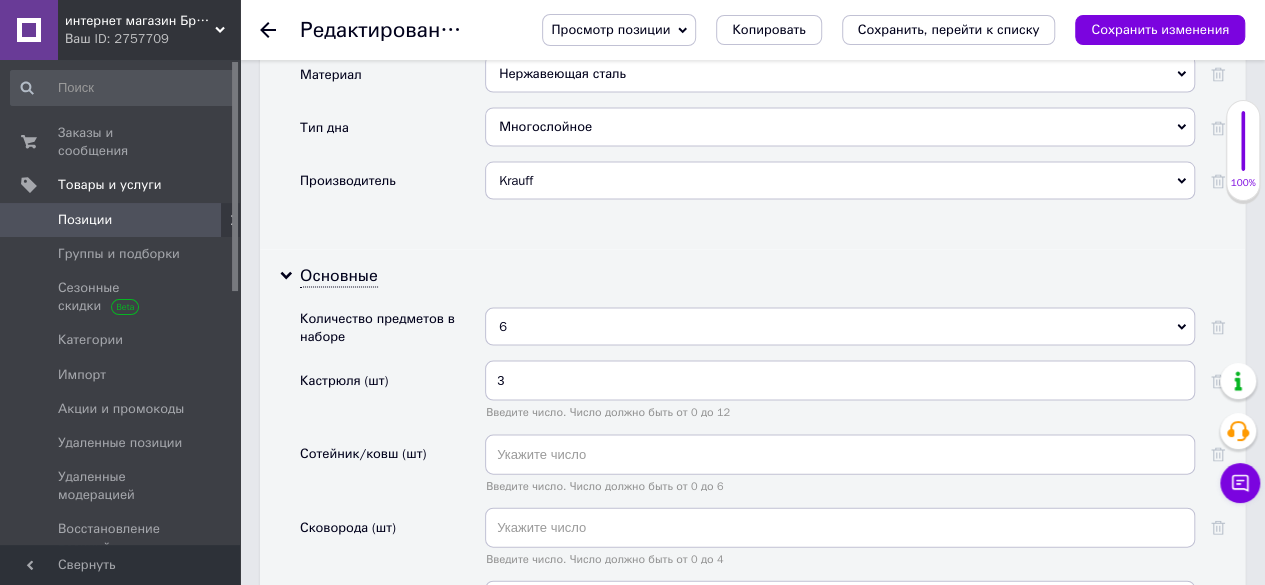 click on "Кастрюля (шт)" at bounding box center [392, 397] 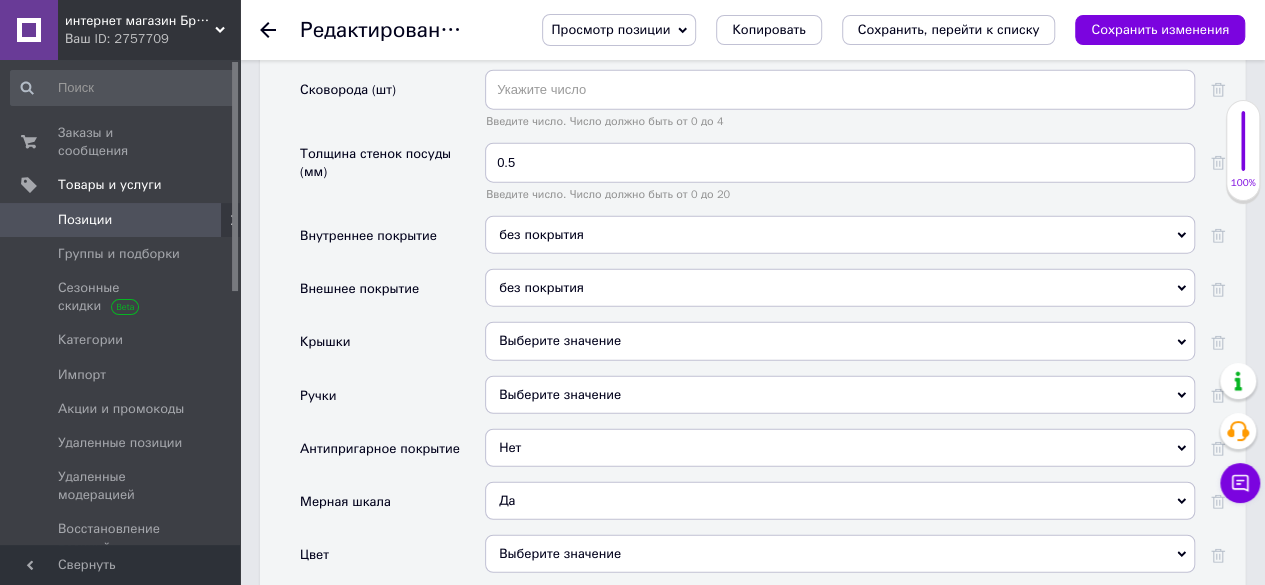 scroll, scrollTop: 2400, scrollLeft: 0, axis: vertical 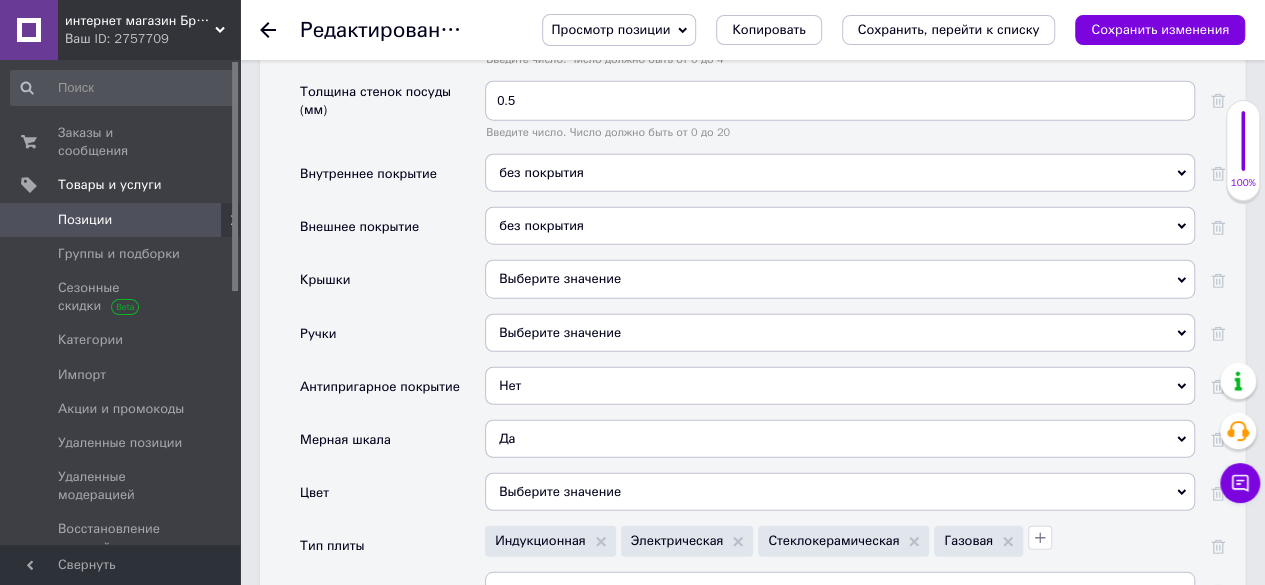click on "Выберите значение" at bounding box center (840, 279) 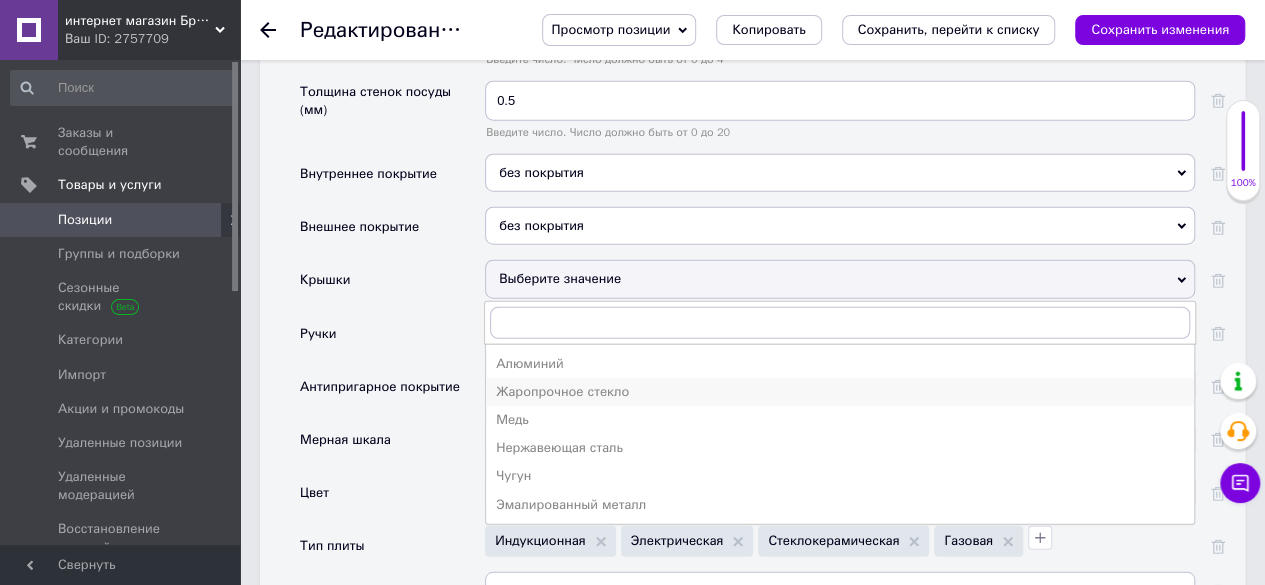 click on "Жаропрочное стекло" at bounding box center (840, 392) 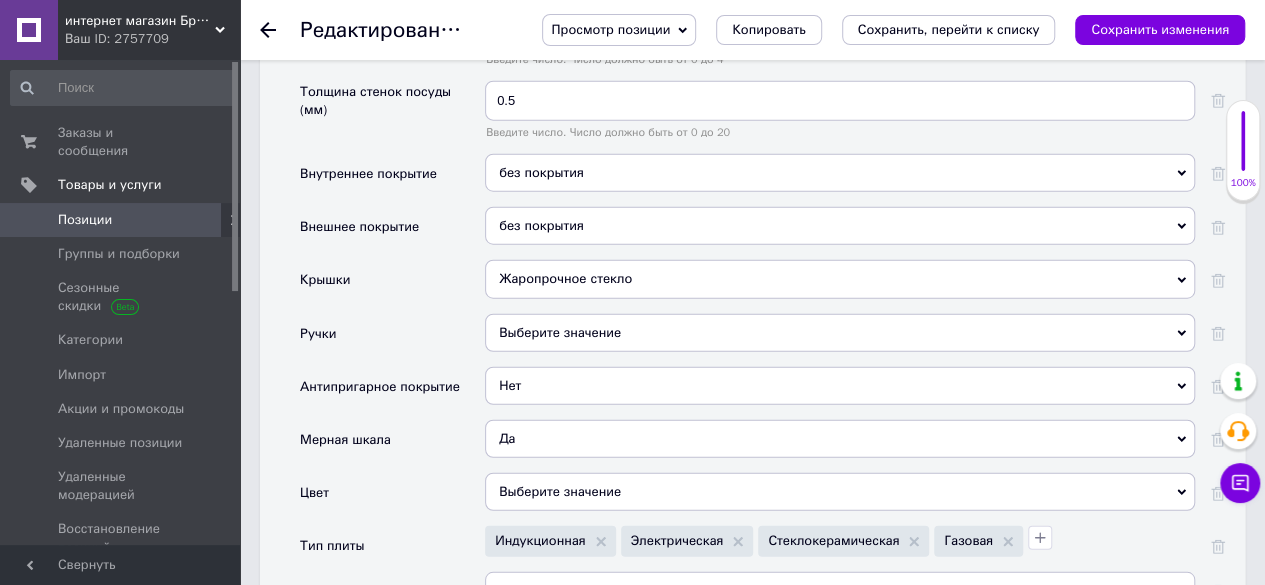 click on "Выберите значение" at bounding box center [840, 333] 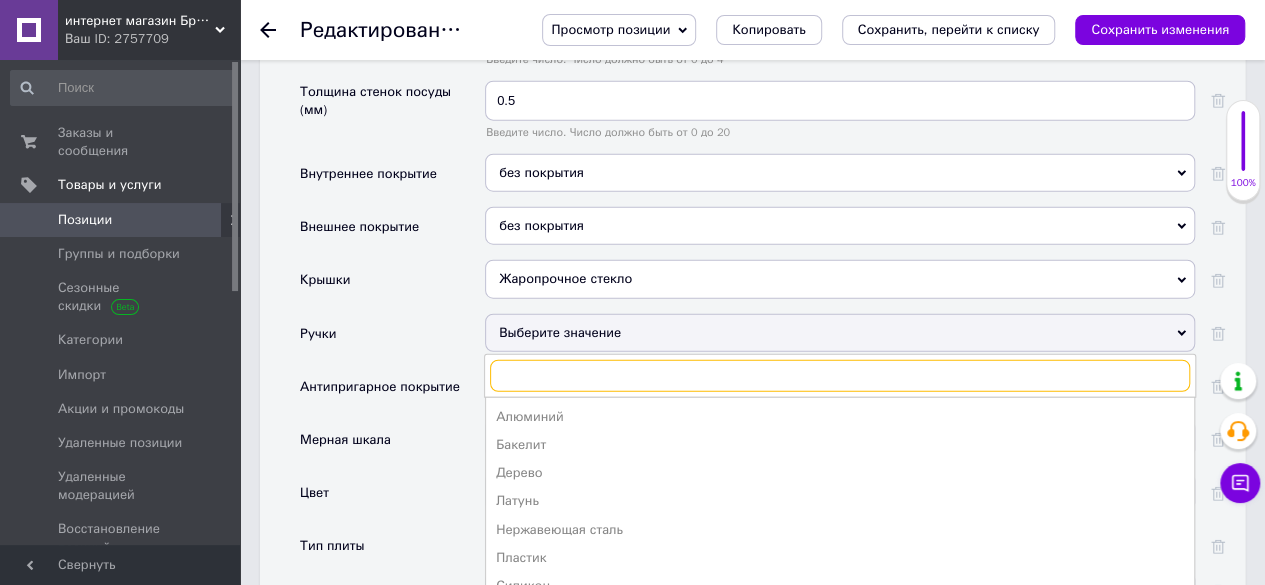 scroll, scrollTop: 2500, scrollLeft: 0, axis: vertical 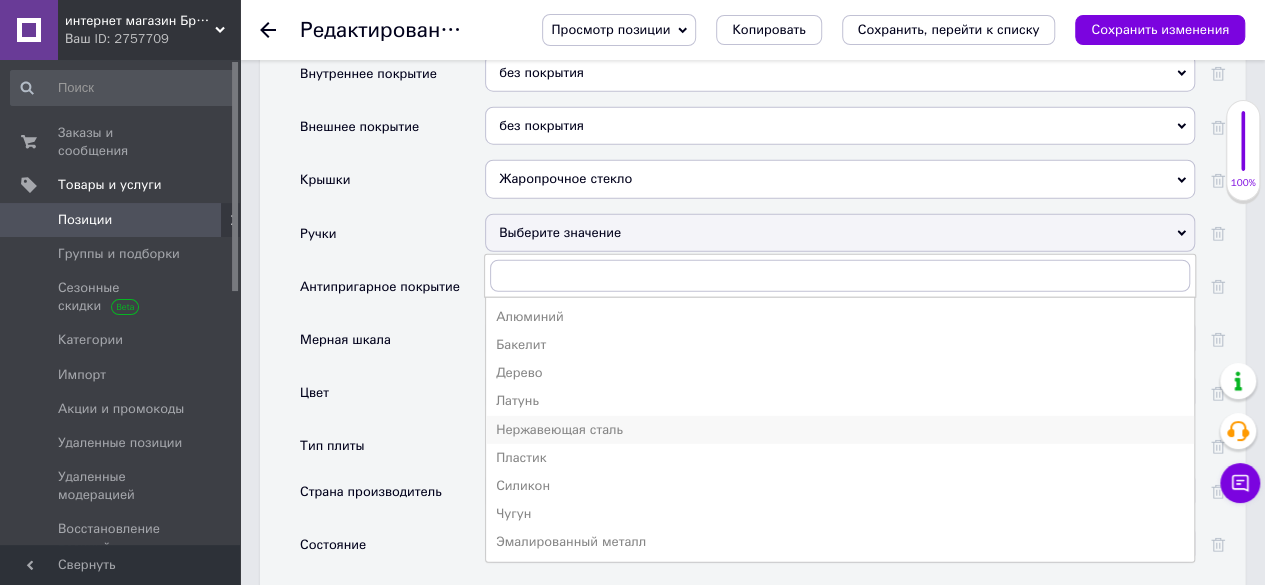 click on "Нержавеющая сталь" at bounding box center [840, 430] 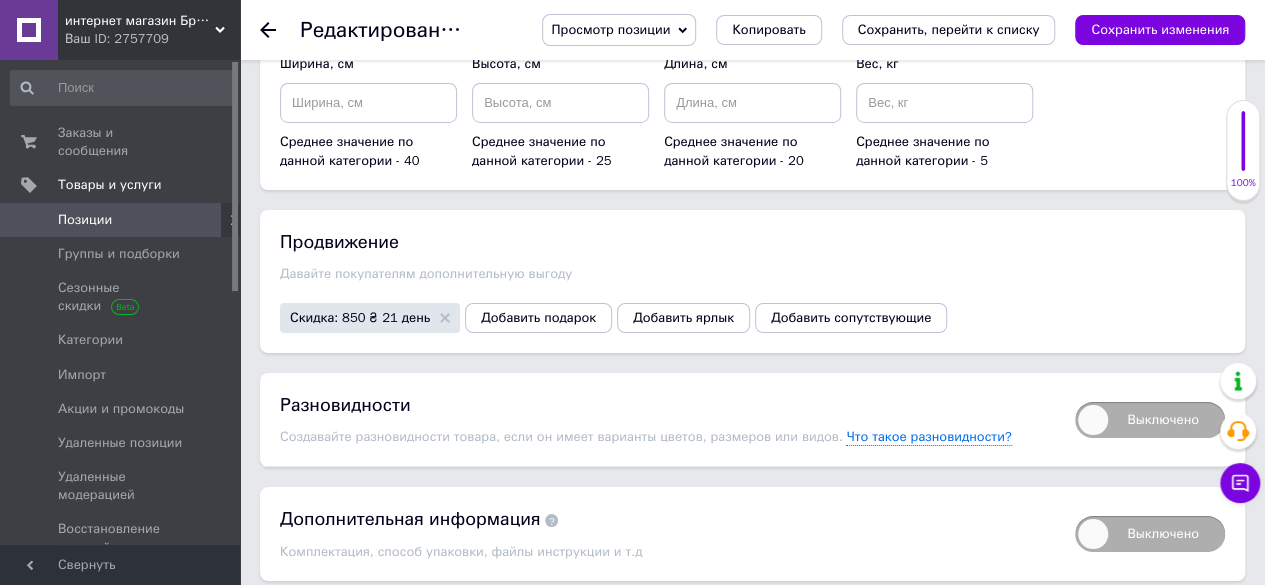 scroll, scrollTop: 3822, scrollLeft: 0, axis: vertical 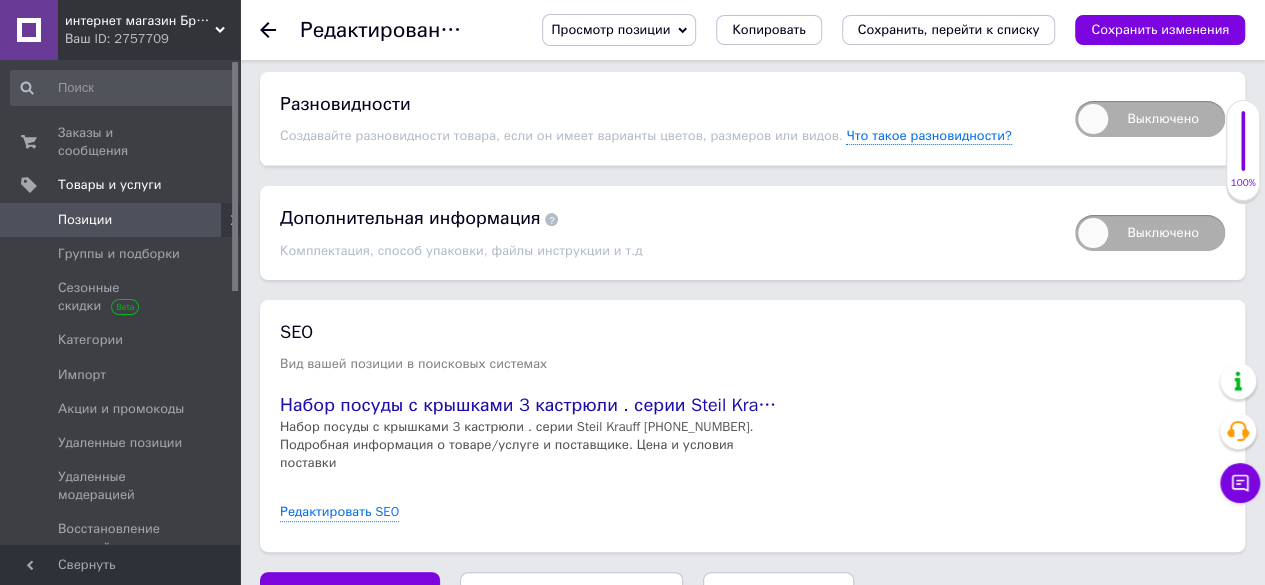 click on "Сохранить, перейти к списку" at bounding box center [572, 591] 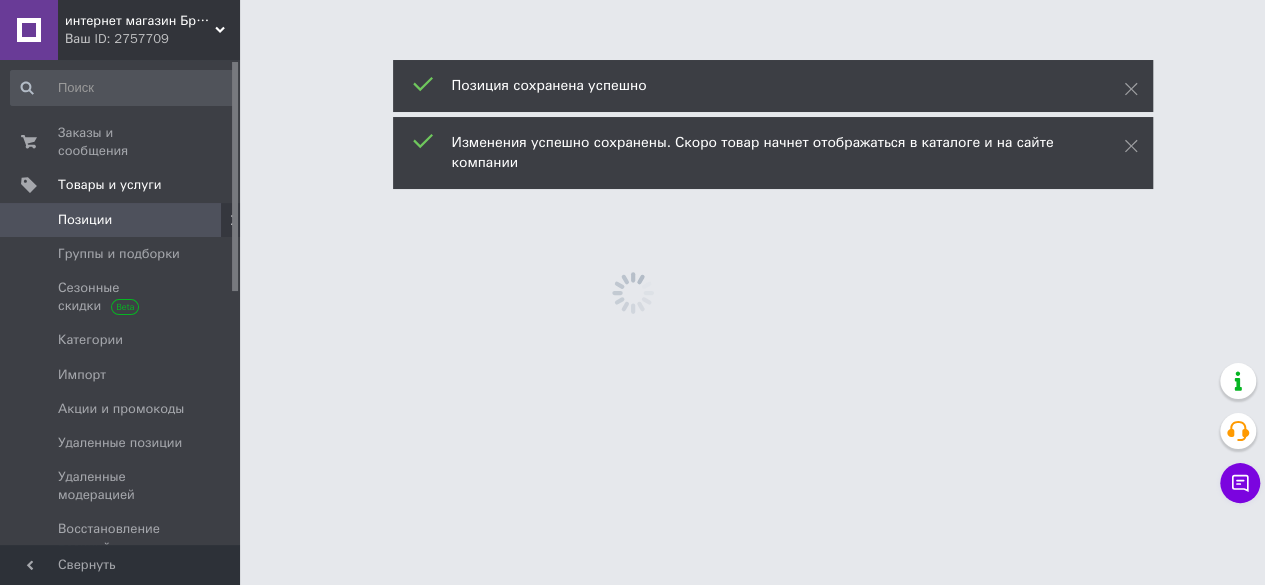 scroll, scrollTop: 0, scrollLeft: 0, axis: both 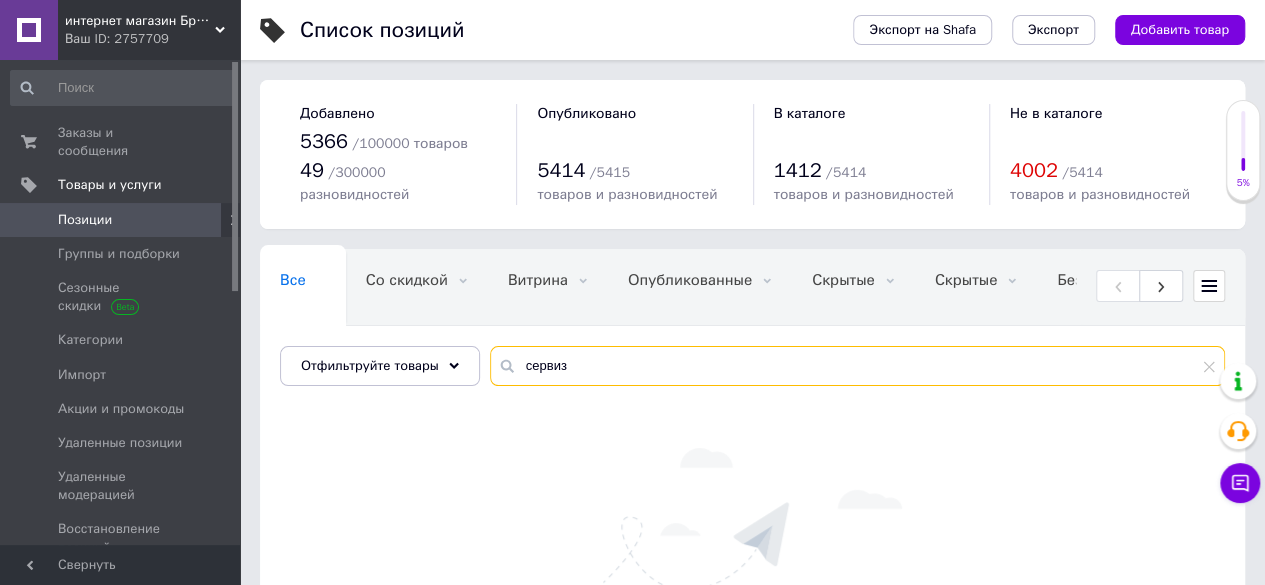 drag, startPoint x: 580, startPoint y: 346, endPoint x: 514, endPoint y: 350, distance: 66.1211 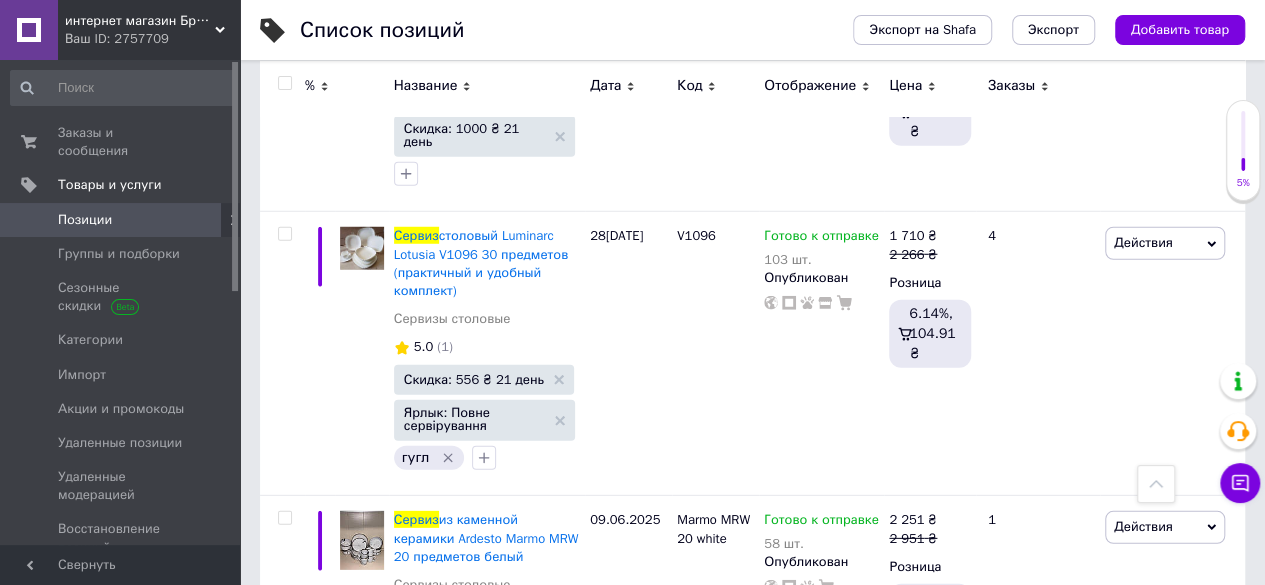 scroll, scrollTop: 17898, scrollLeft: 0, axis: vertical 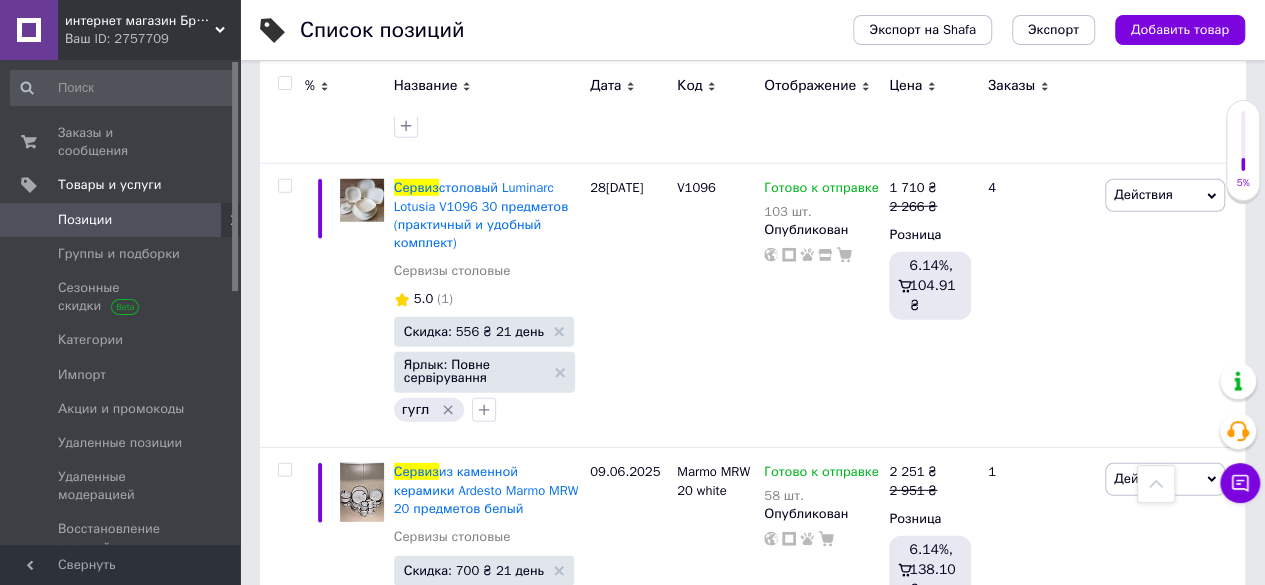 click on "2" at bounding box center (327, 1054) 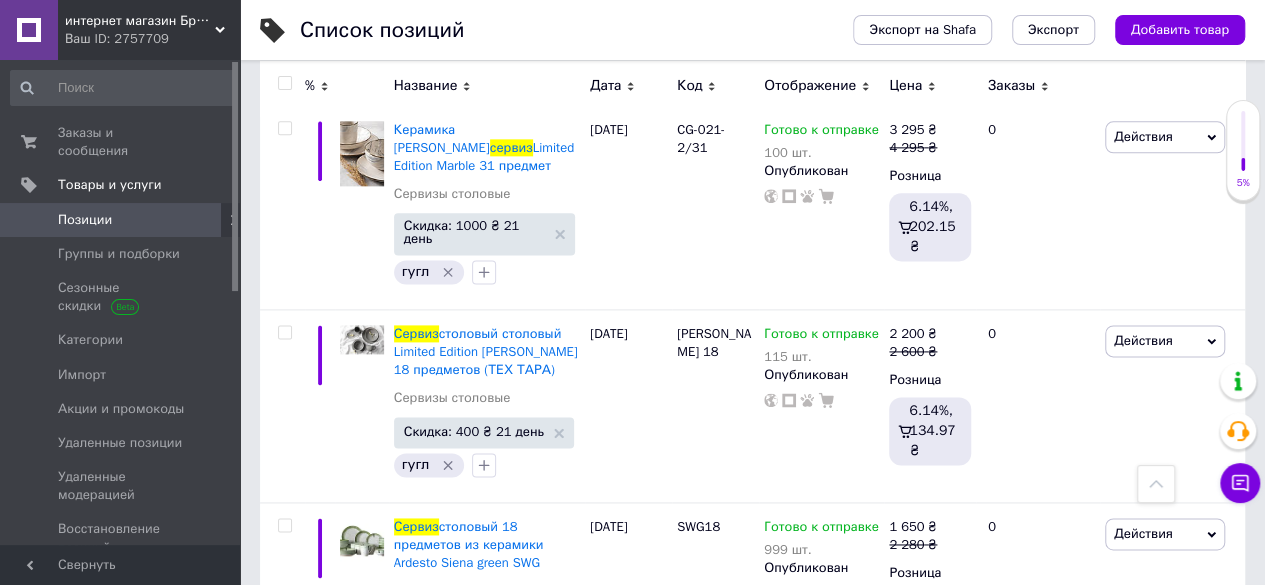 scroll, scrollTop: 0, scrollLeft: 0, axis: both 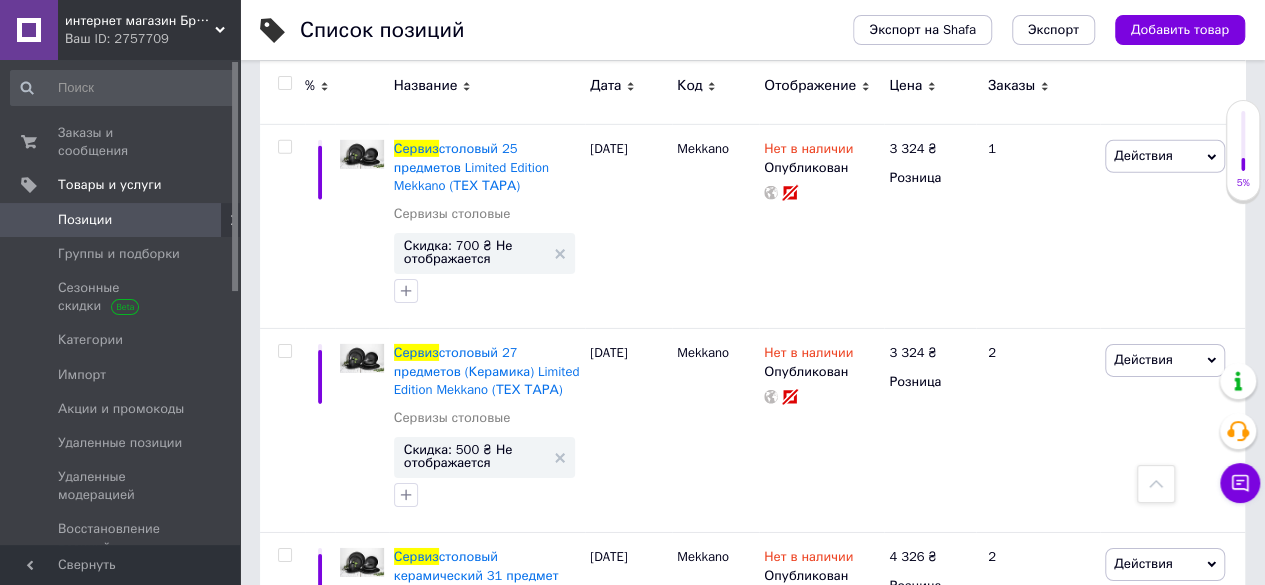 click on "3" at bounding box center (505, 795) 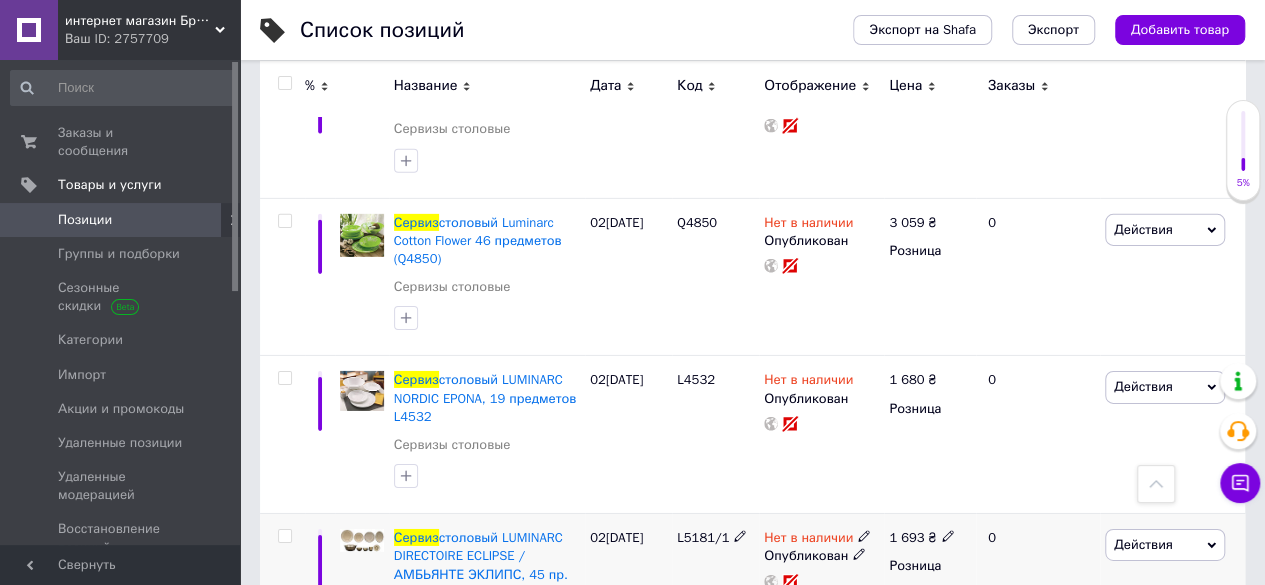 scroll, scrollTop: 17670, scrollLeft: 0, axis: vertical 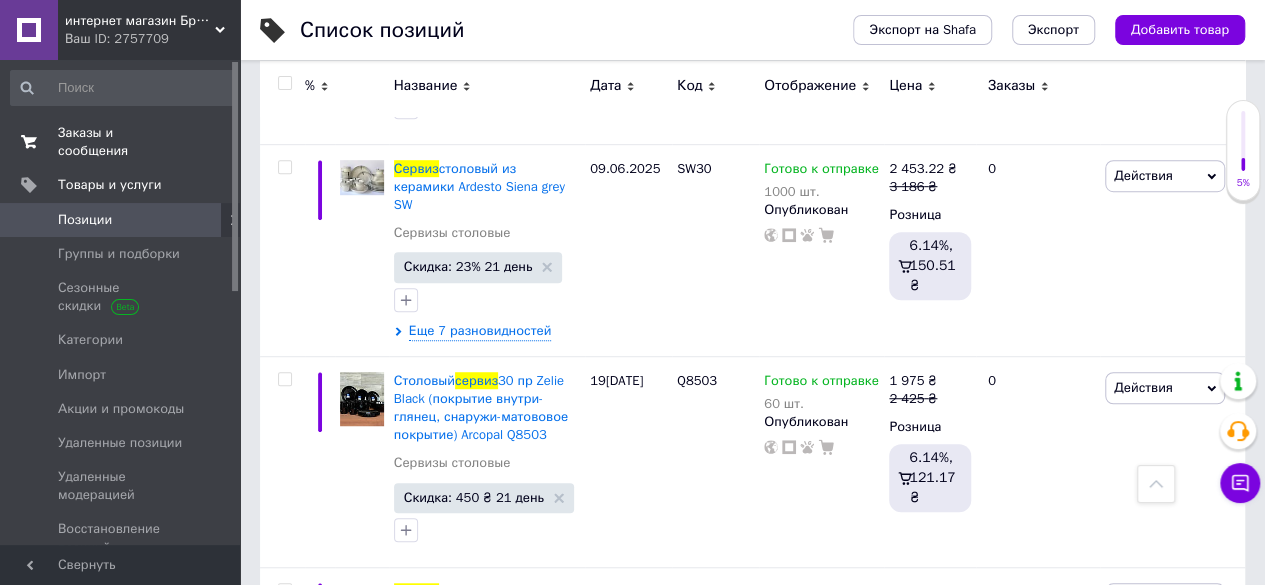 click on "Заказы и сообщения" at bounding box center (121, 142) 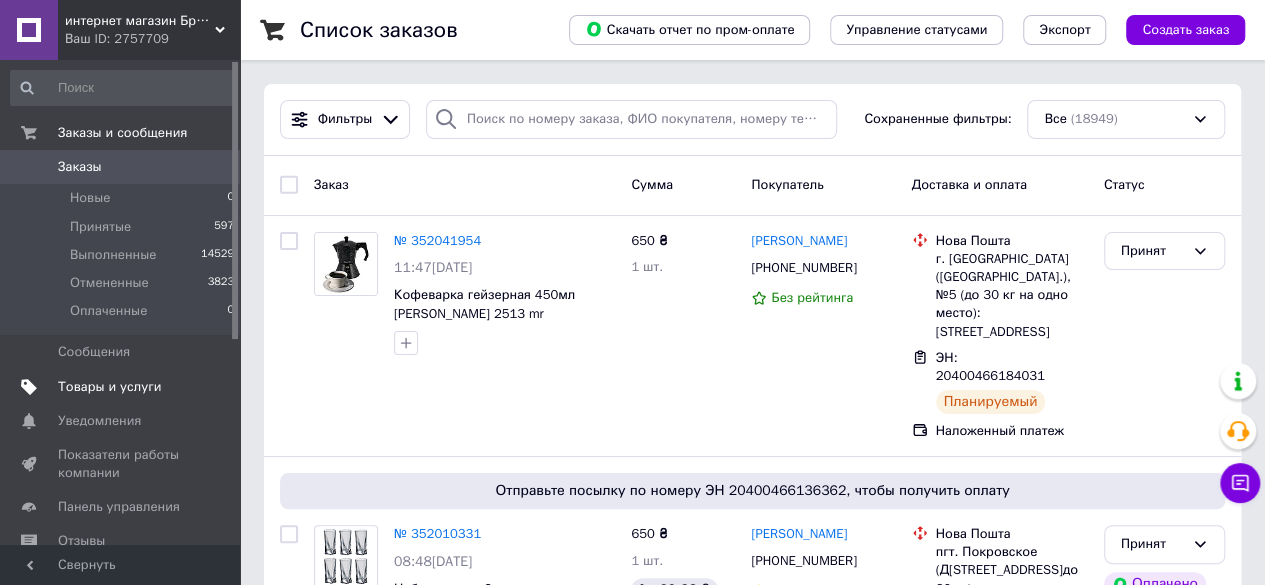 click on "Товары и услуги" at bounding box center (110, 387) 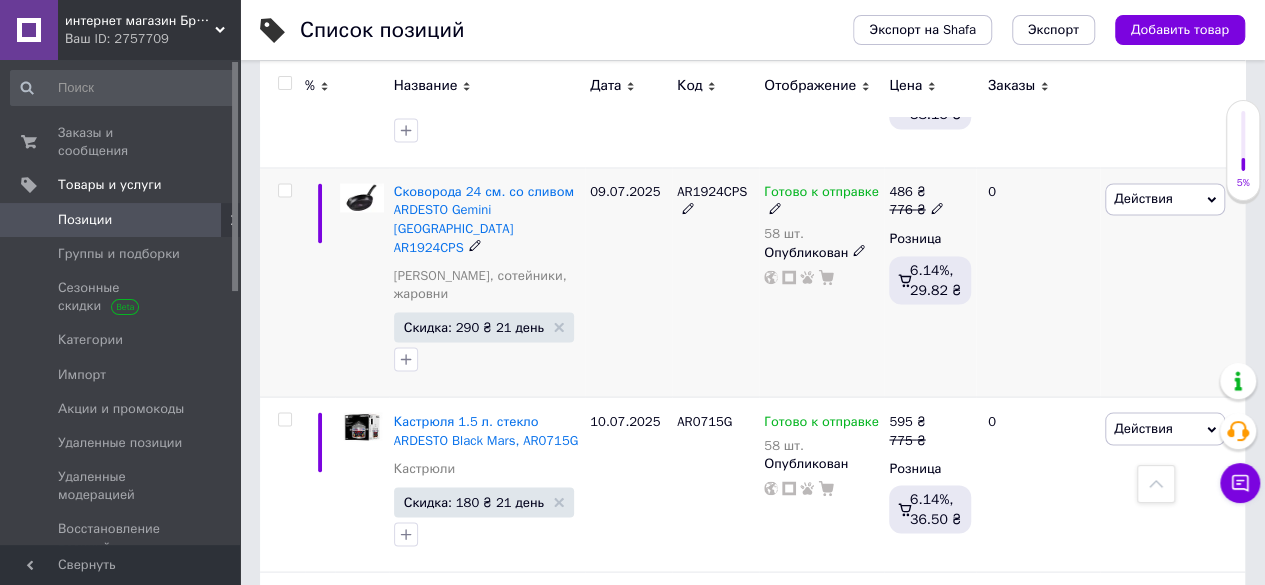 scroll, scrollTop: 5600, scrollLeft: 0, axis: vertical 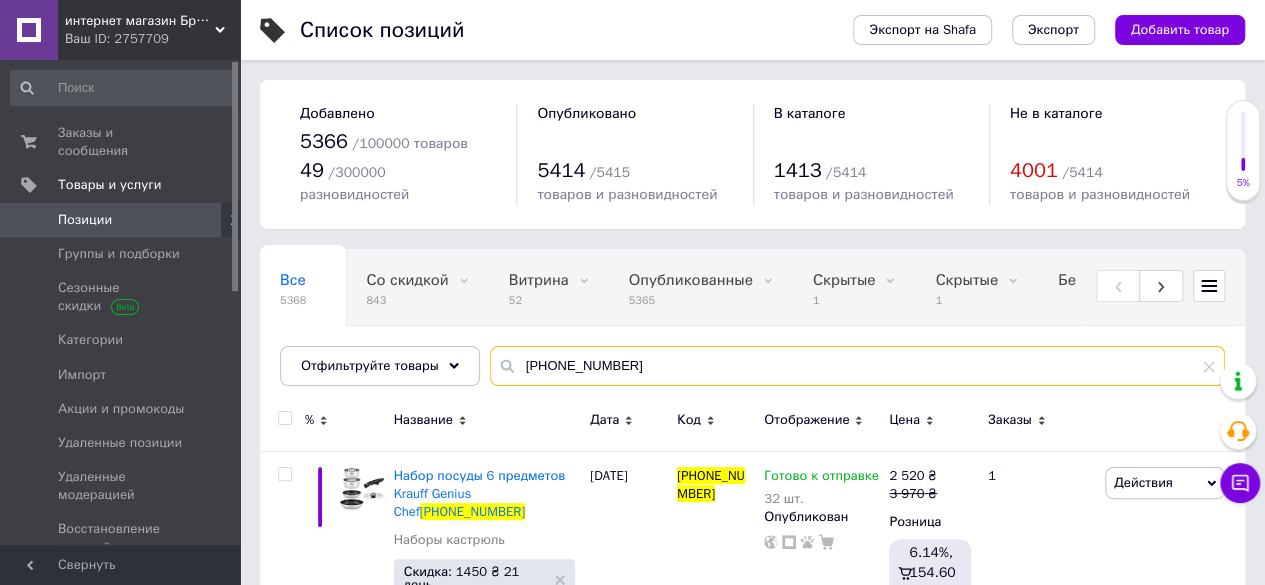 drag, startPoint x: 616, startPoint y: 349, endPoint x: 537, endPoint y: 349, distance: 79 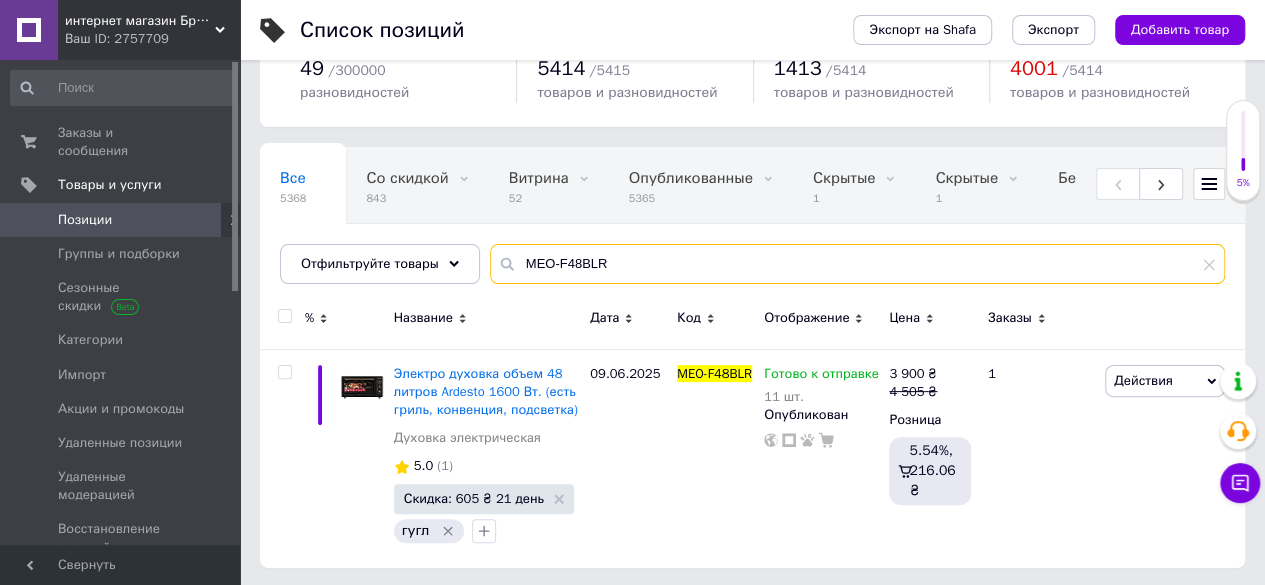 scroll, scrollTop: 83, scrollLeft: 0, axis: vertical 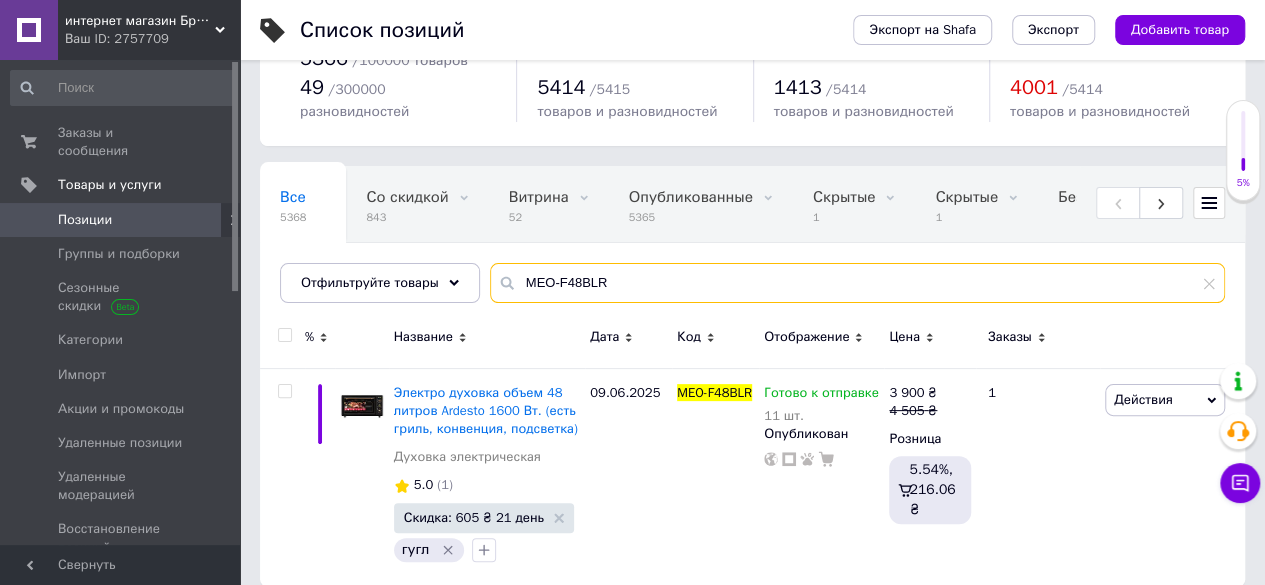 type on "MEO-F48BLR" 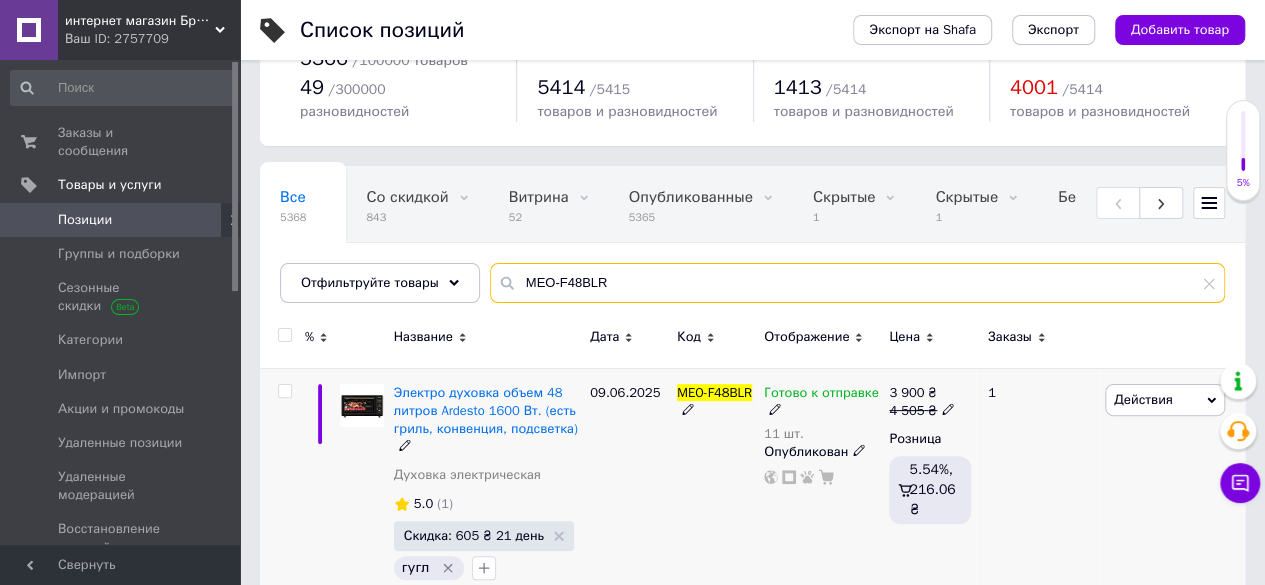 scroll, scrollTop: 102, scrollLeft: 0, axis: vertical 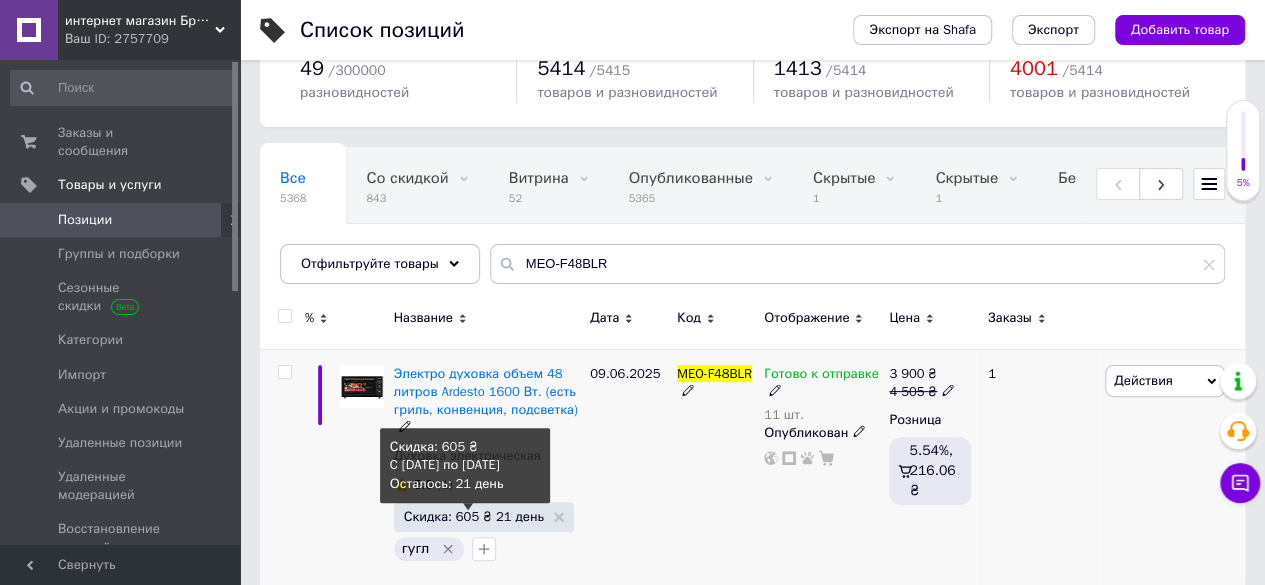 click on "Скидка: 605 ₴ 21 день" at bounding box center [474, 516] 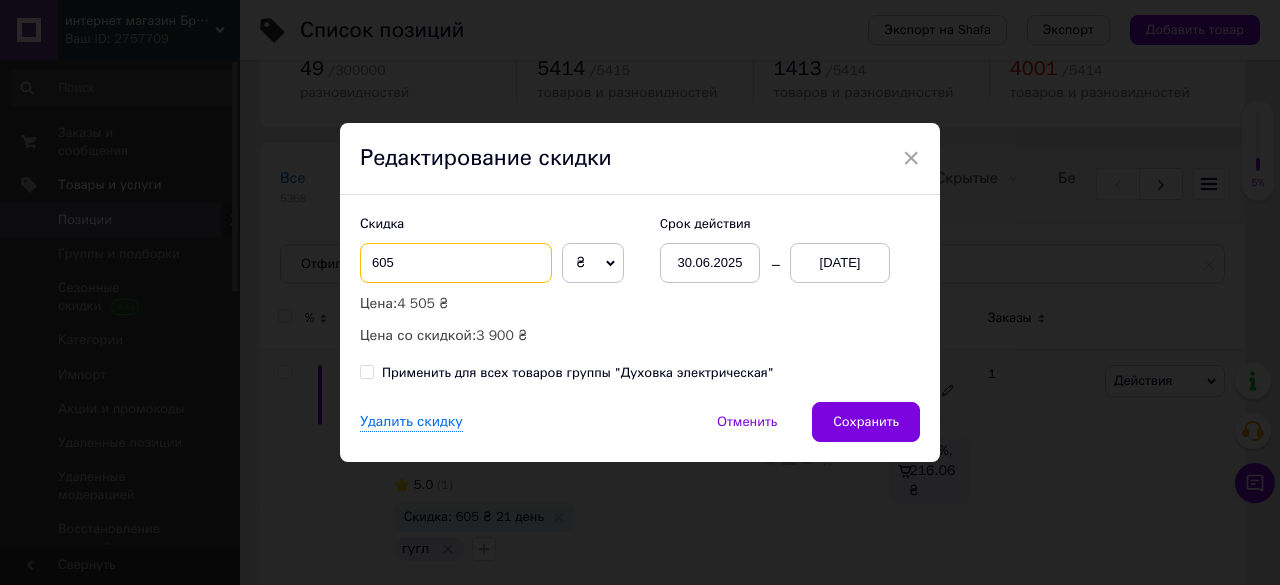 drag, startPoint x: 372, startPoint y: 262, endPoint x: 325, endPoint y: 240, distance: 51.894123 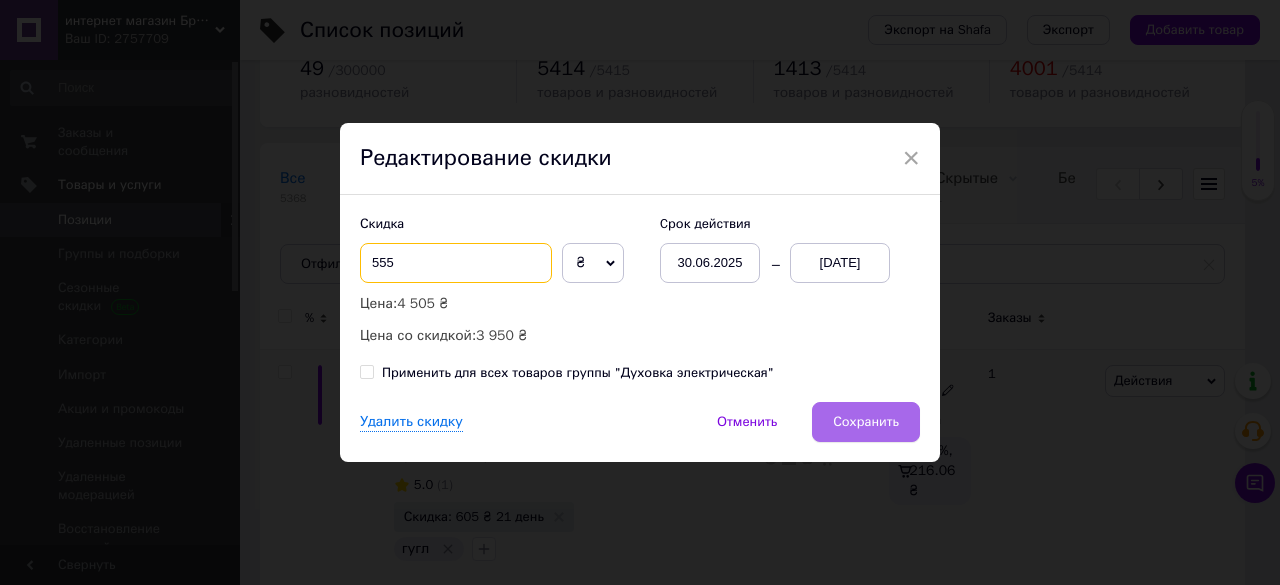 type on "555" 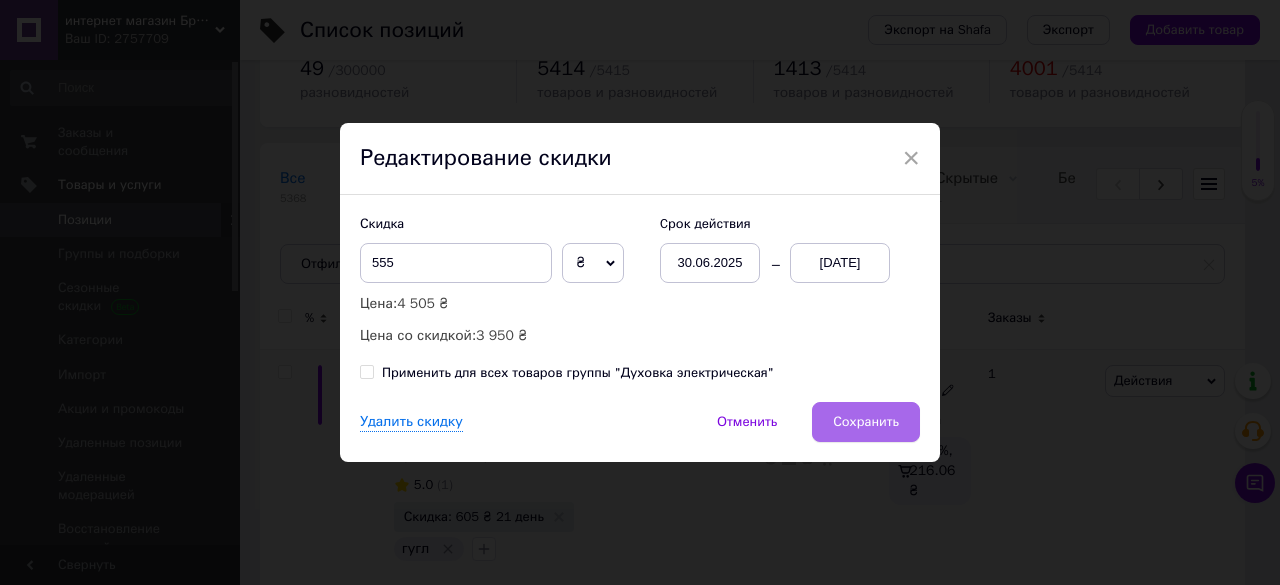 click on "Сохранить" at bounding box center [866, 422] 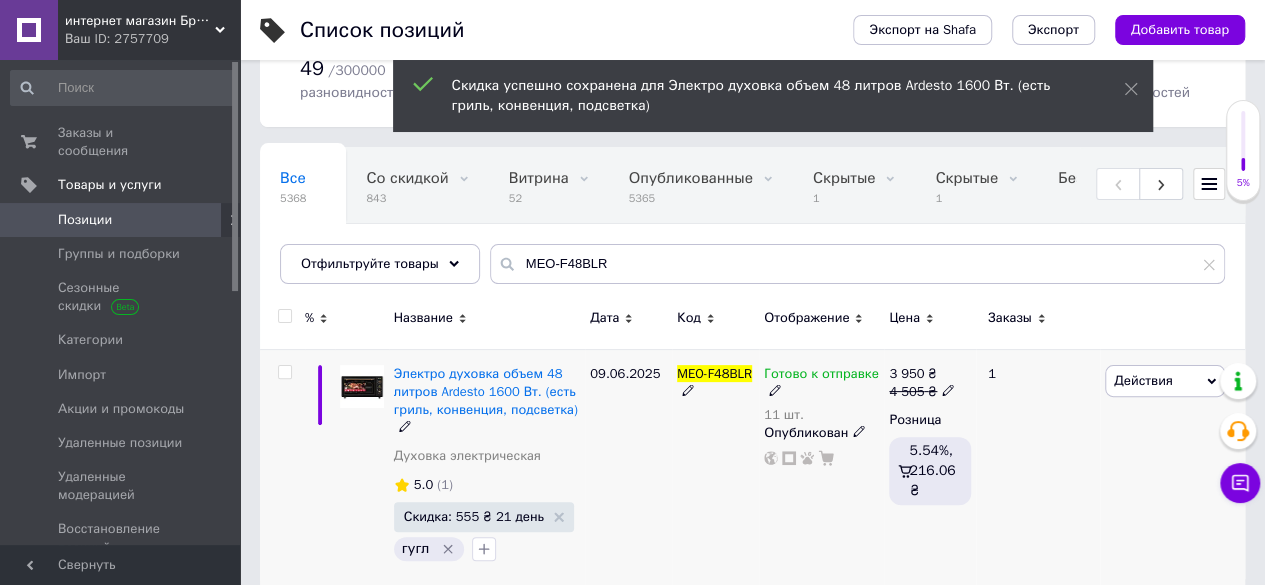 scroll, scrollTop: 83, scrollLeft: 0, axis: vertical 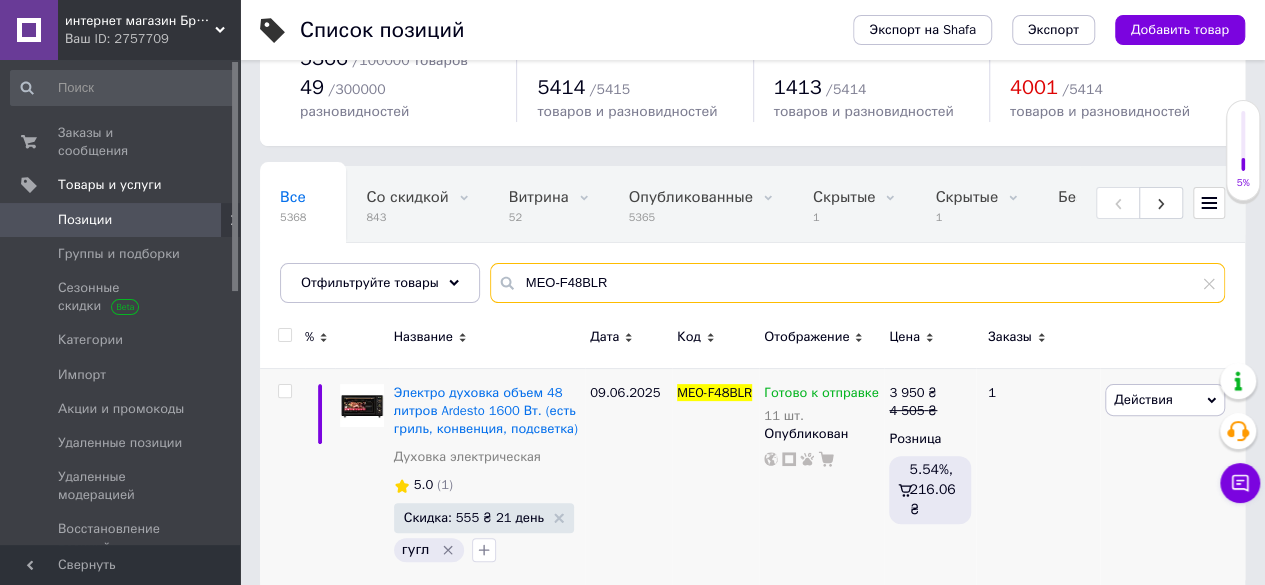 drag, startPoint x: 653, startPoint y: 264, endPoint x: 479, endPoint y: 271, distance: 174.14075 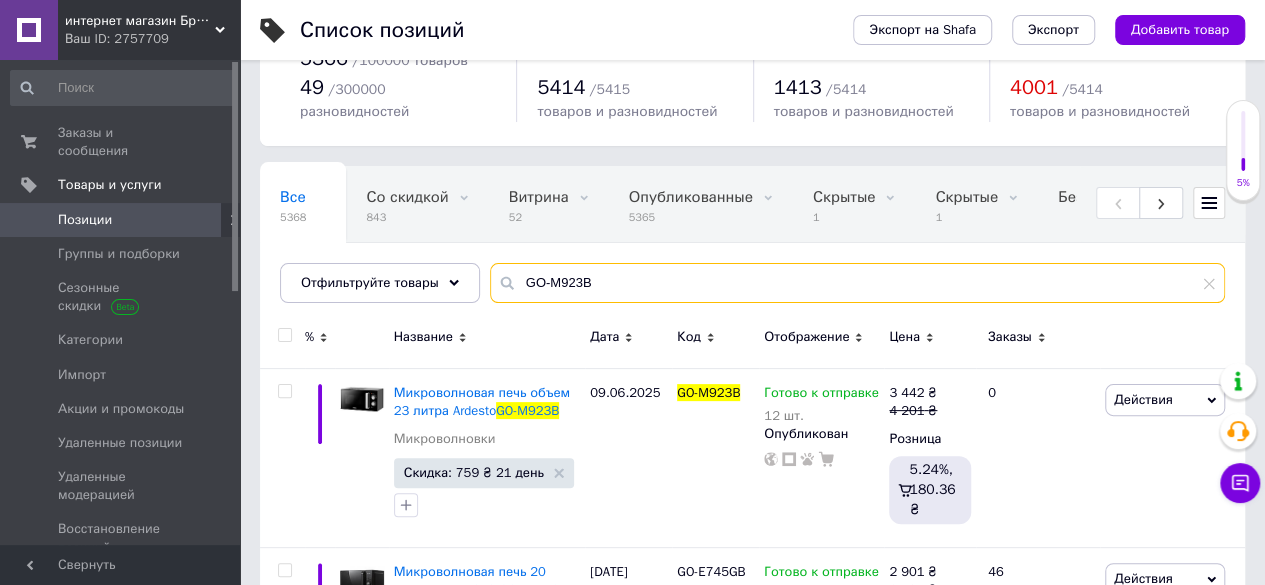 scroll, scrollTop: 154, scrollLeft: 0, axis: vertical 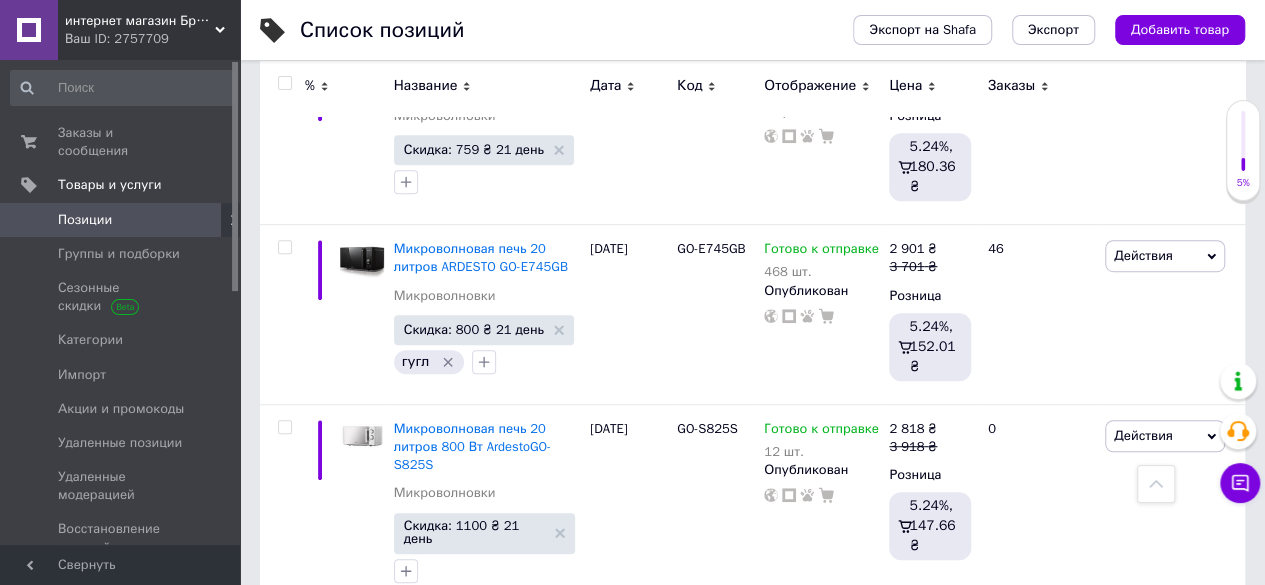 type on "GO-M923B" 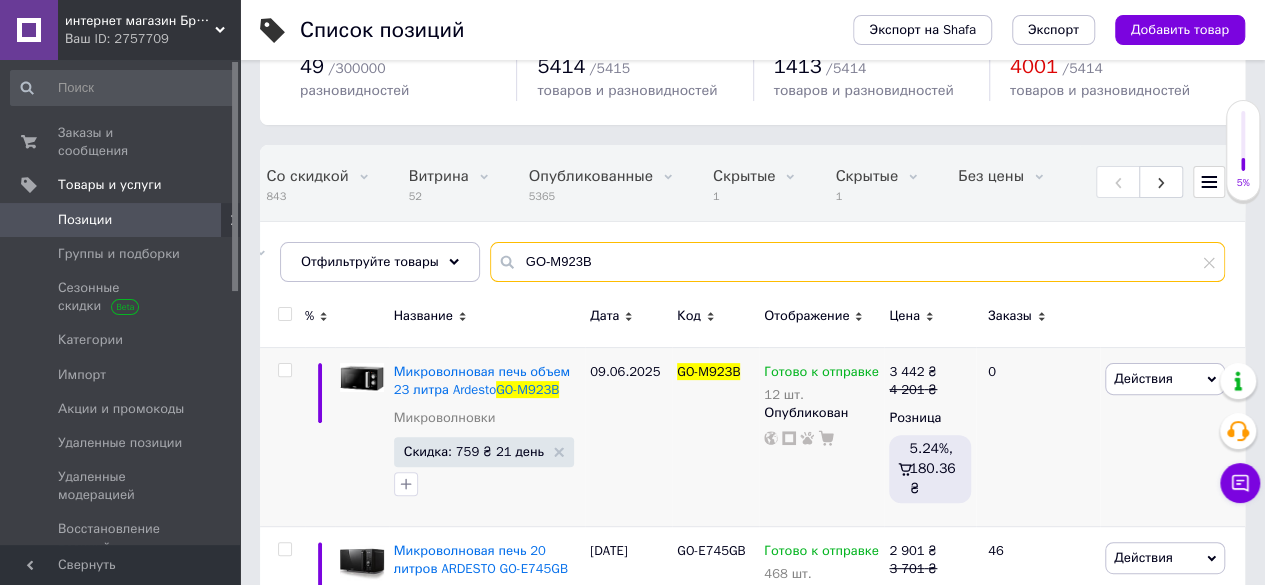 scroll, scrollTop: 200, scrollLeft: 0, axis: vertical 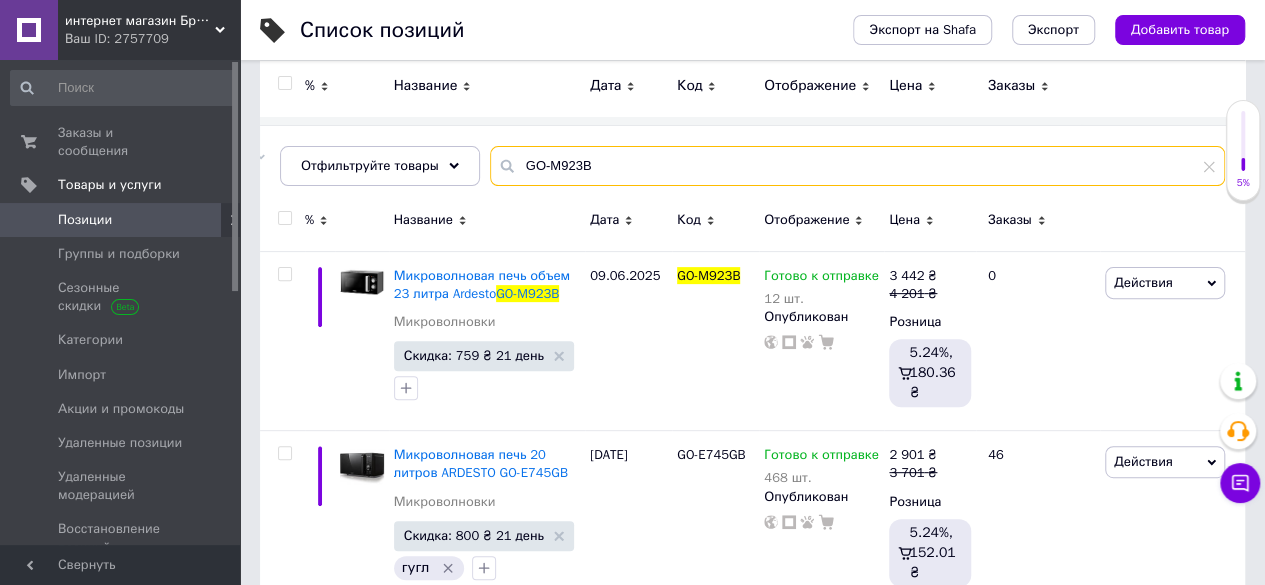 drag, startPoint x: 599, startPoint y: 144, endPoint x: 494, endPoint y: 148, distance: 105.076164 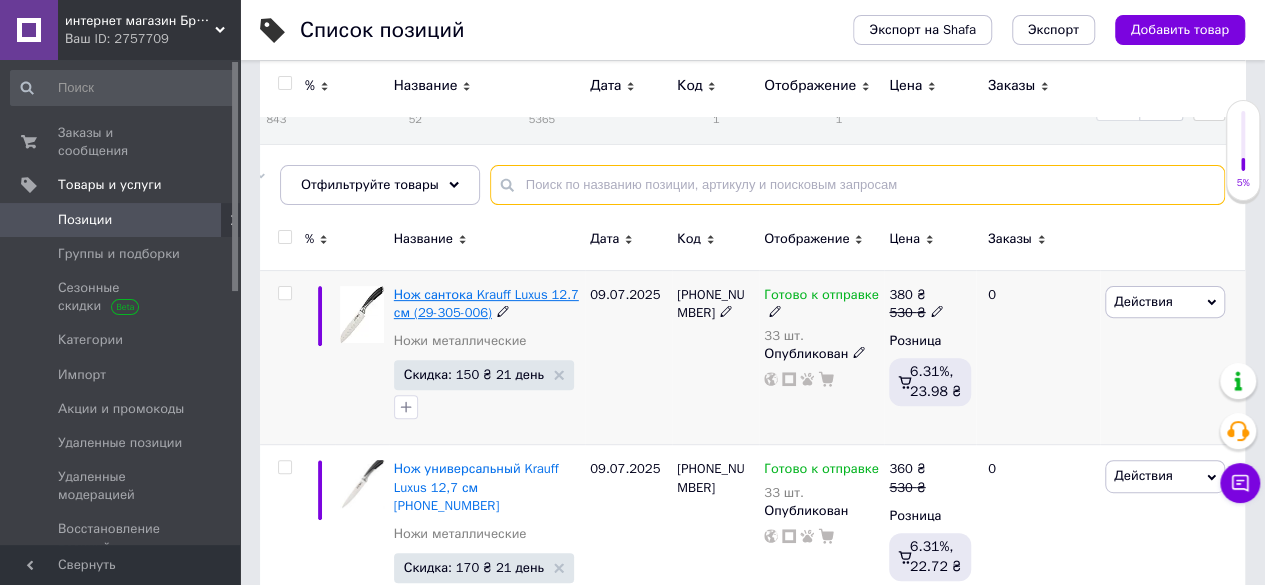 scroll, scrollTop: 0, scrollLeft: 0, axis: both 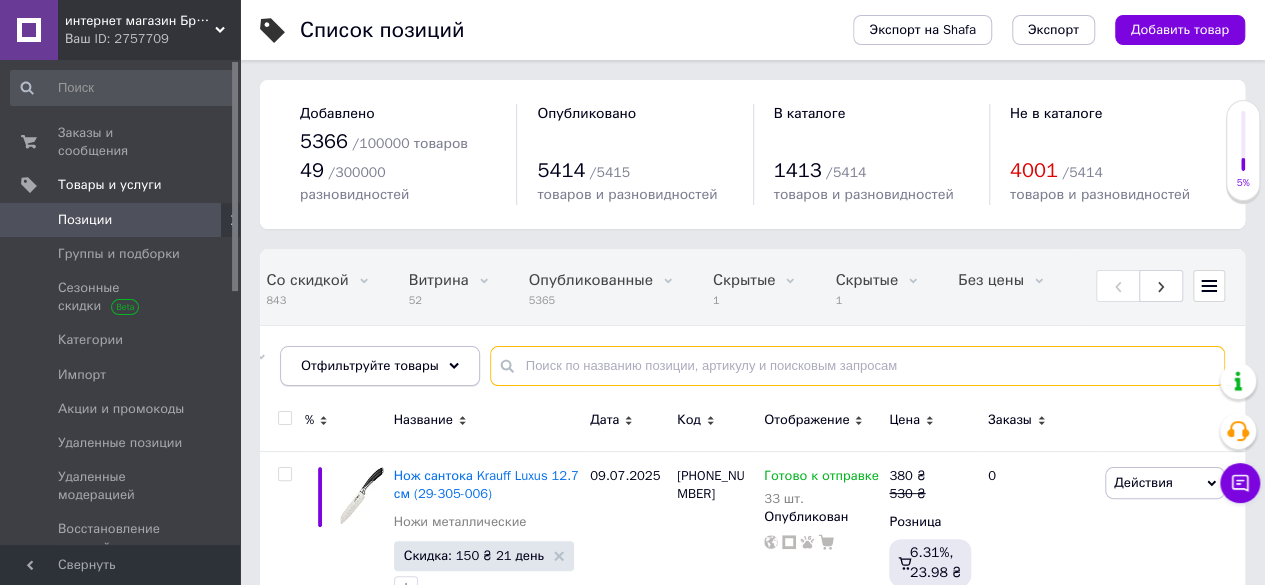 type 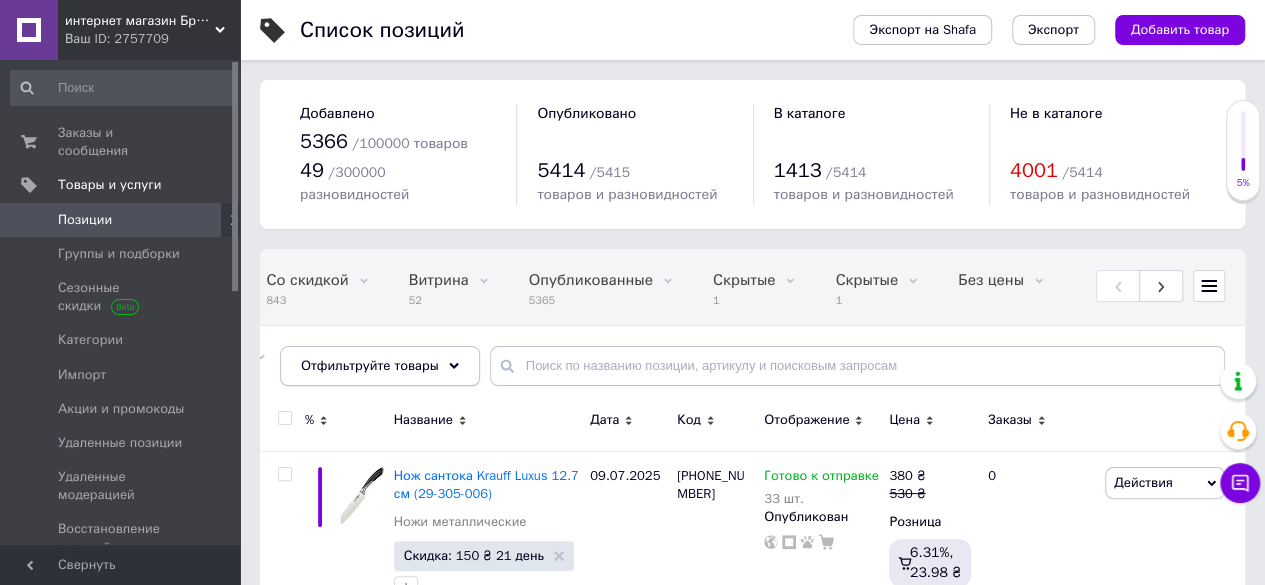 click on "Отфильтруйте товары" at bounding box center (380, 366) 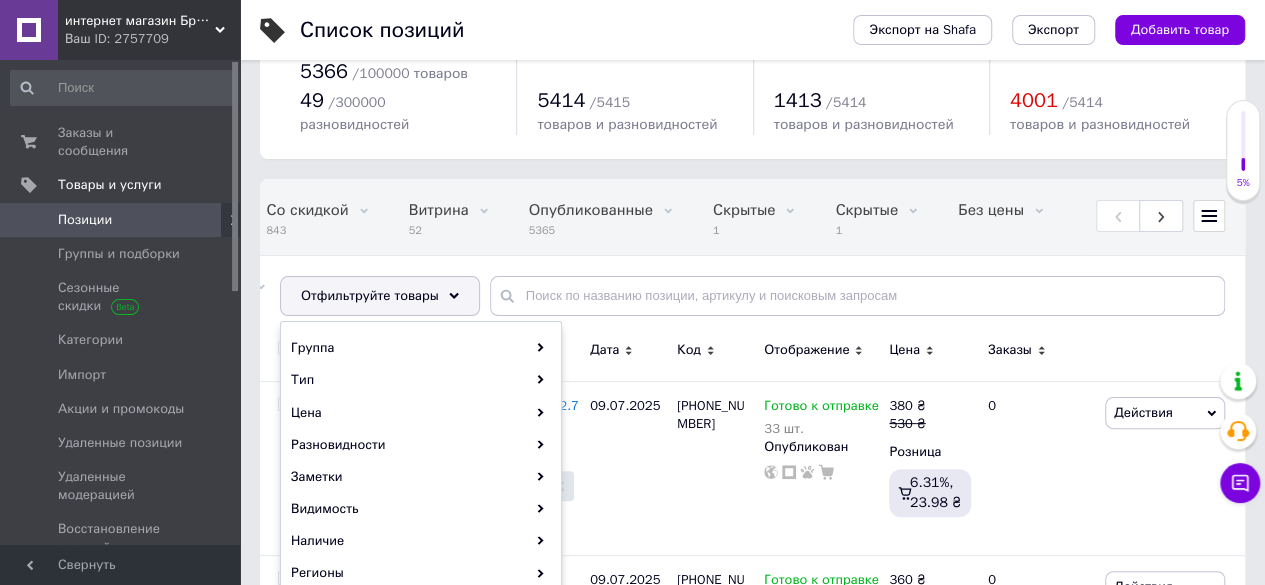 scroll, scrollTop: 100, scrollLeft: 0, axis: vertical 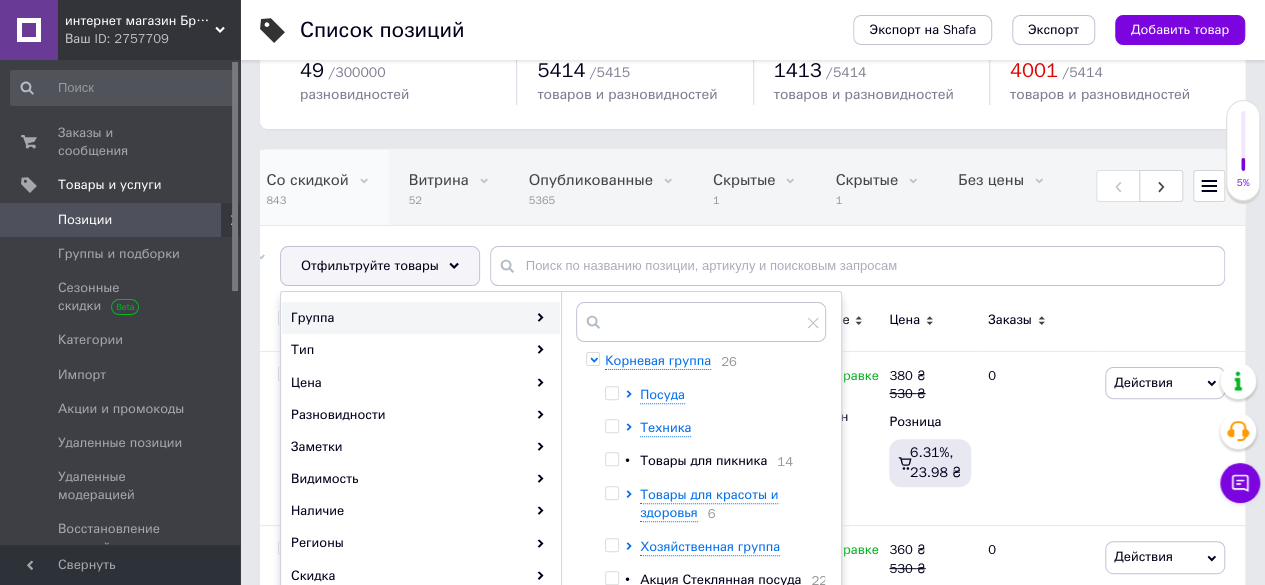 click on "Со скидкой" at bounding box center (307, 180) 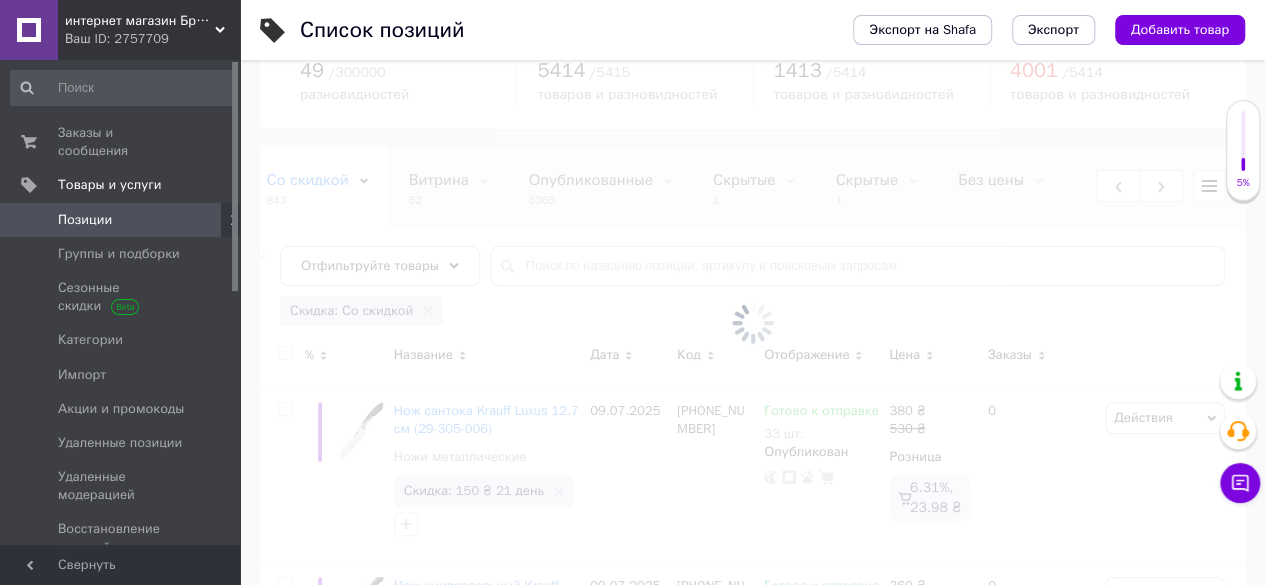 scroll, scrollTop: 0, scrollLeft: 94, axis: horizontal 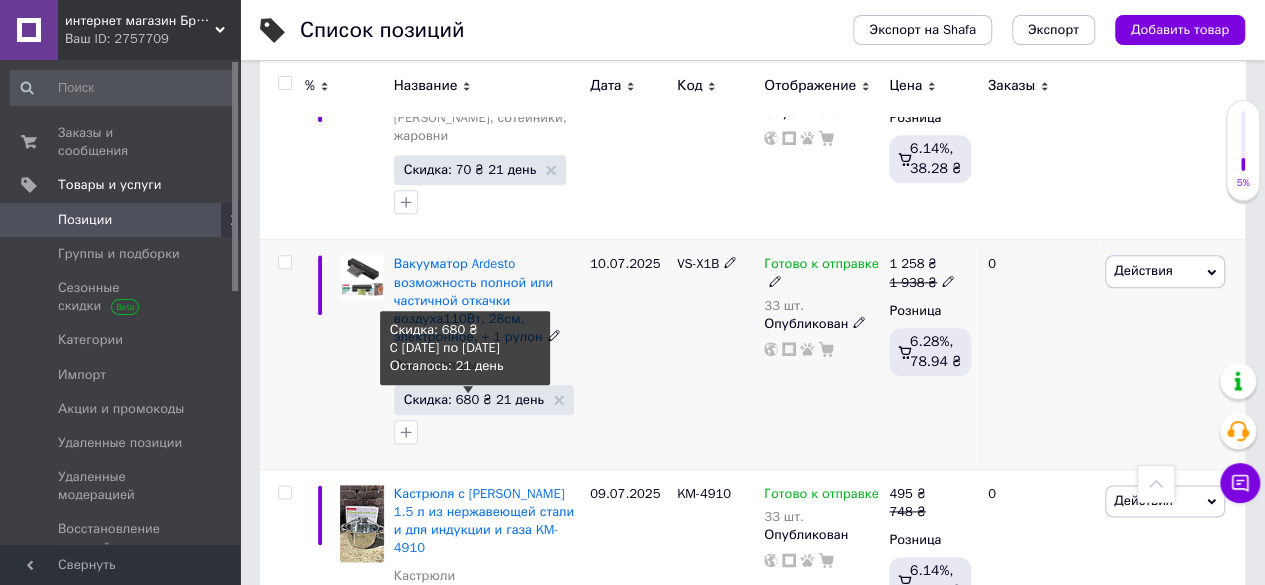 click on "Скидка: 680 ₴ 21 день" at bounding box center (474, 399) 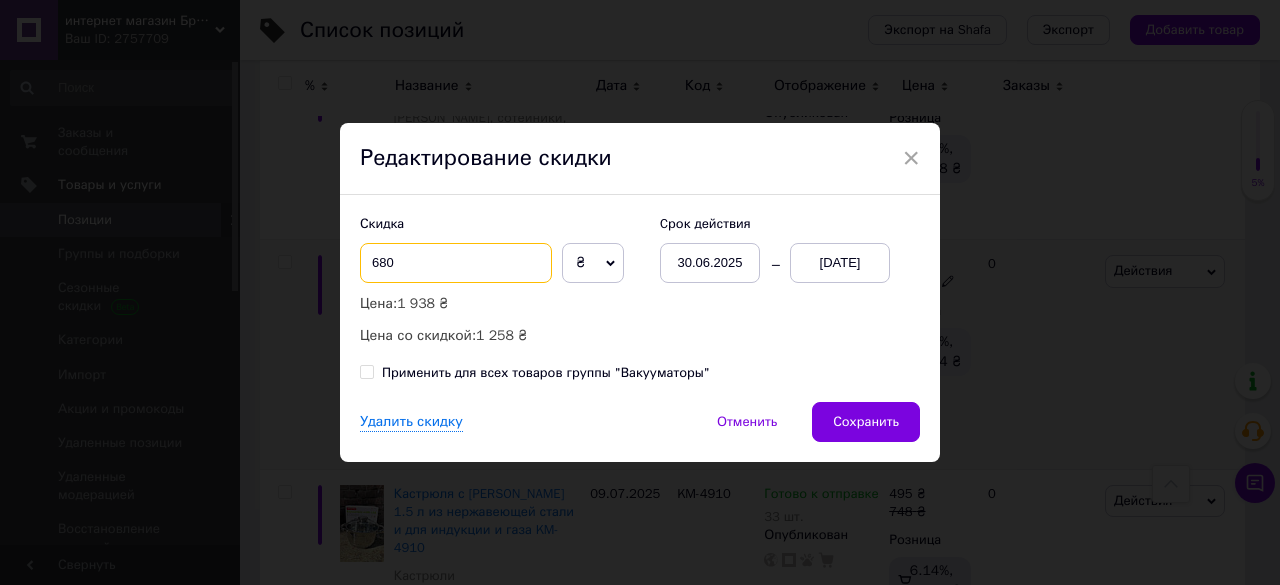 drag, startPoint x: 374, startPoint y: 271, endPoint x: 361, endPoint y: 270, distance: 13.038404 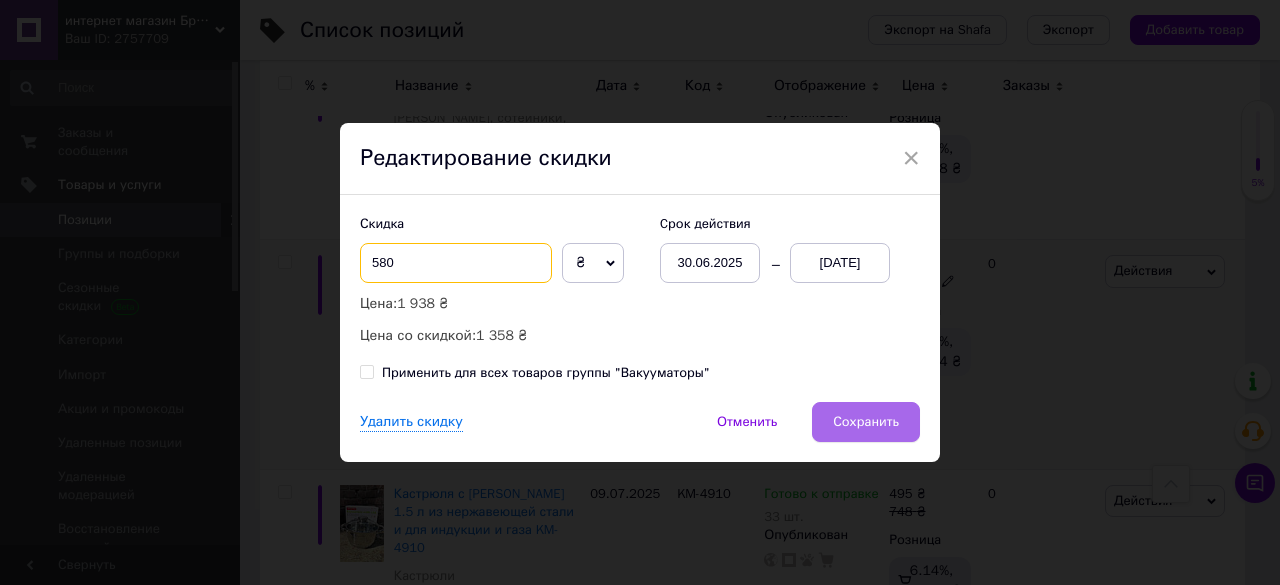 type on "580" 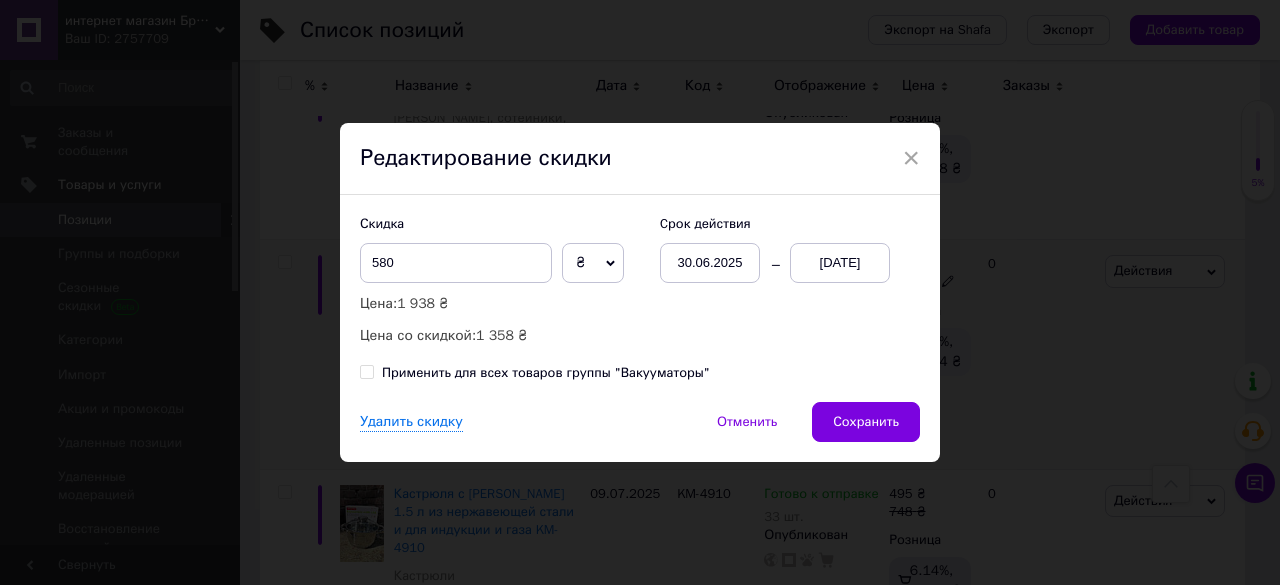 click on "Сохранить" at bounding box center [866, 422] 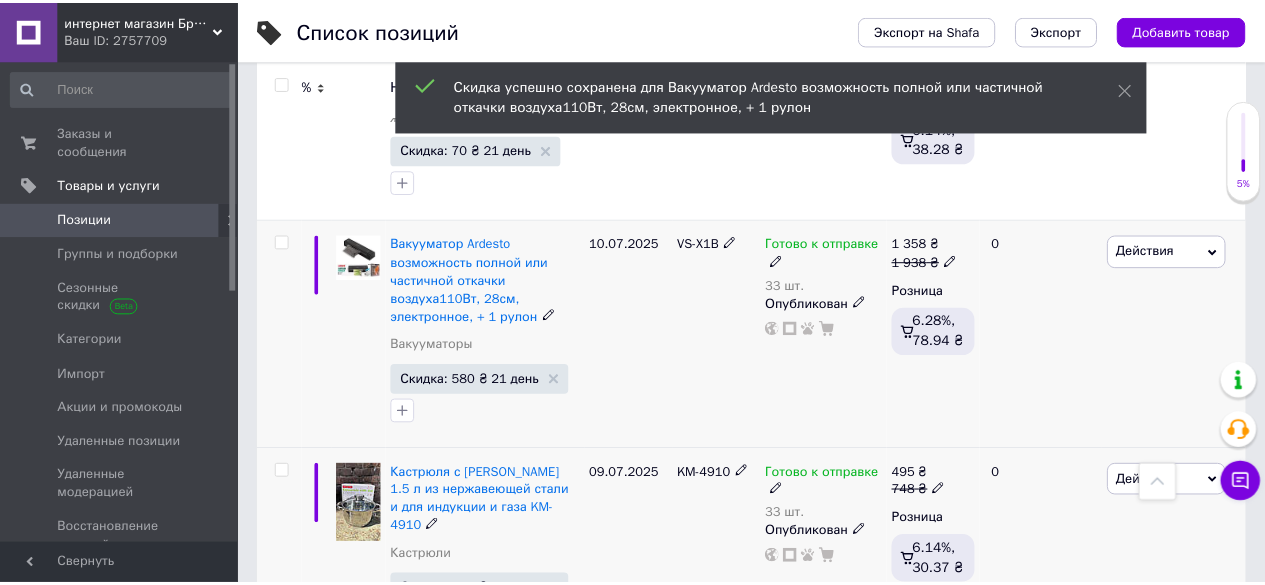 scroll, scrollTop: 0, scrollLeft: 187, axis: horizontal 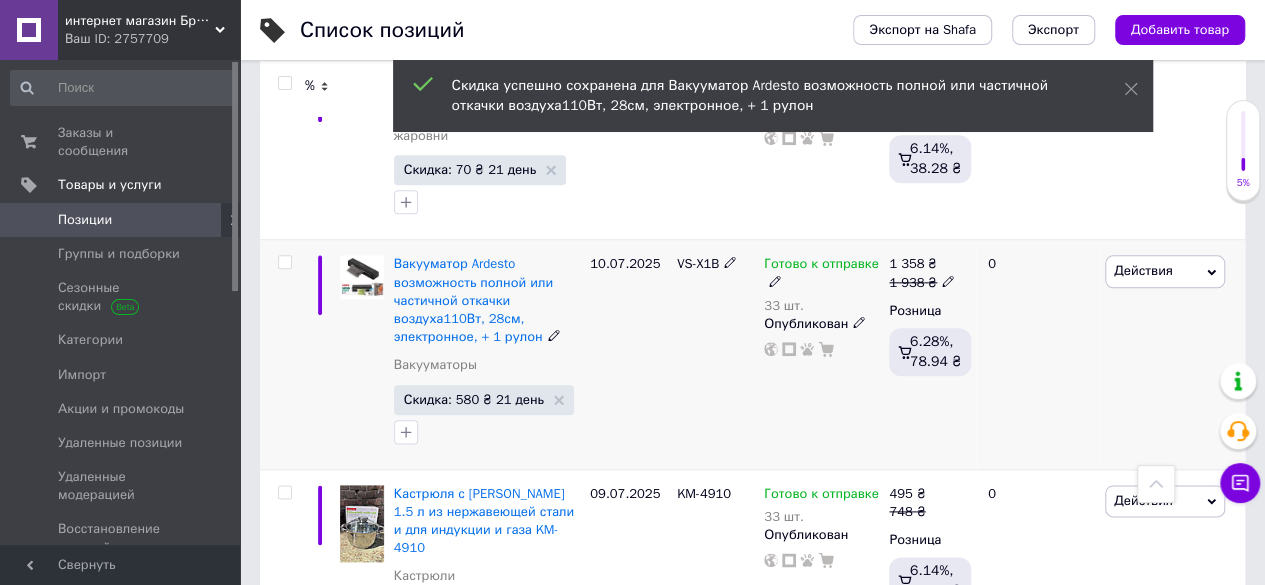 click 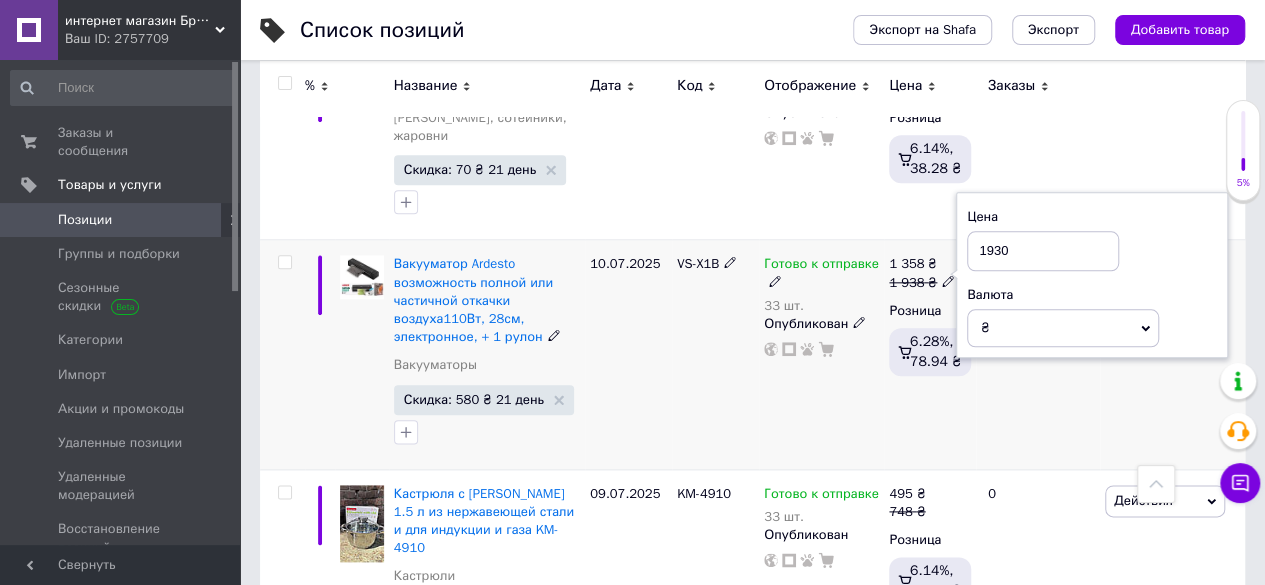 type on "1930" 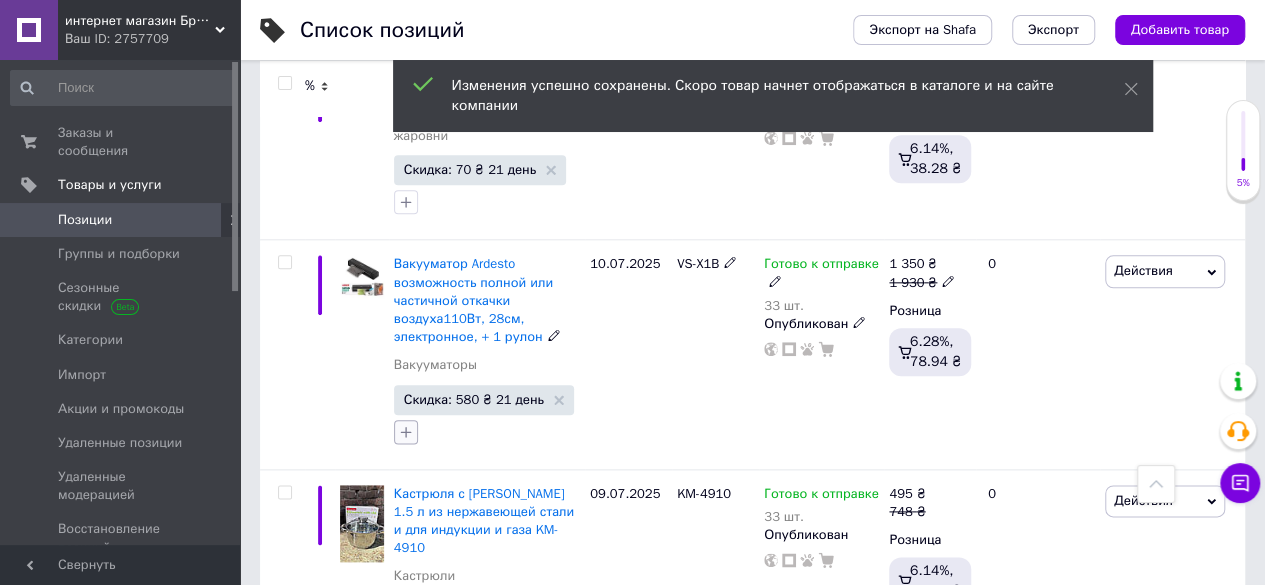 click 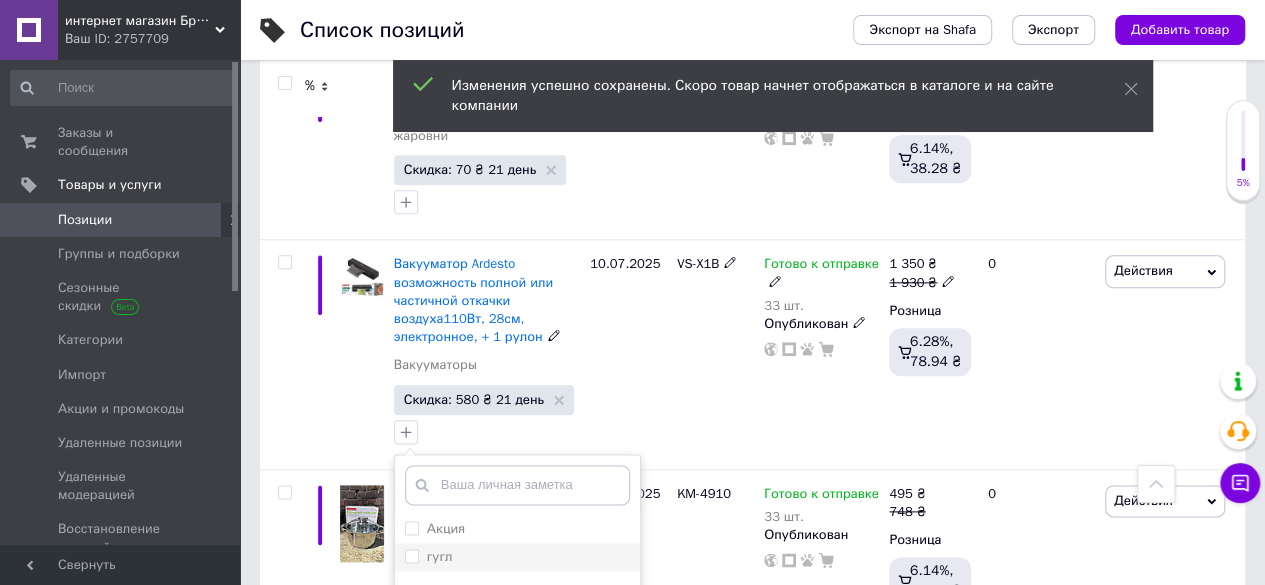 drag, startPoint x: 414, startPoint y: 501, endPoint x: 428, endPoint y: 494, distance: 15.652476 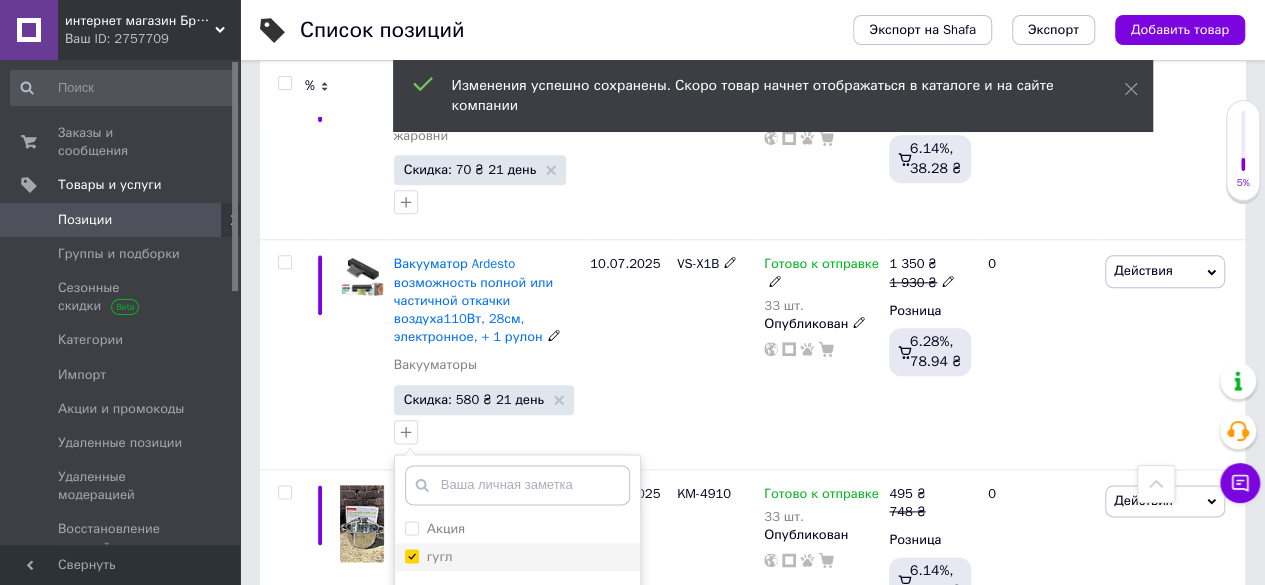 checkbox on "true" 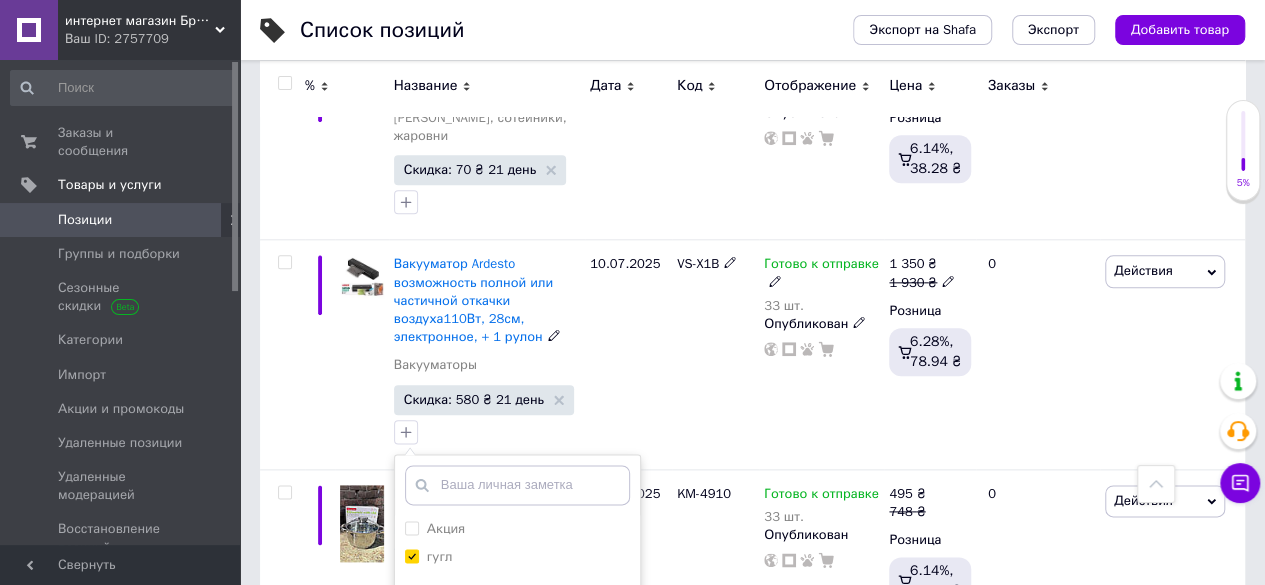 click on "10.07.2025" at bounding box center (628, 354) 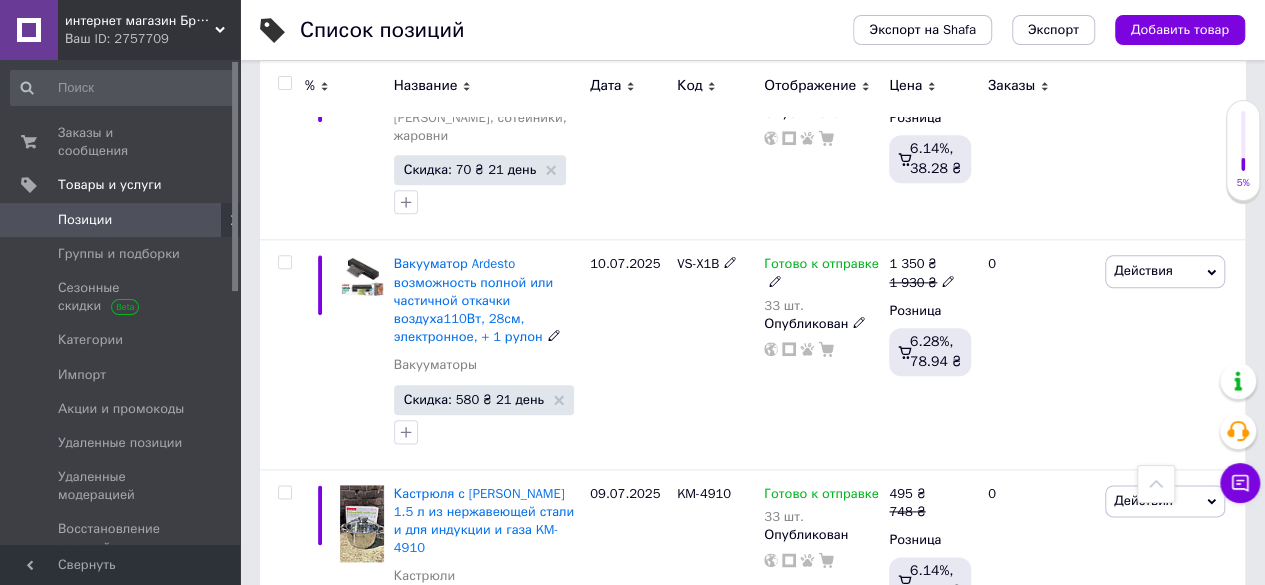 drag, startPoint x: 408, startPoint y: 369, endPoint x: 425, endPoint y: 368, distance: 17.029387 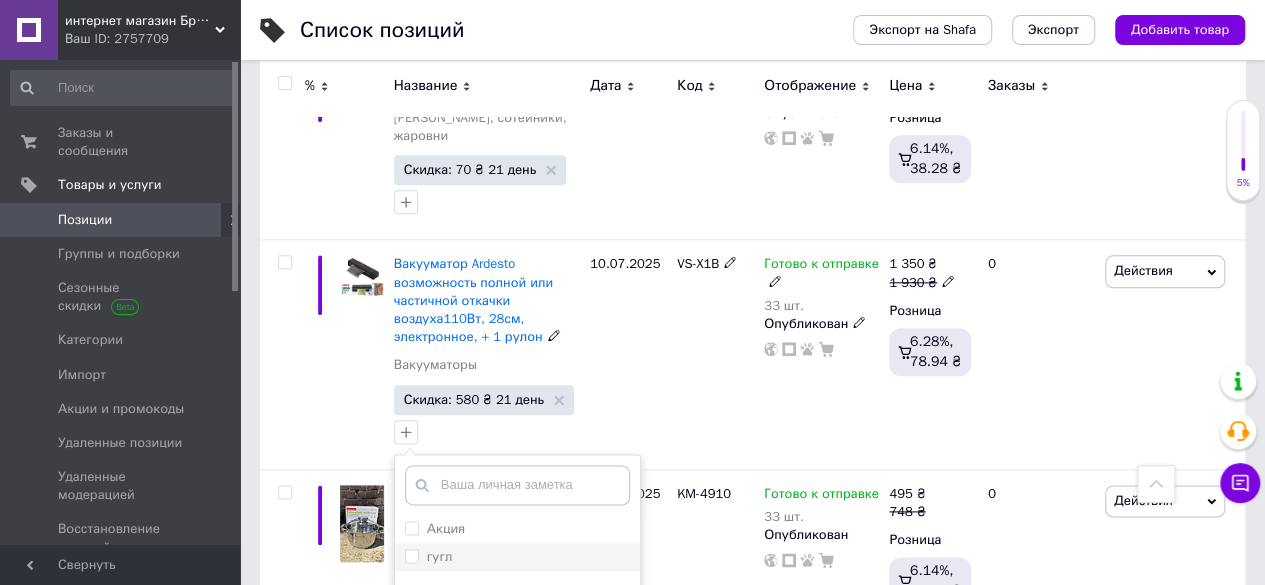 click on "гугл" at bounding box center (411, 555) 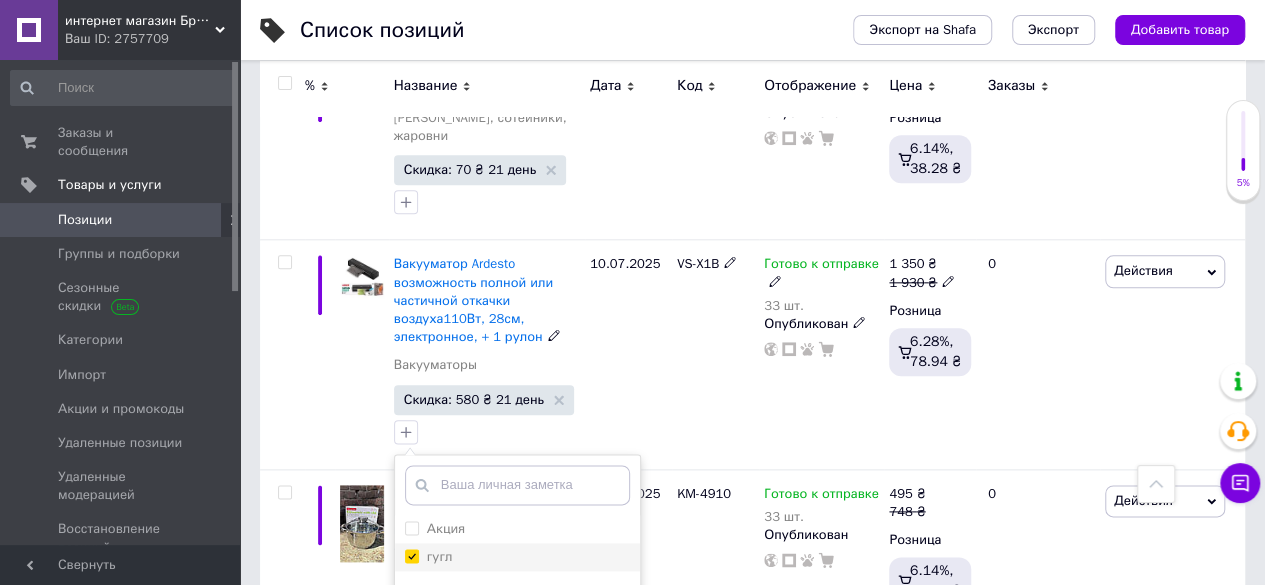 checkbox on "true" 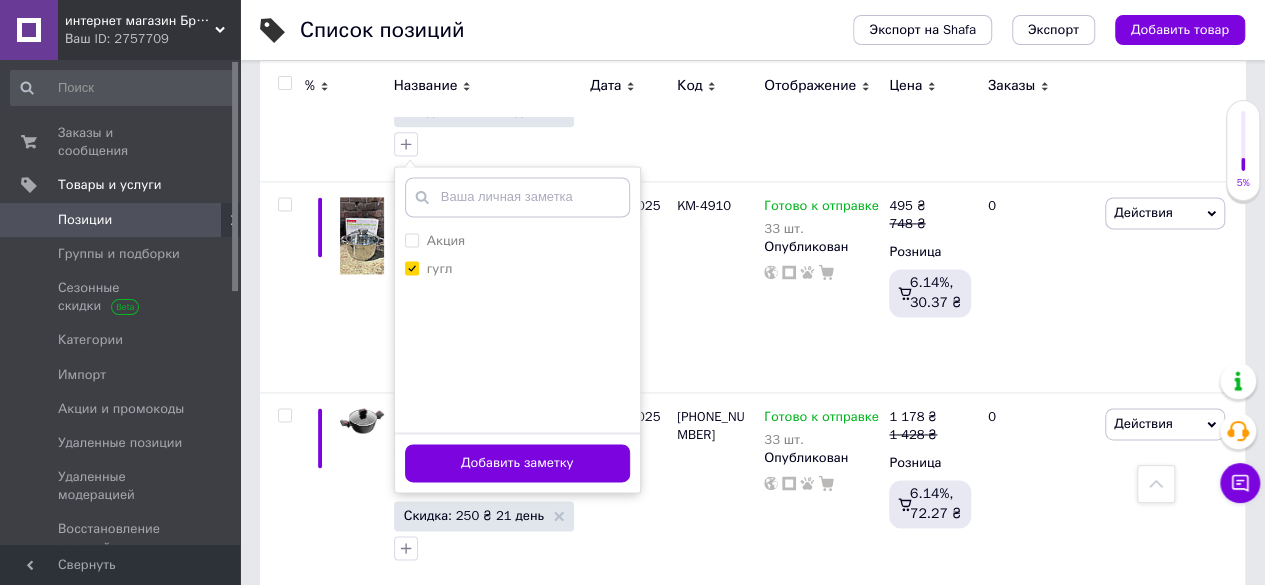 scroll, scrollTop: 1300, scrollLeft: 0, axis: vertical 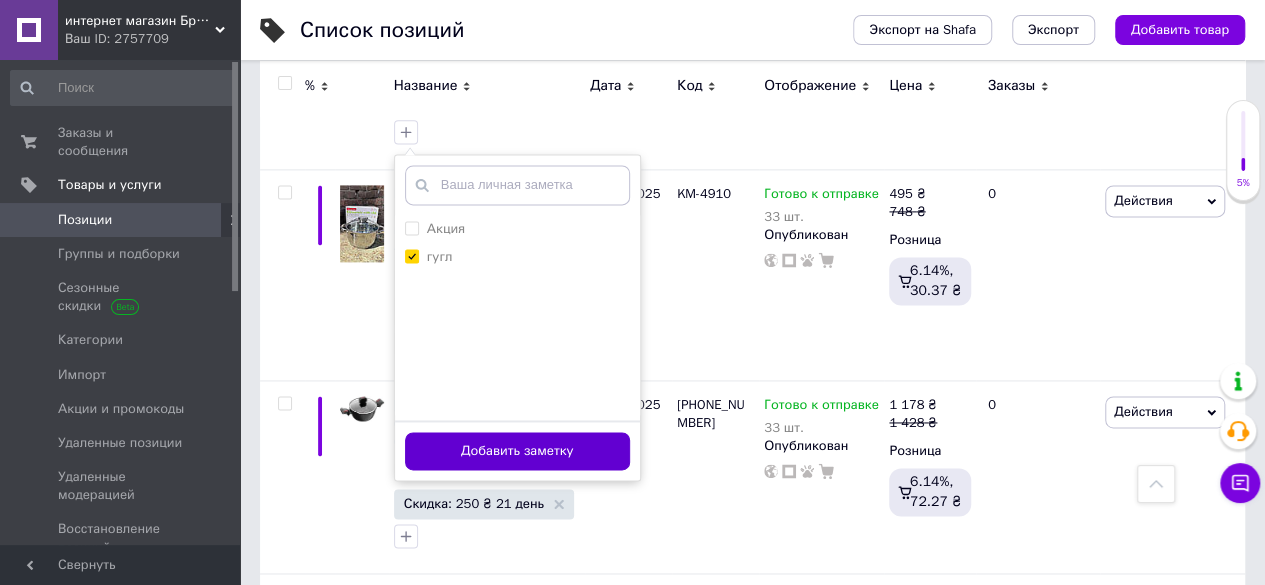 click on "Добавить заметку" at bounding box center [517, 451] 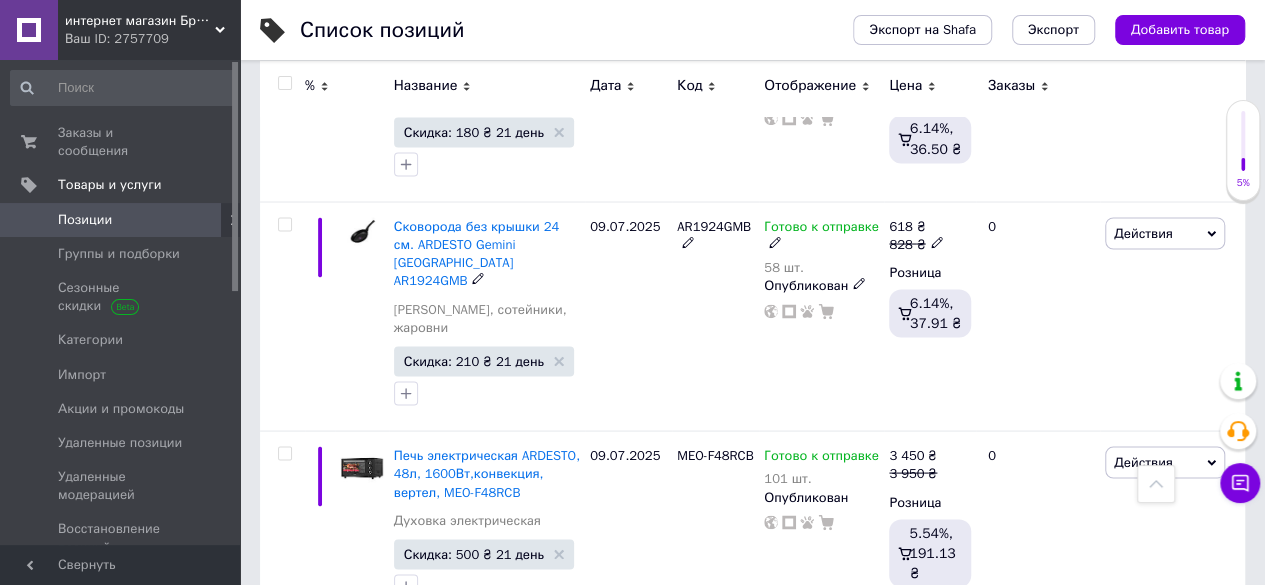 scroll, scrollTop: 5600, scrollLeft: 0, axis: vertical 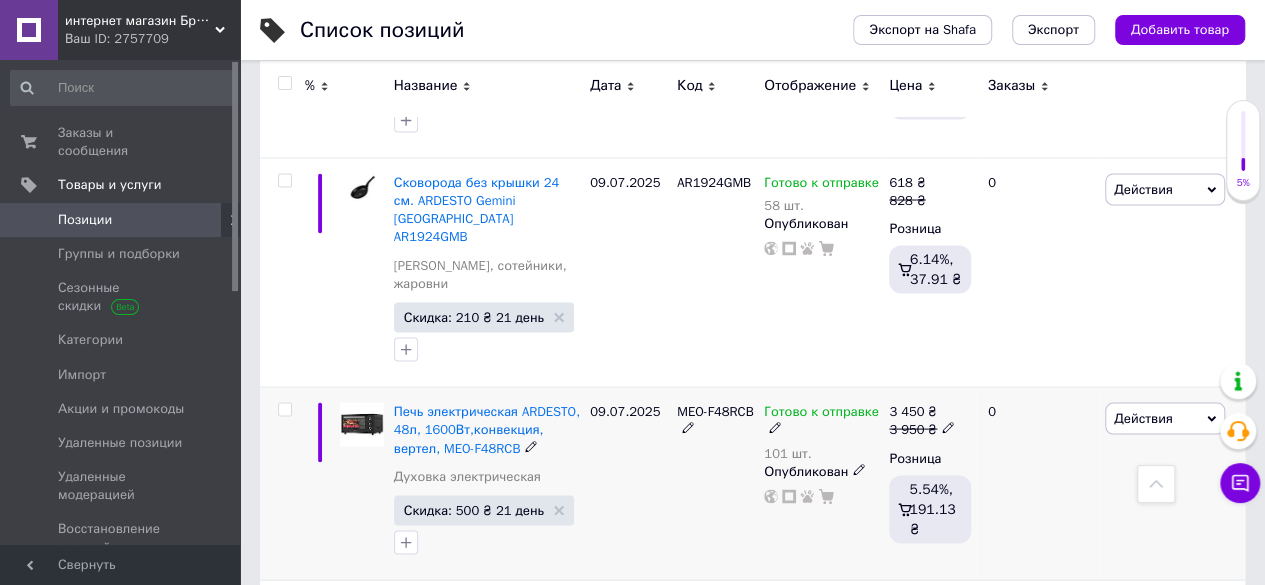click at bounding box center [406, 542] 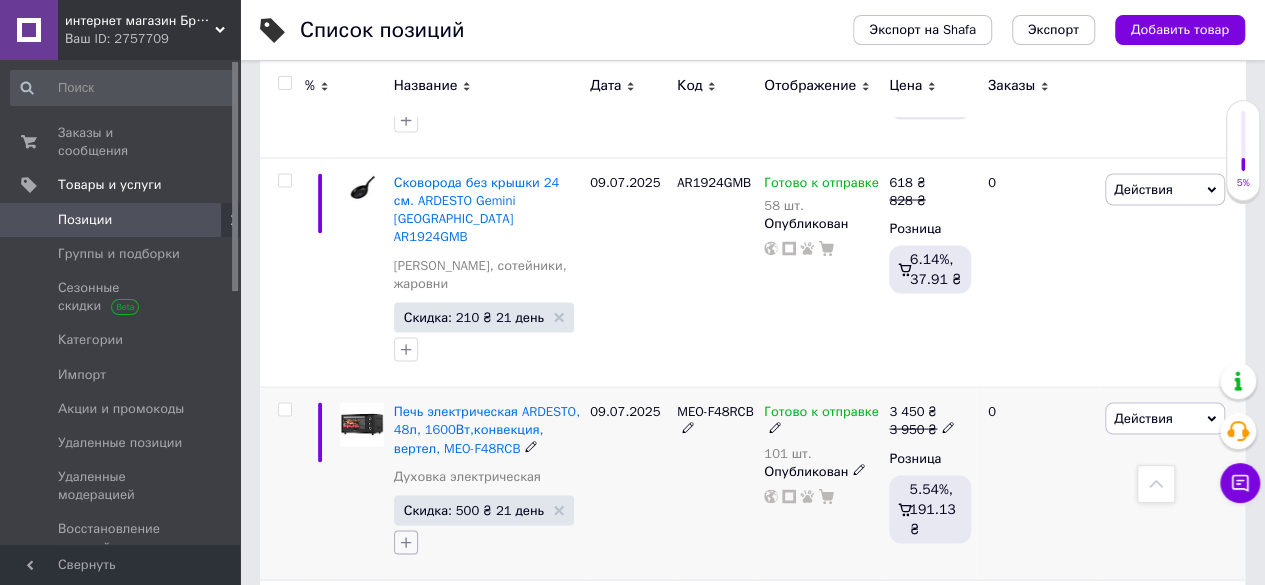 click 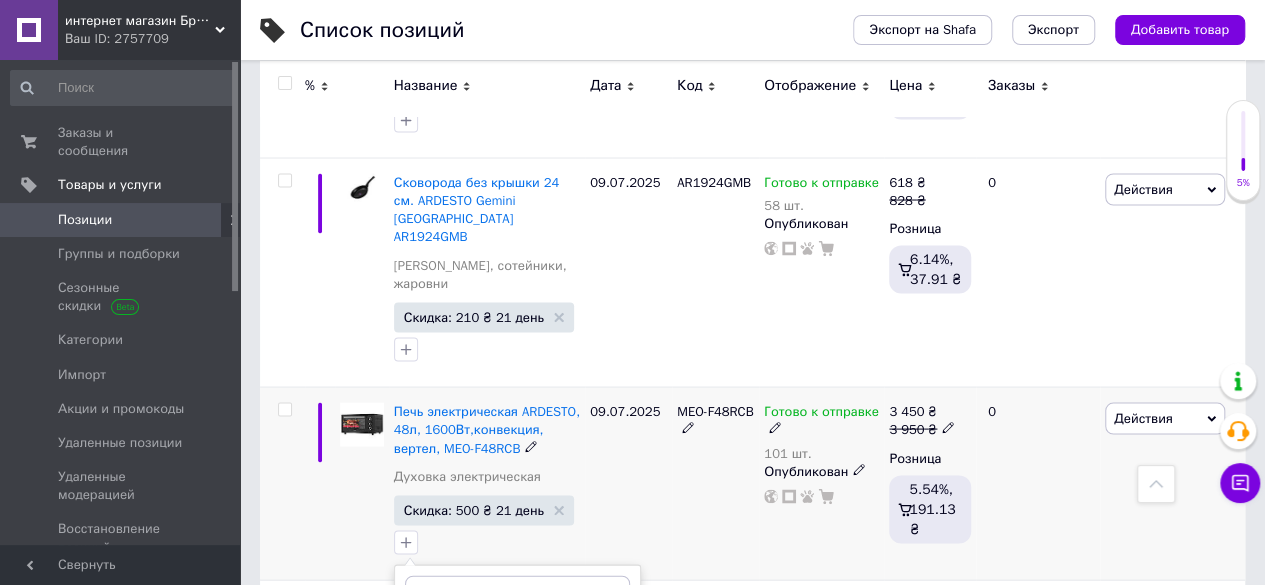 scroll, scrollTop: 5700, scrollLeft: 0, axis: vertical 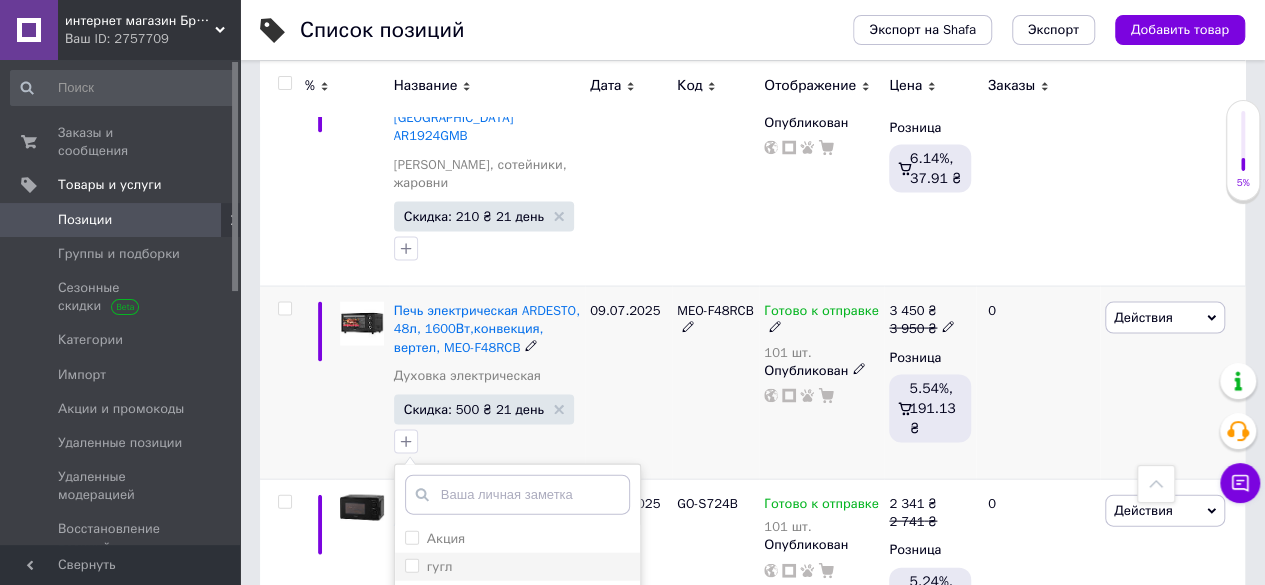 click on "гугл" at bounding box center (411, 565) 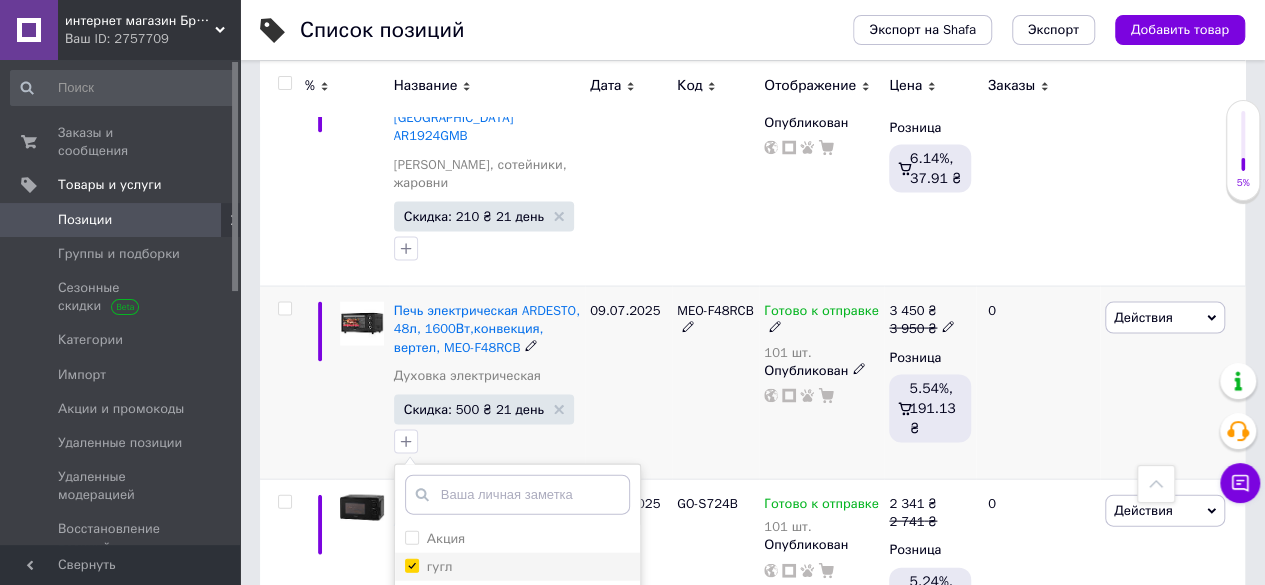 checkbox on "true" 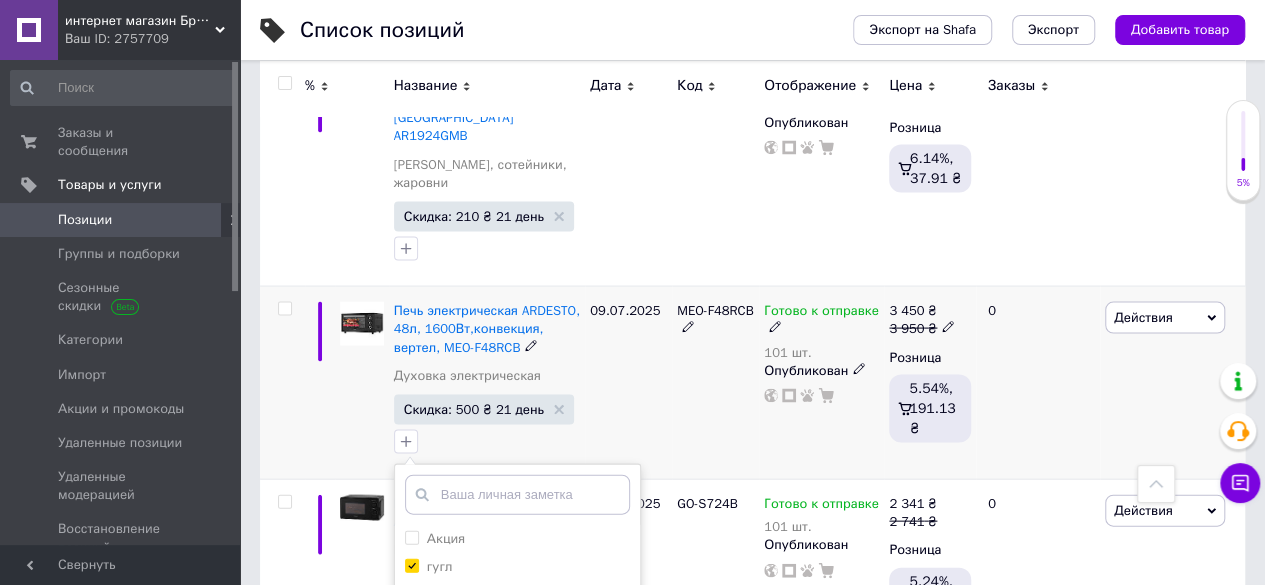 click on "09.07.2025" at bounding box center [628, 383] 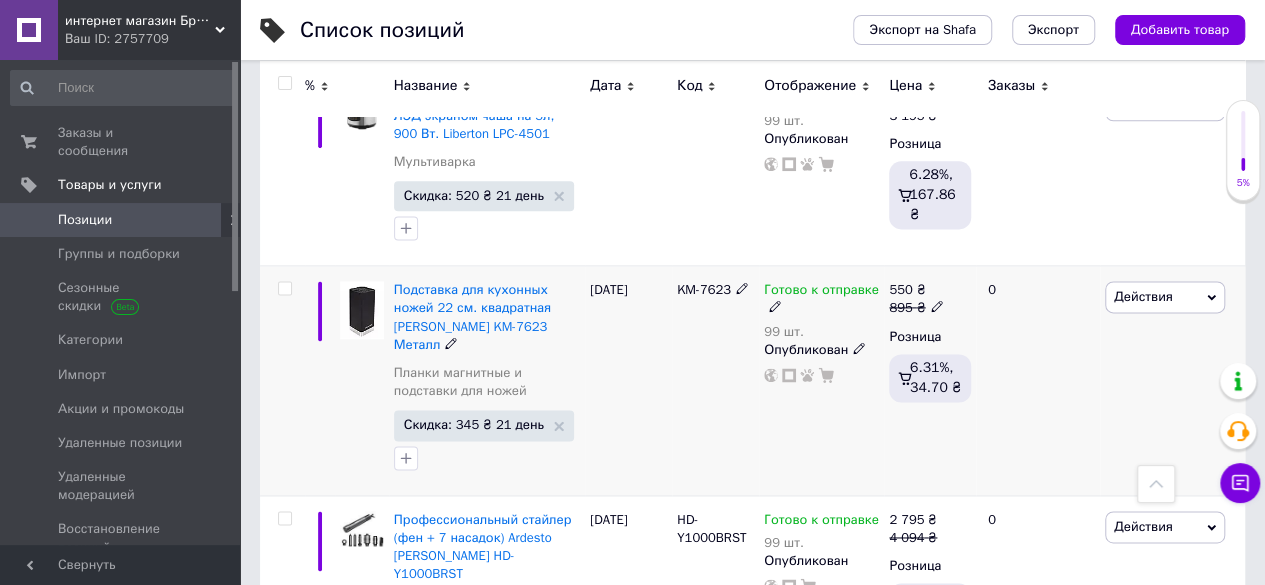 scroll, scrollTop: 8800, scrollLeft: 0, axis: vertical 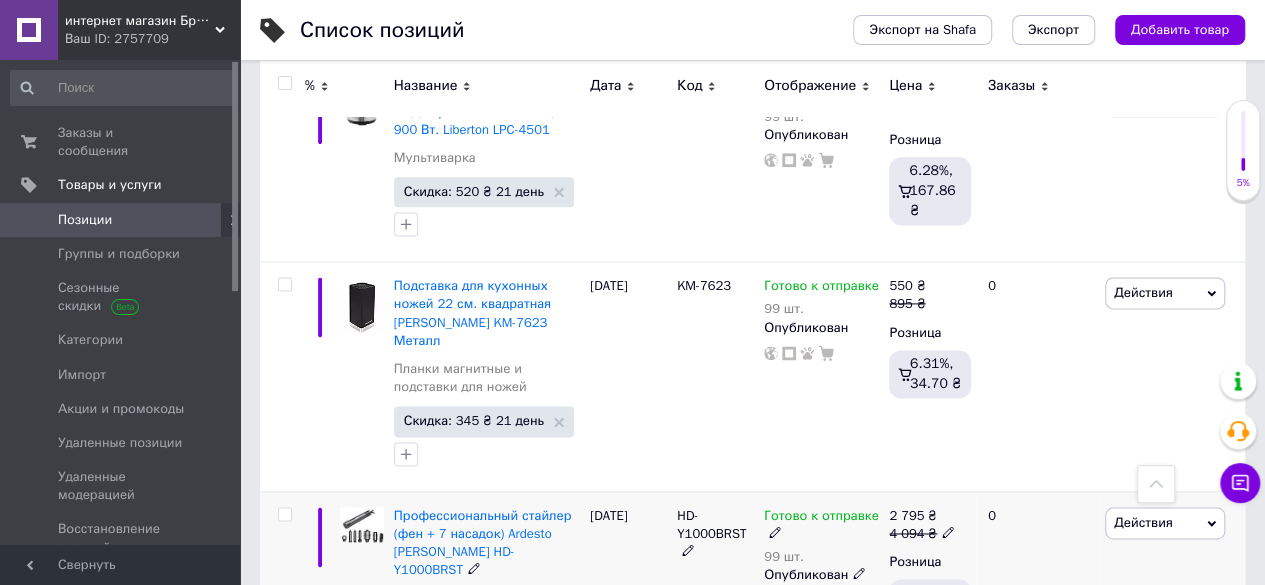 drag, startPoint x: 666, startPoint y: 159, endPoint x: 743, endPoint y: 182, distance: 80.36168 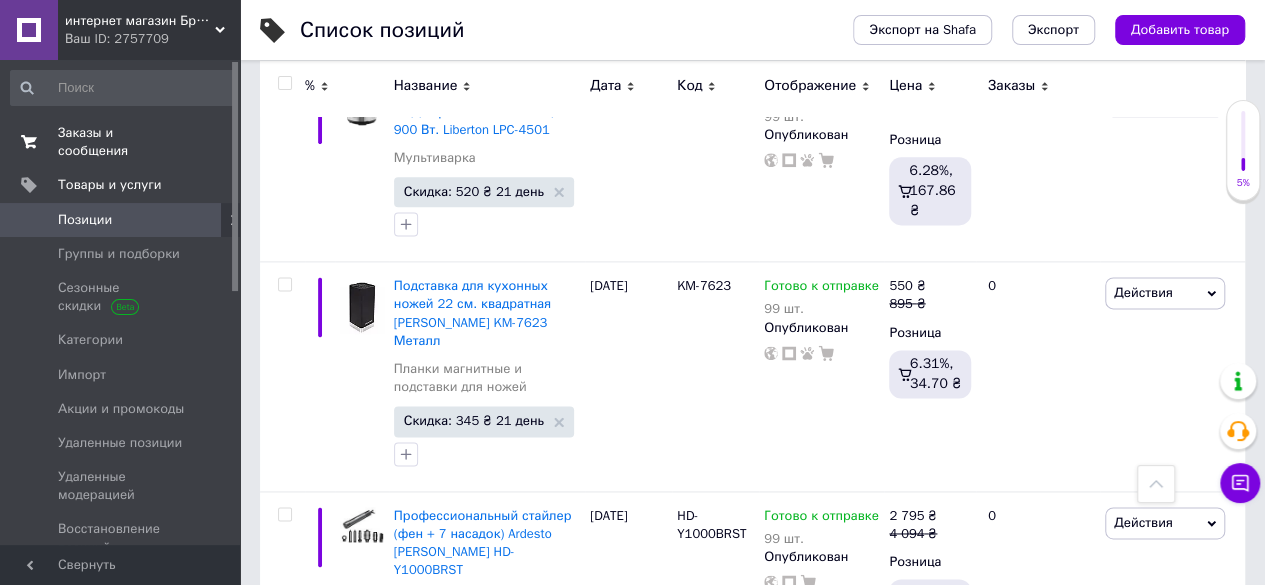 click on "0 0" at bounding box center [212, 142] 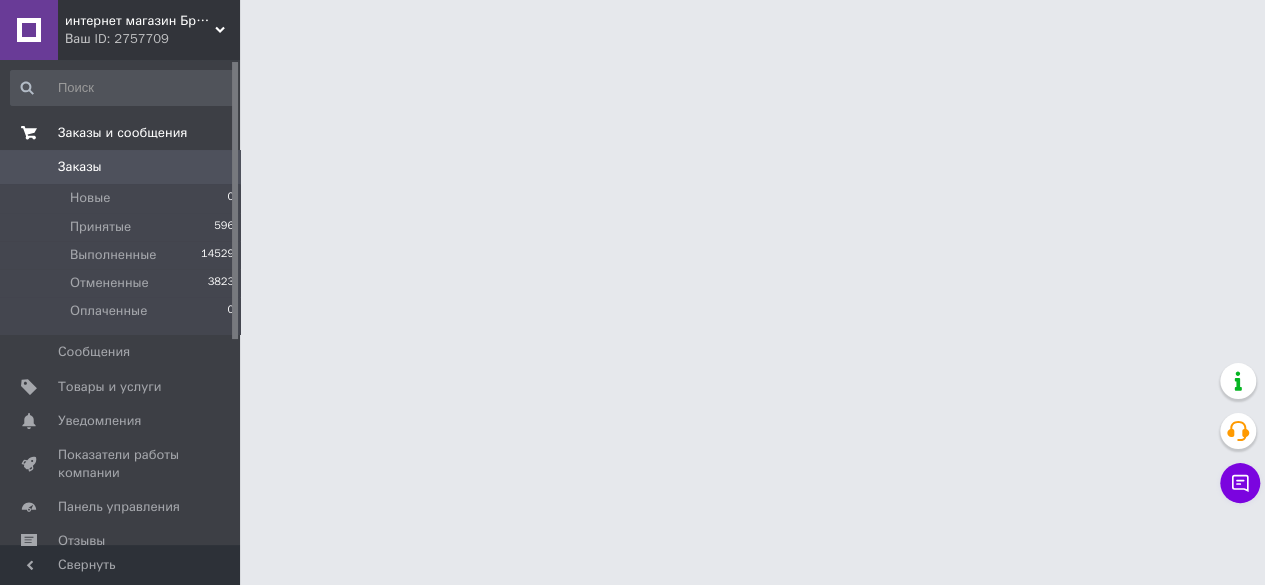 scroll, scrollTop: 0, scrollLeft: 0, axis: both 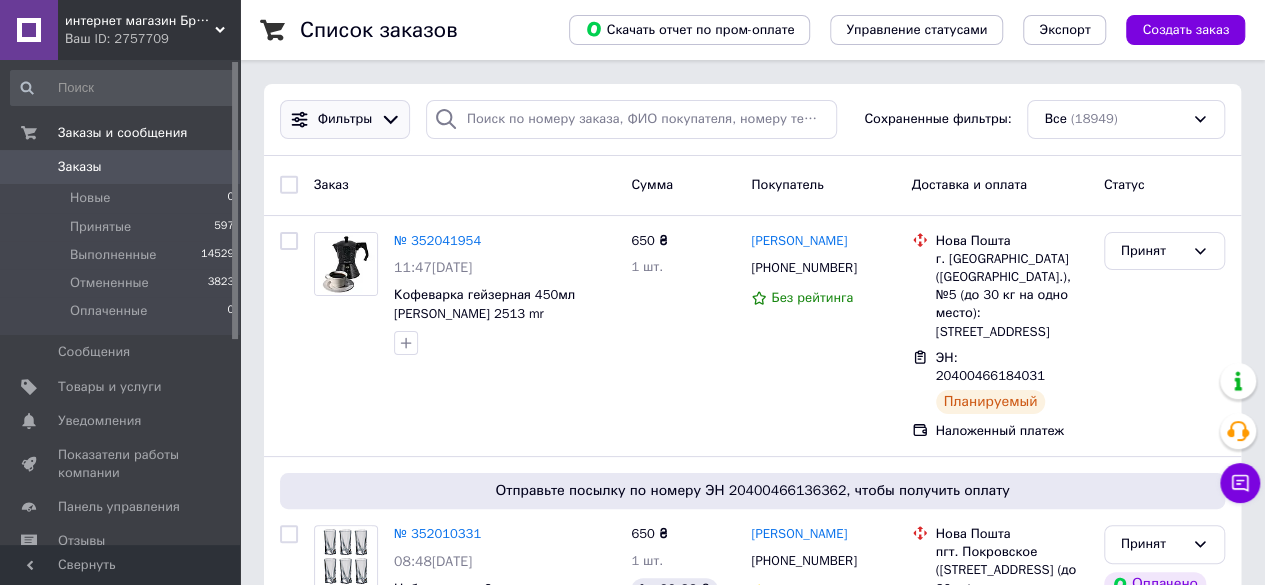 click on "Фильтры" at bounding box center (345, 119) 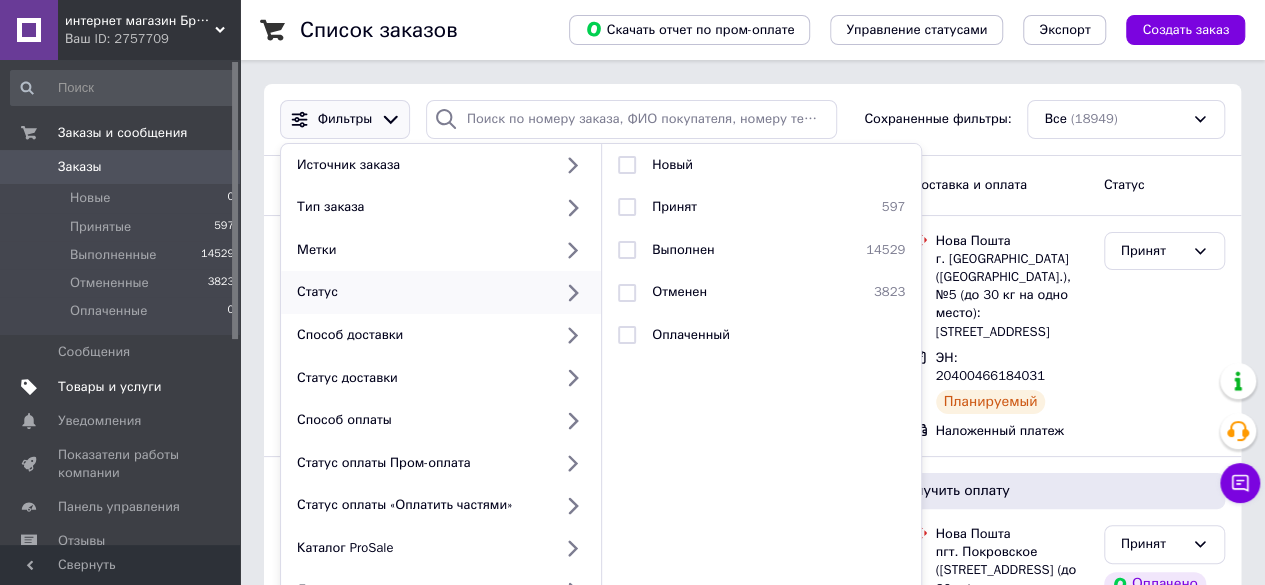 click on "Товары и услуги" at bounding box center [110, 387] 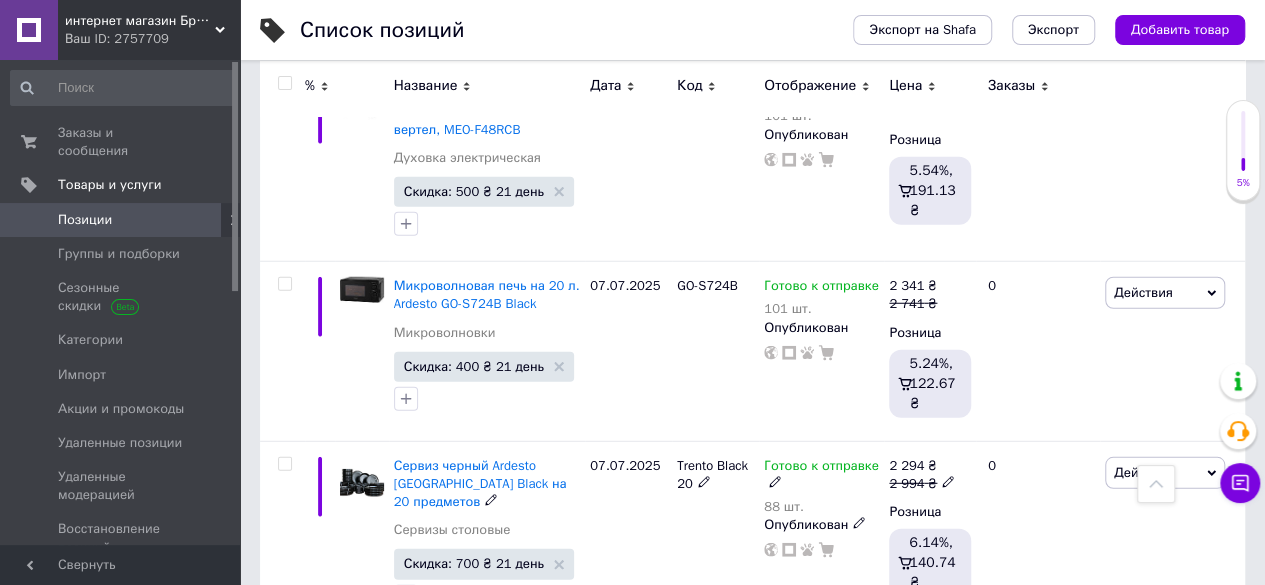 scroll, scrollTop: 6400, scrollLeft: 0, axis: vertical 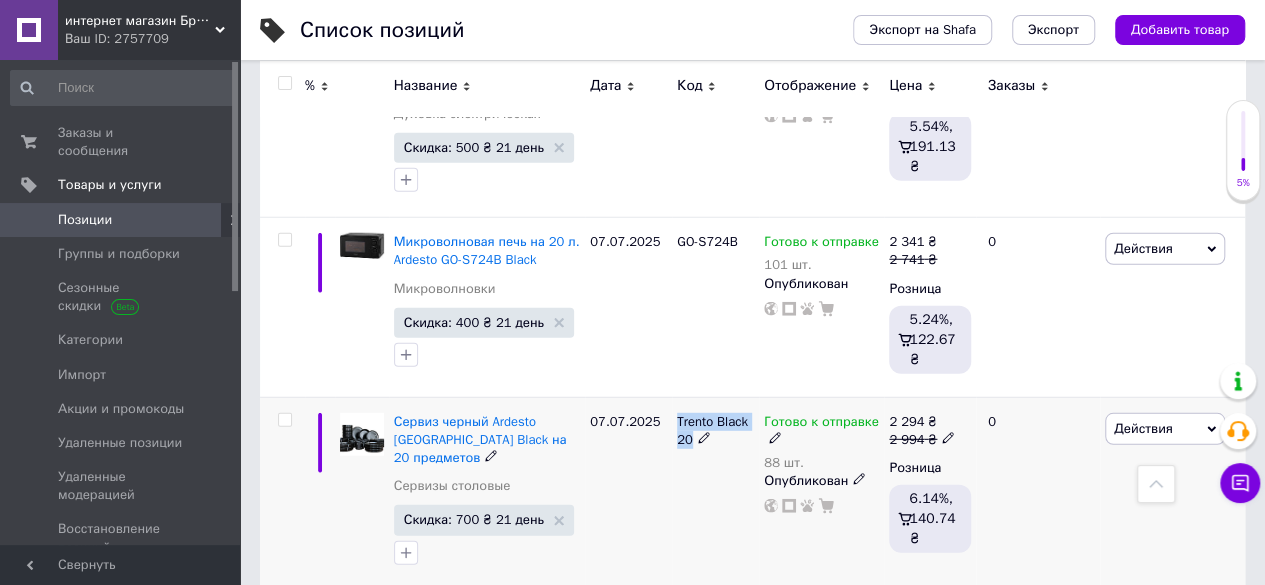 drag, startPoint x: 662, startPoint y: 221, endPoint x: 705, endPoint y: 236, distance: 45.54119 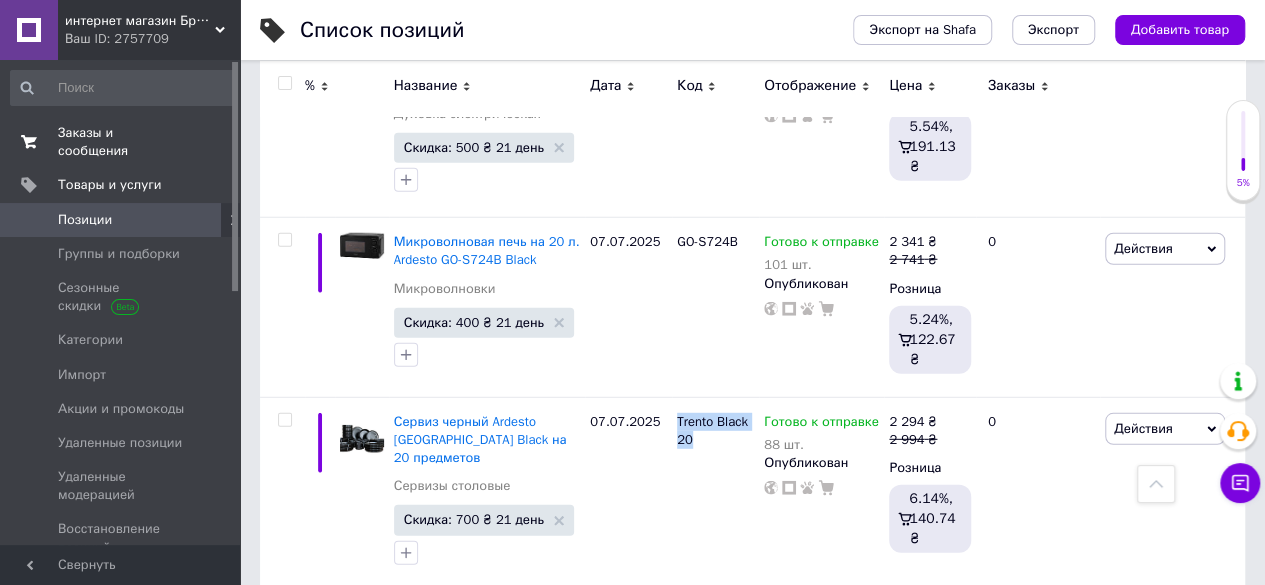 click on "Заказы и сообщения" at bounding box center (121, 142) 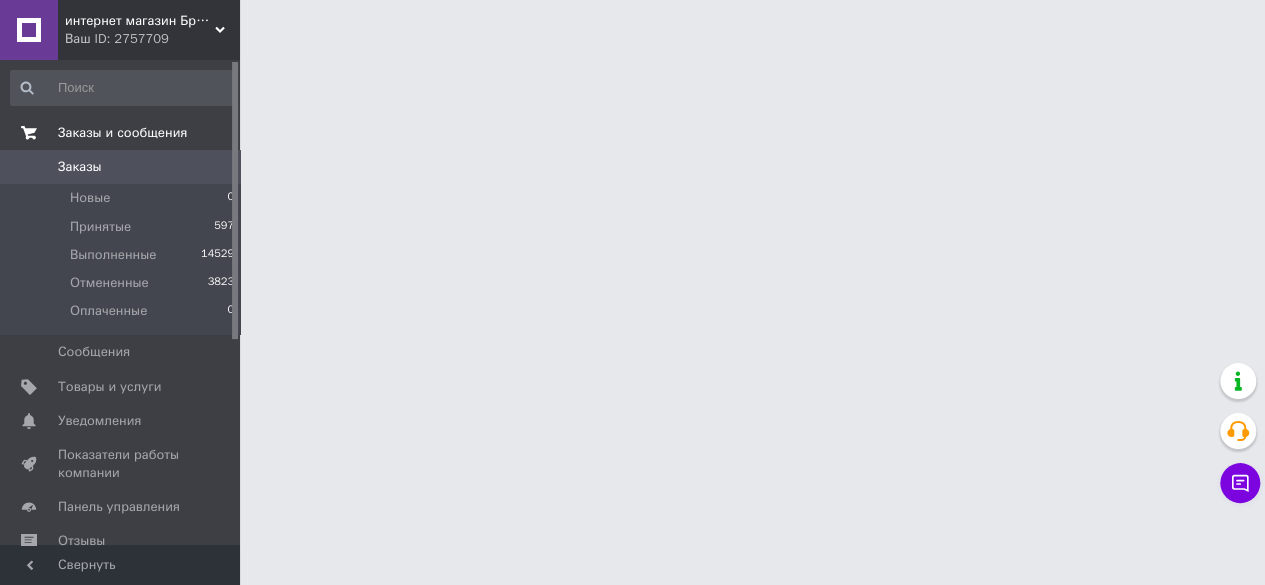scroll, scrollTop: 0, scrollLeft: 0, axis: both 